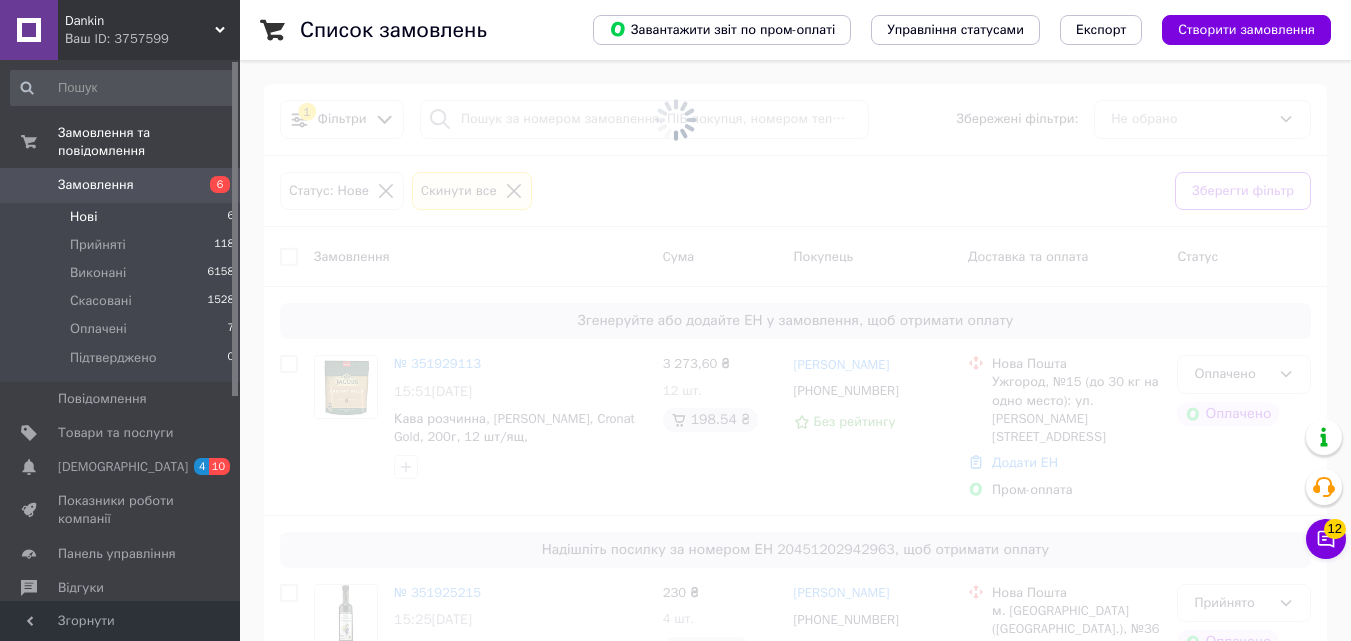 scroll, scrollTop: 0, scrollLeft: 0, axis: both 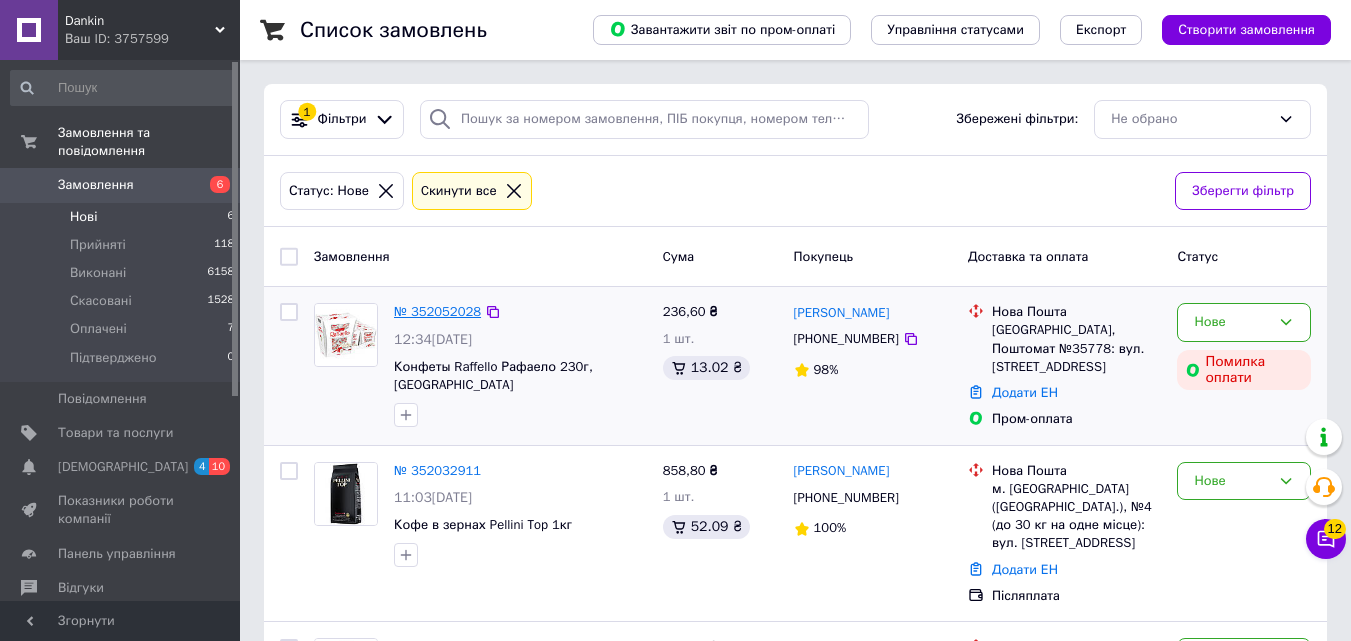 click on "№ 352052028" at bounding box center [437, 311] 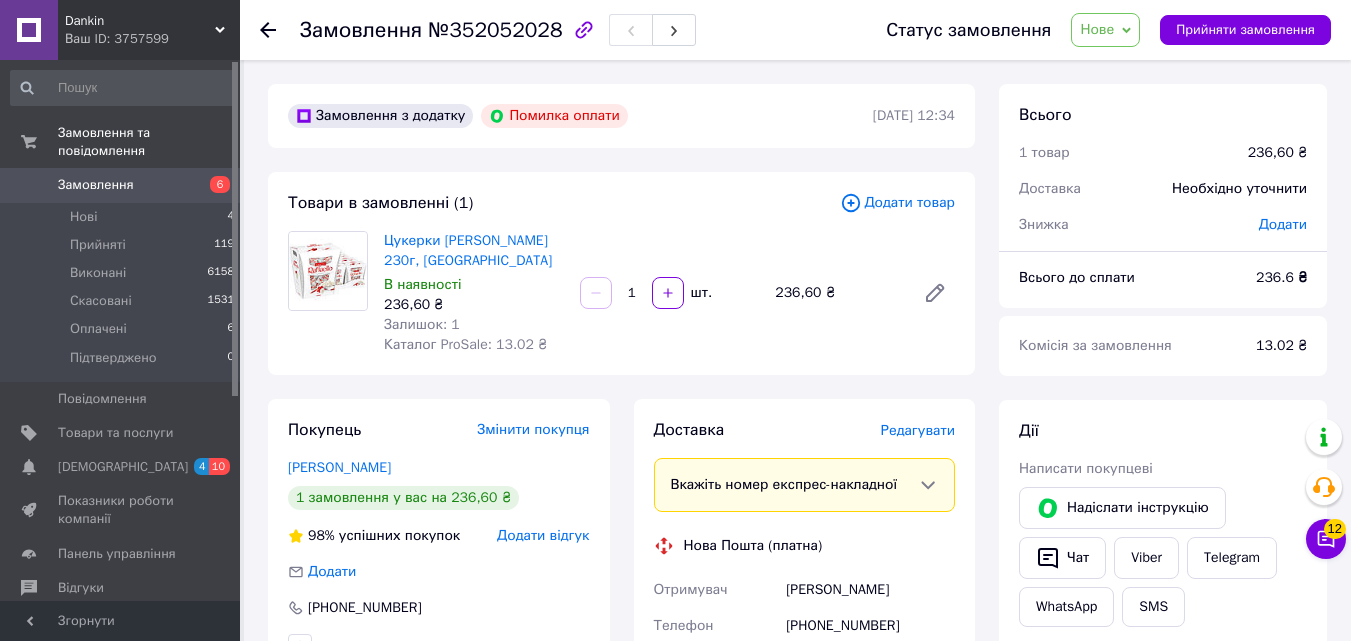 click 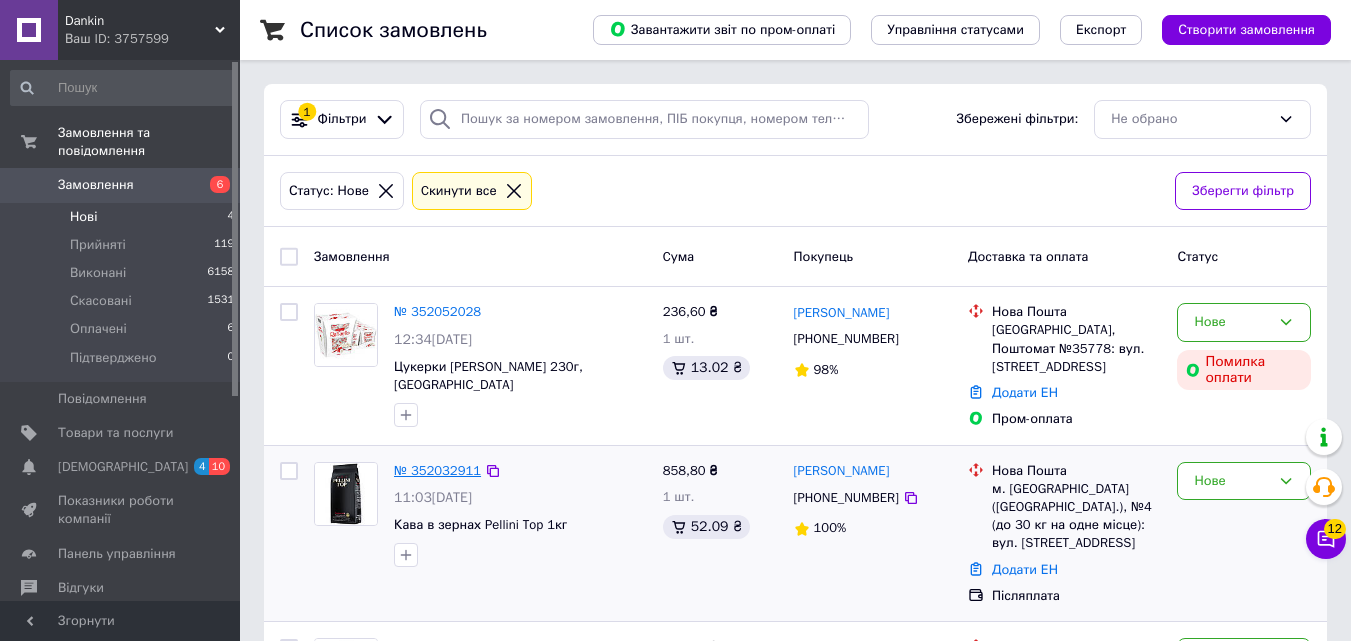 click on "№ 352032911" at bounding box center [437, 470] 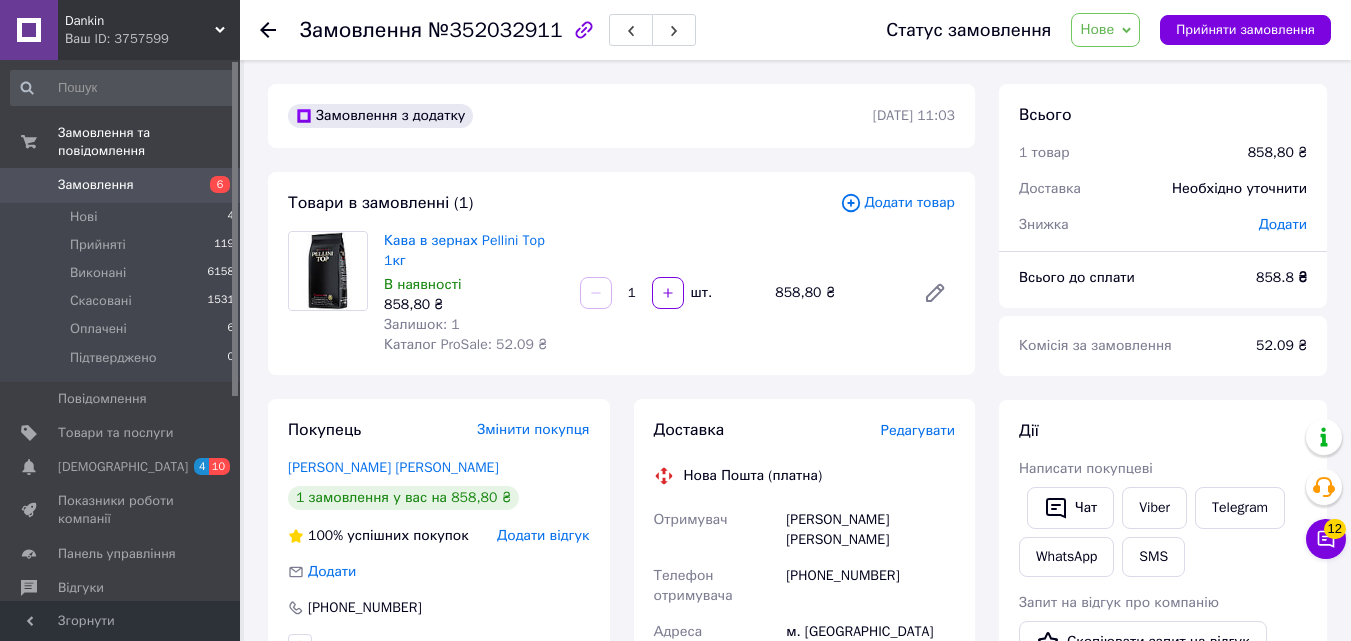 click 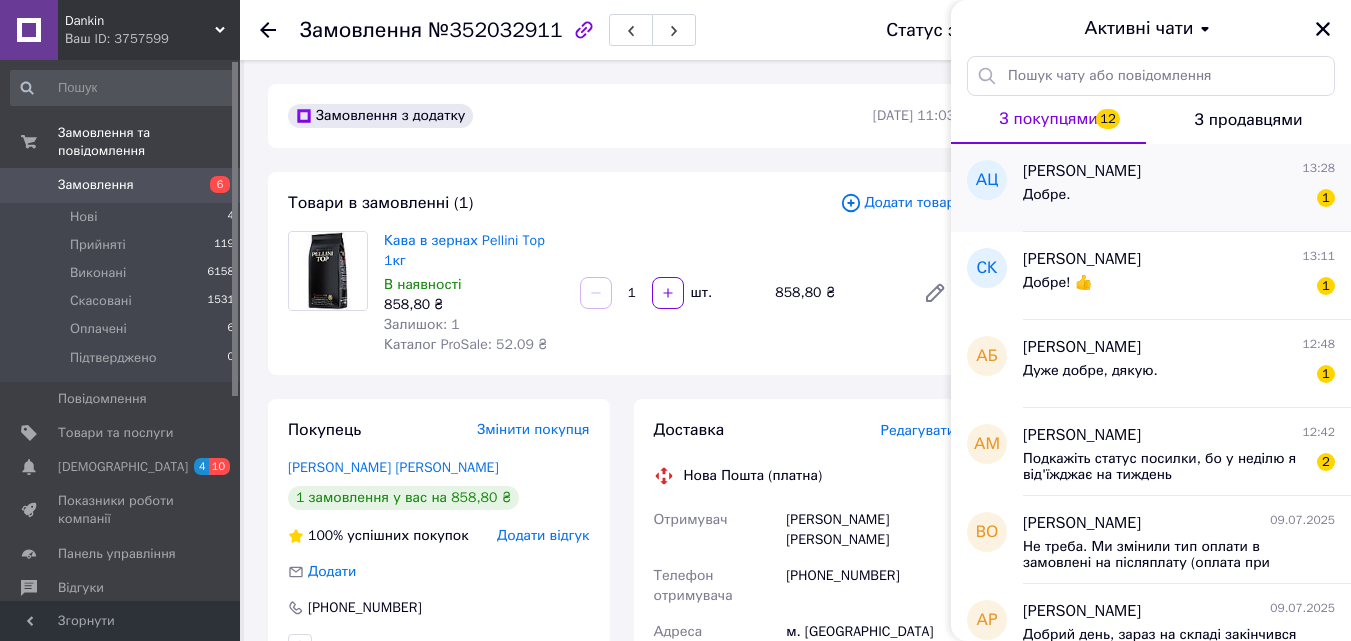 click on "Добре. 1" at bounding box center [1179, 199] 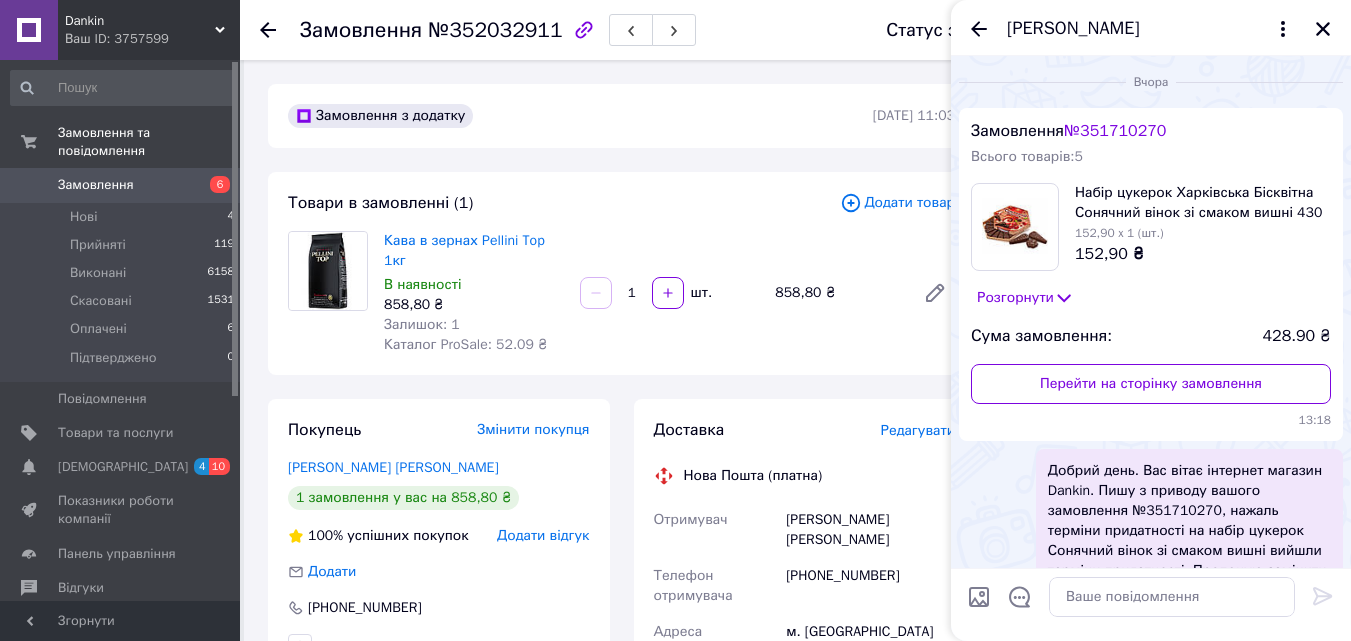 scroll, scrollTop: 747, scrollLeft: 0, axis: vertical 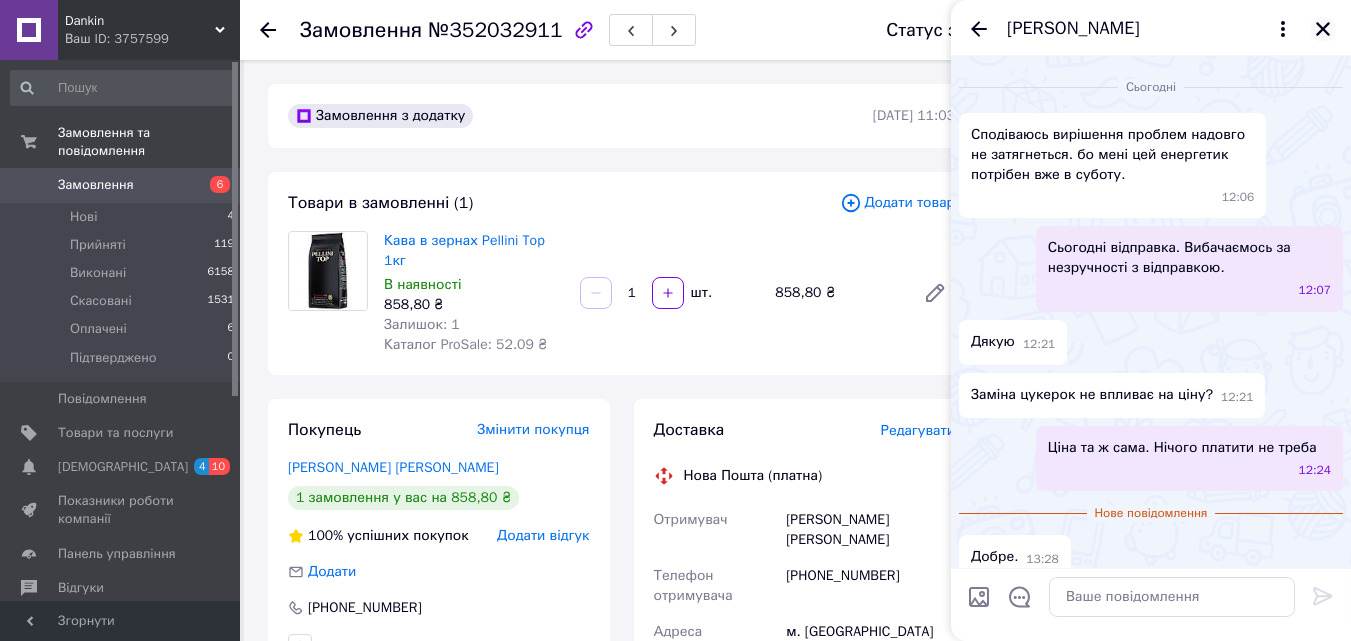 click 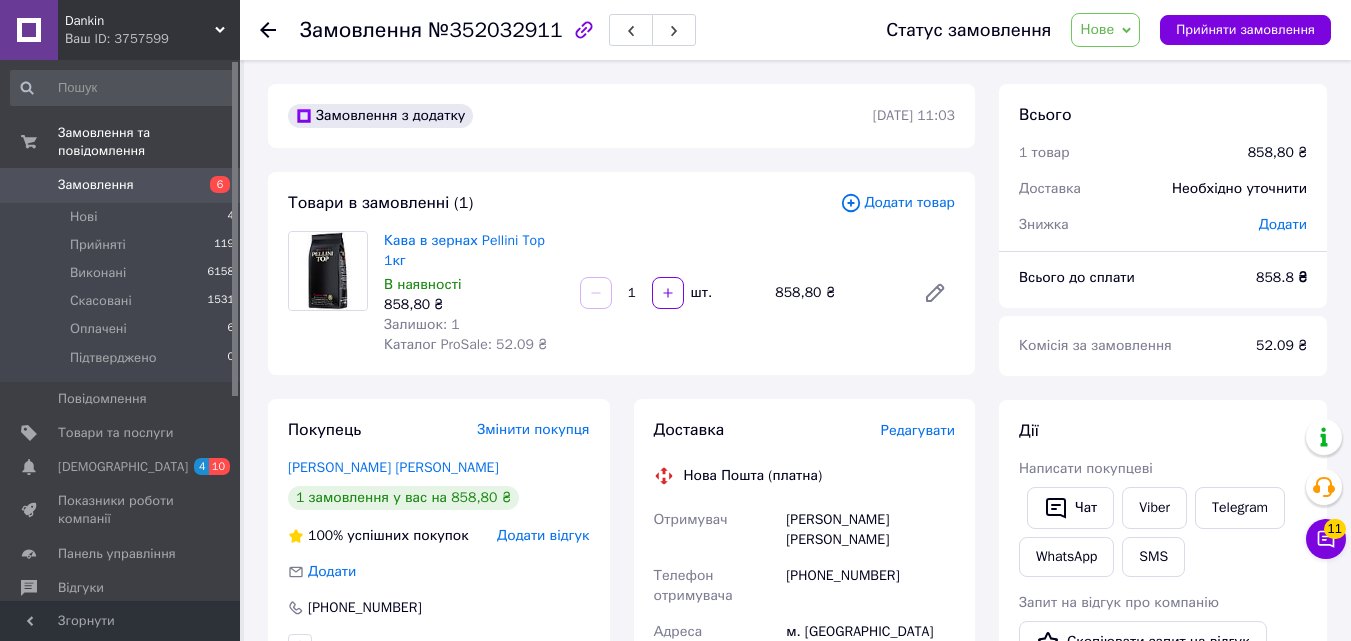 click 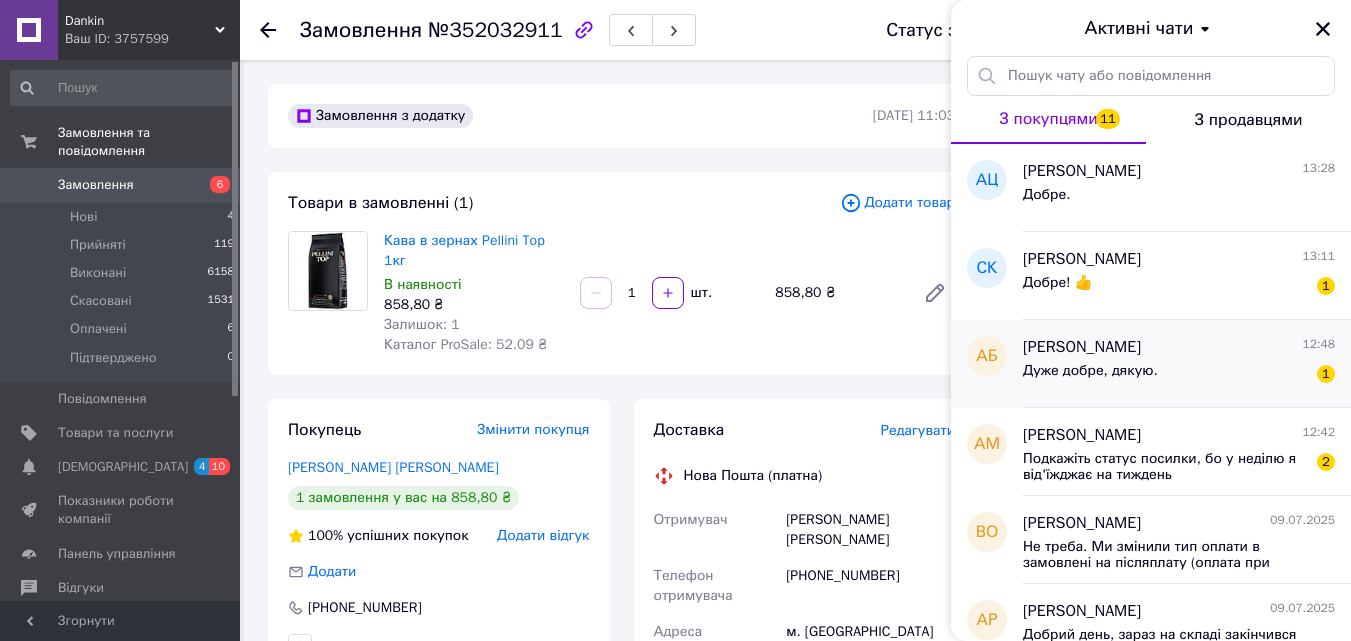 click on "Дуже добре, дякую." at bounding box center (1090, 371) 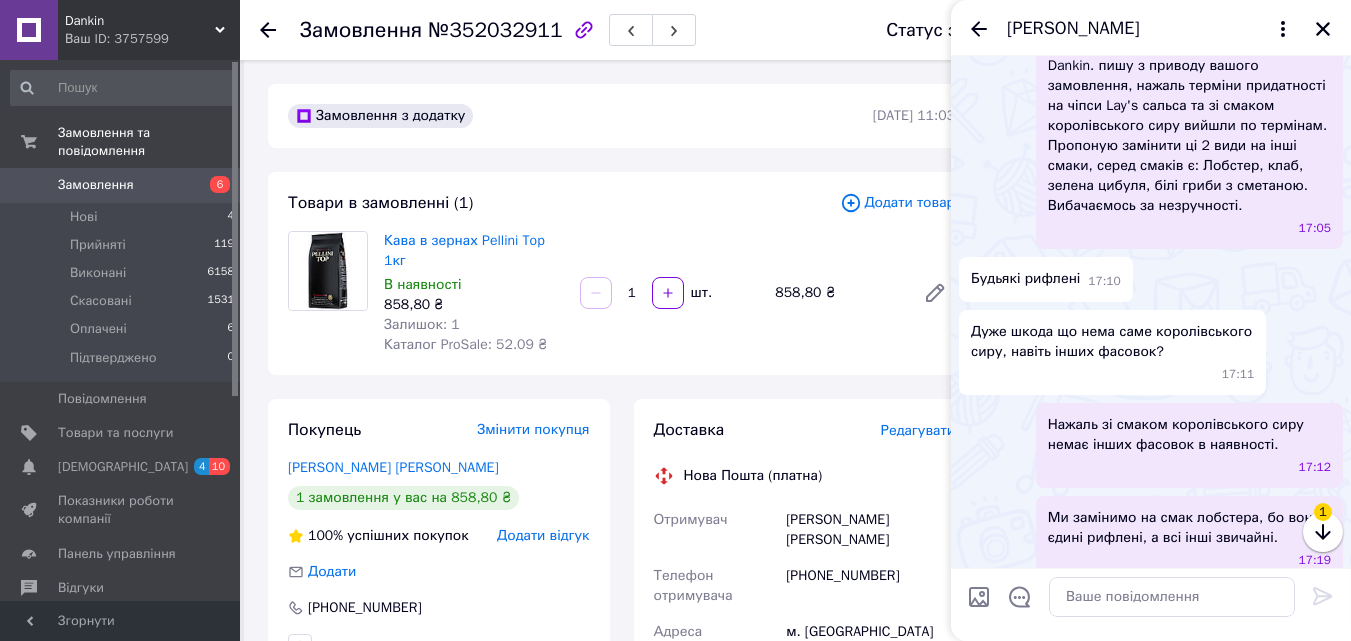 scroll, scrollTop: 887, scrollLeft: 0, axis: vertical 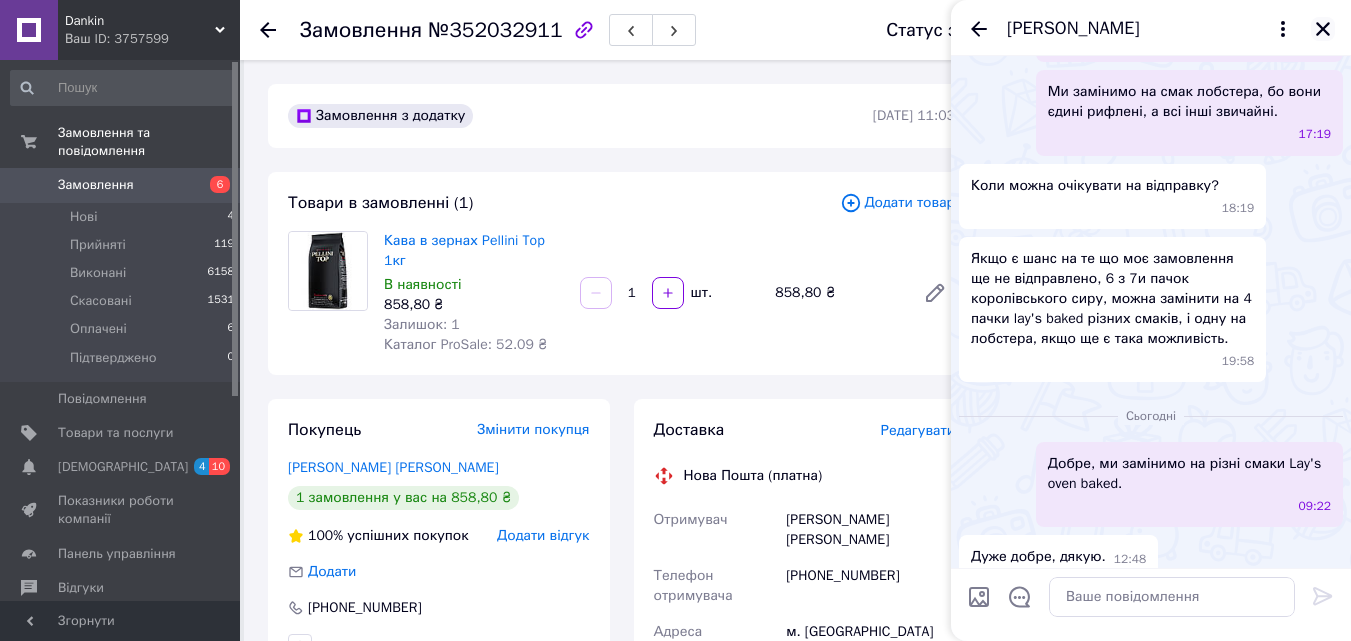 click 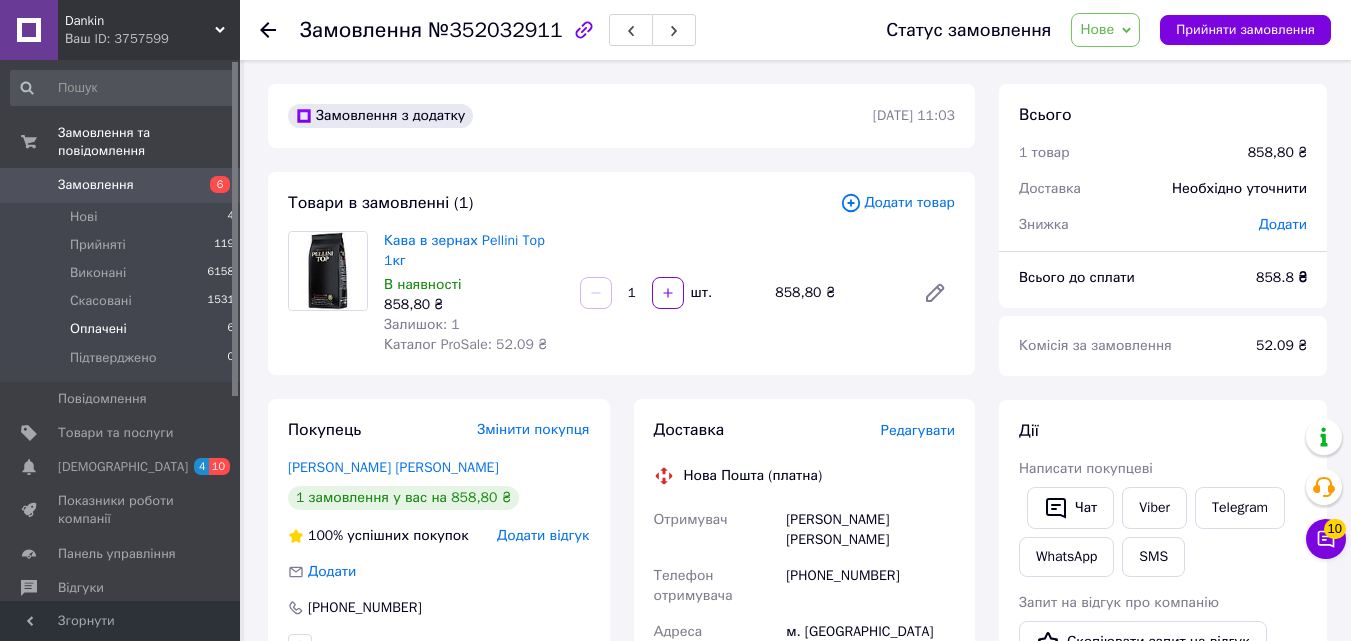 click on "Оплачені" at bounding box center [98, 329] 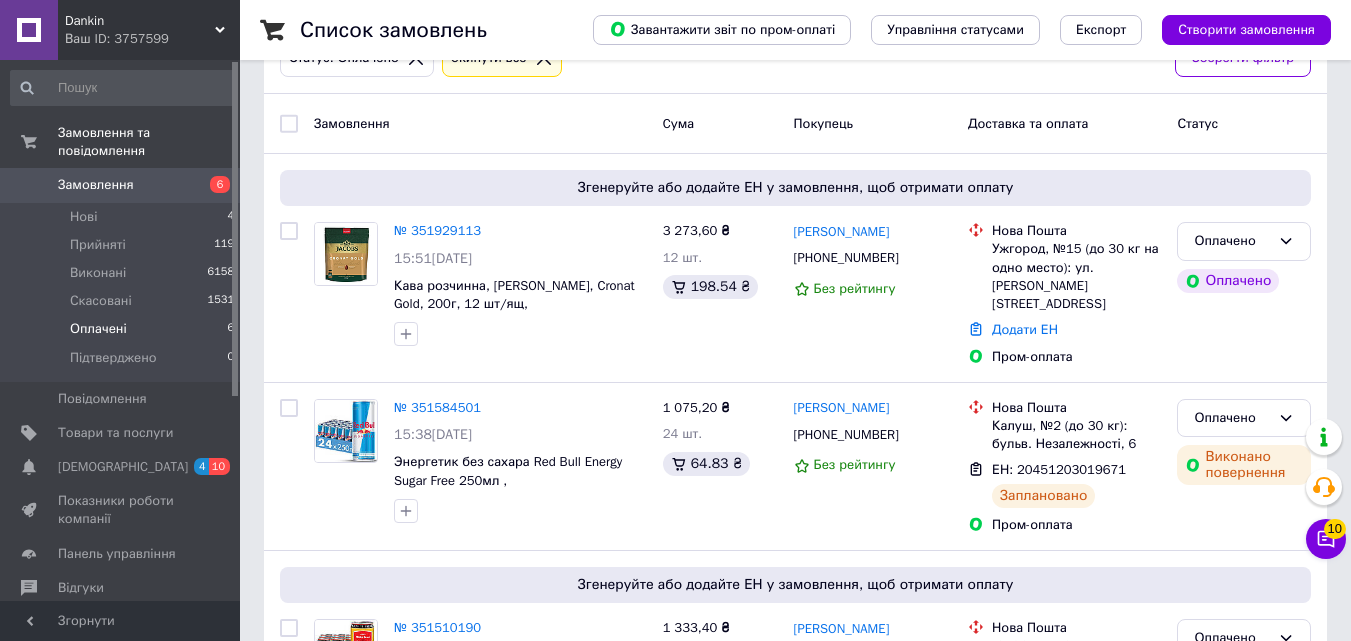 scroll, scrollTop: 160, scrollLeft: 0, axis: vertical 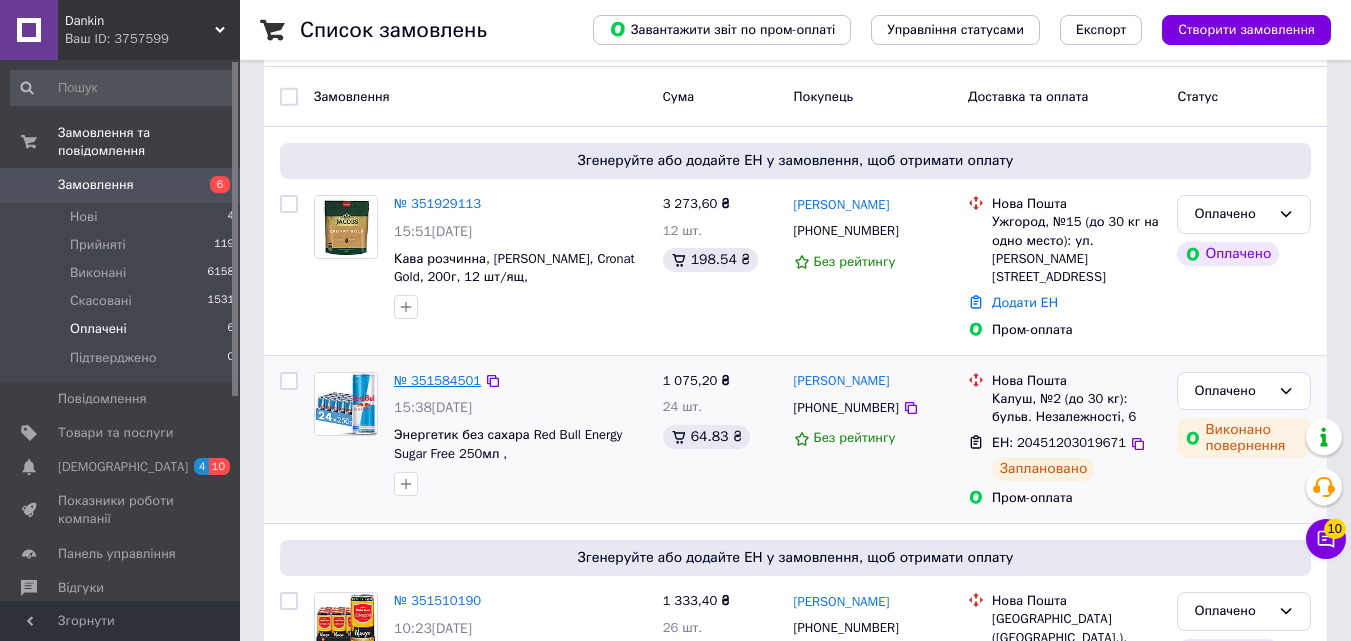 click on "№ 351584501" at bounding box center (437, 380) 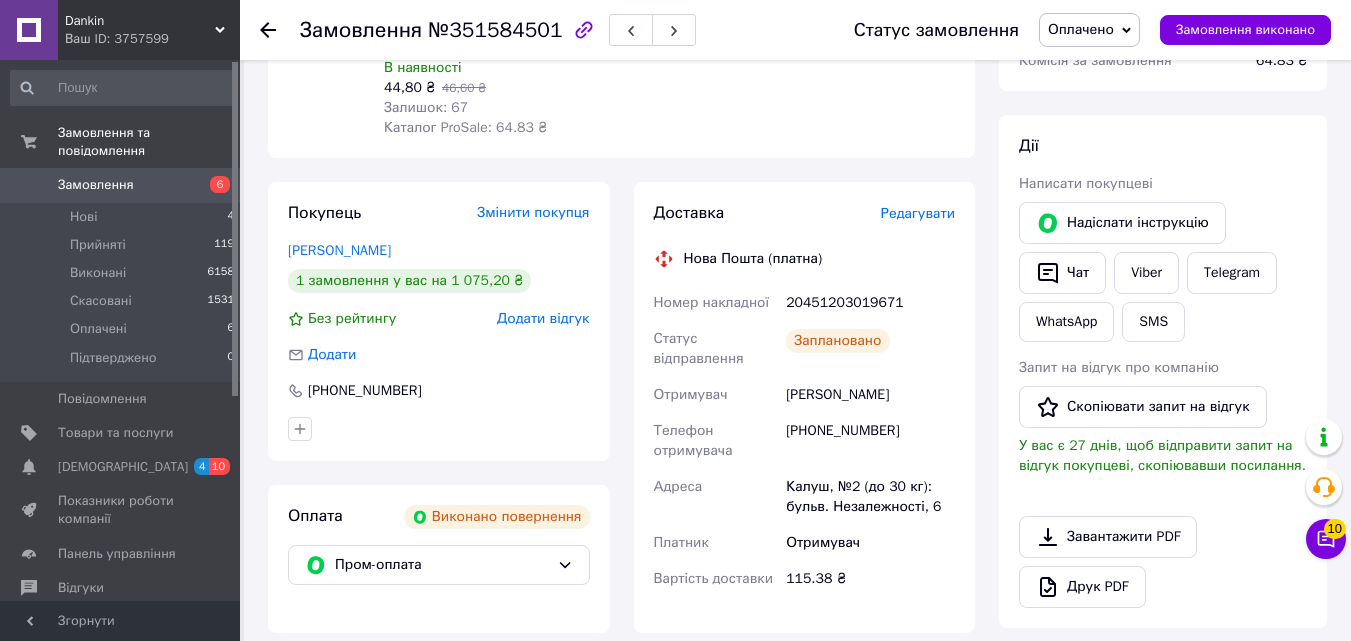 scroll, scrollTop: 0, scrollLeft: 0, axis: both 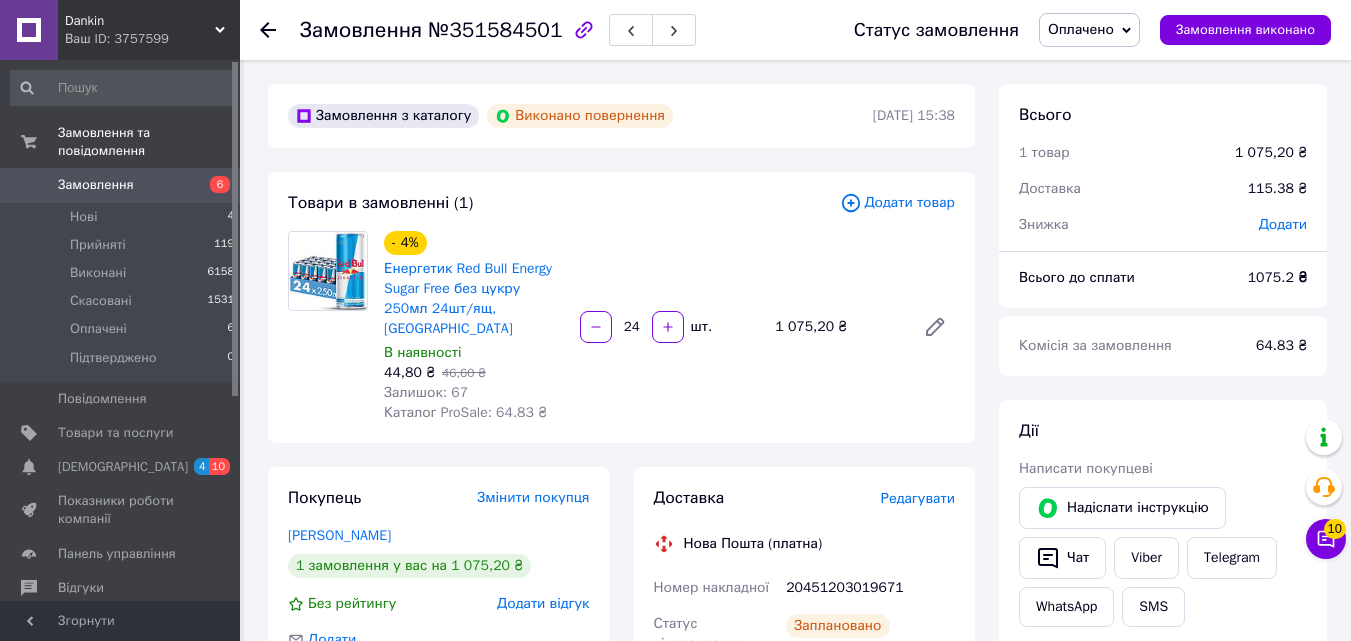 click on "Оплачено" at bounding box center [1081, 29] 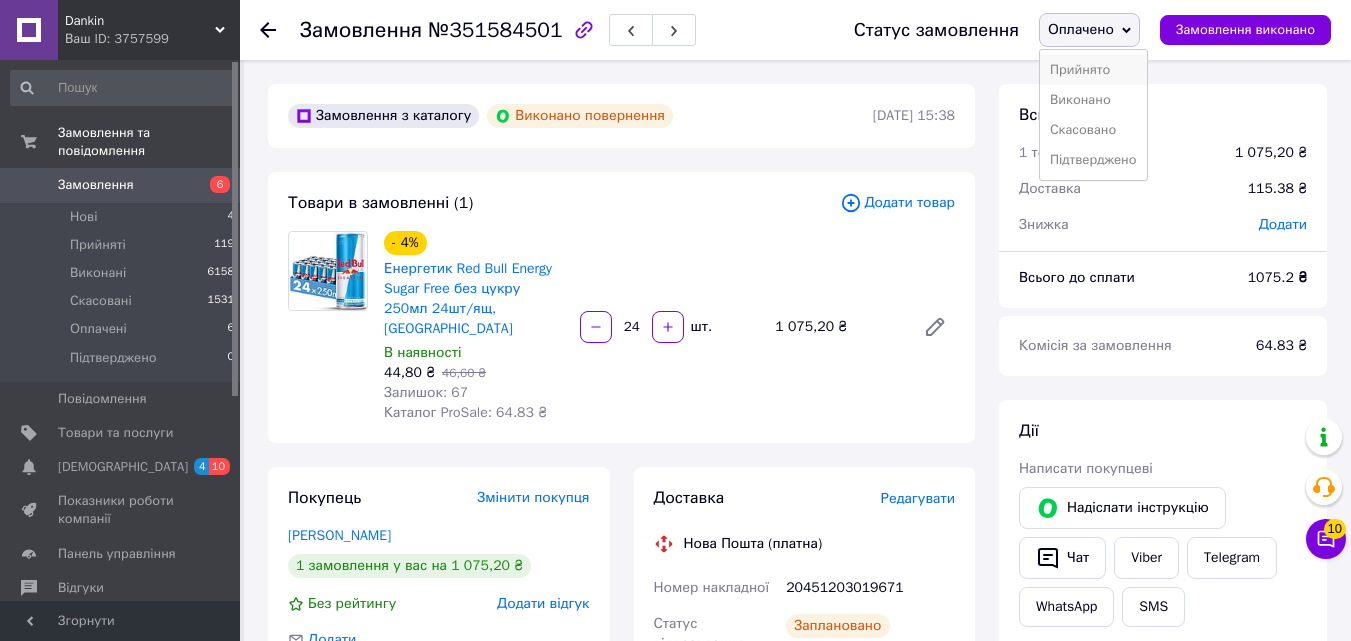 click on "Прийнято" at bounding box center [1093, 70] 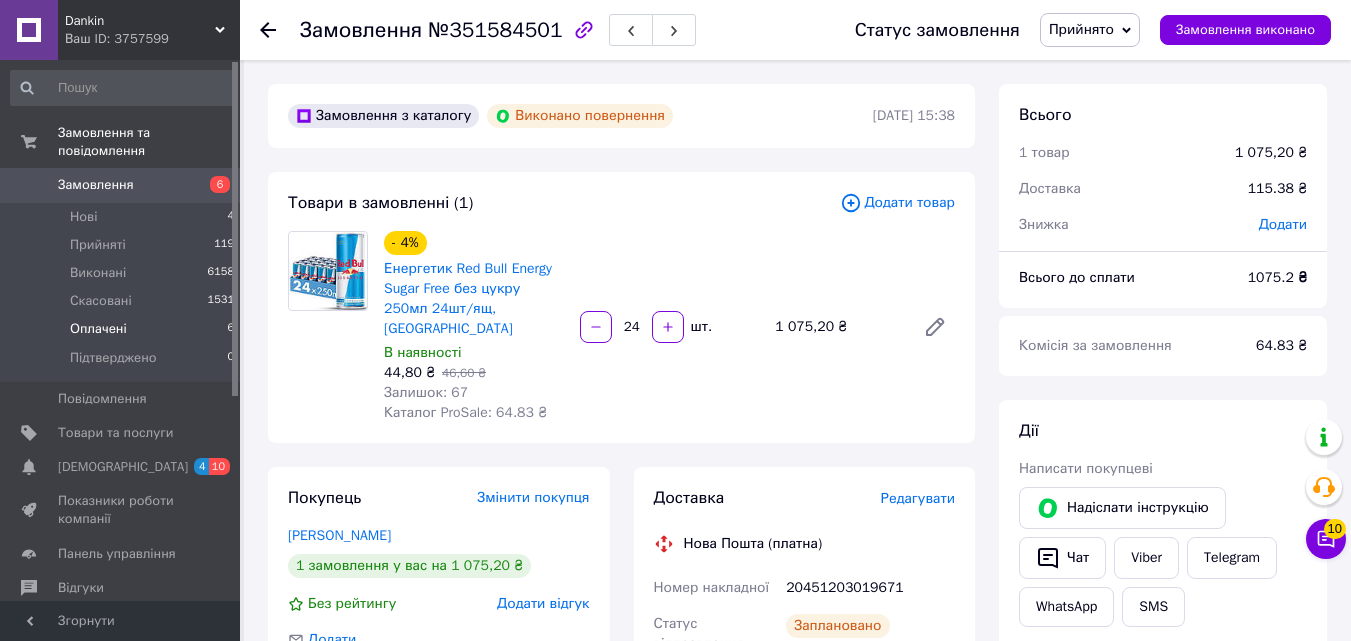 click on "Оплачені" at bounding box center [98, 329] 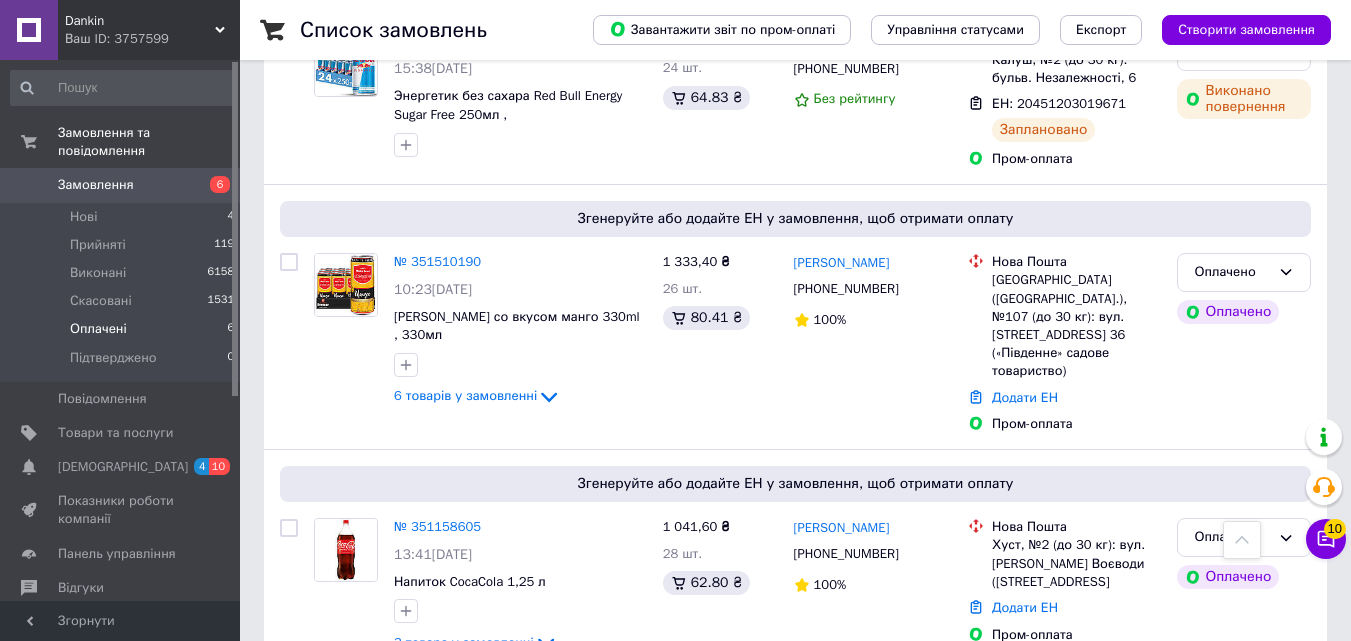 scroll, scrollTop: 505, scrollLeft: 0, axis: vertical 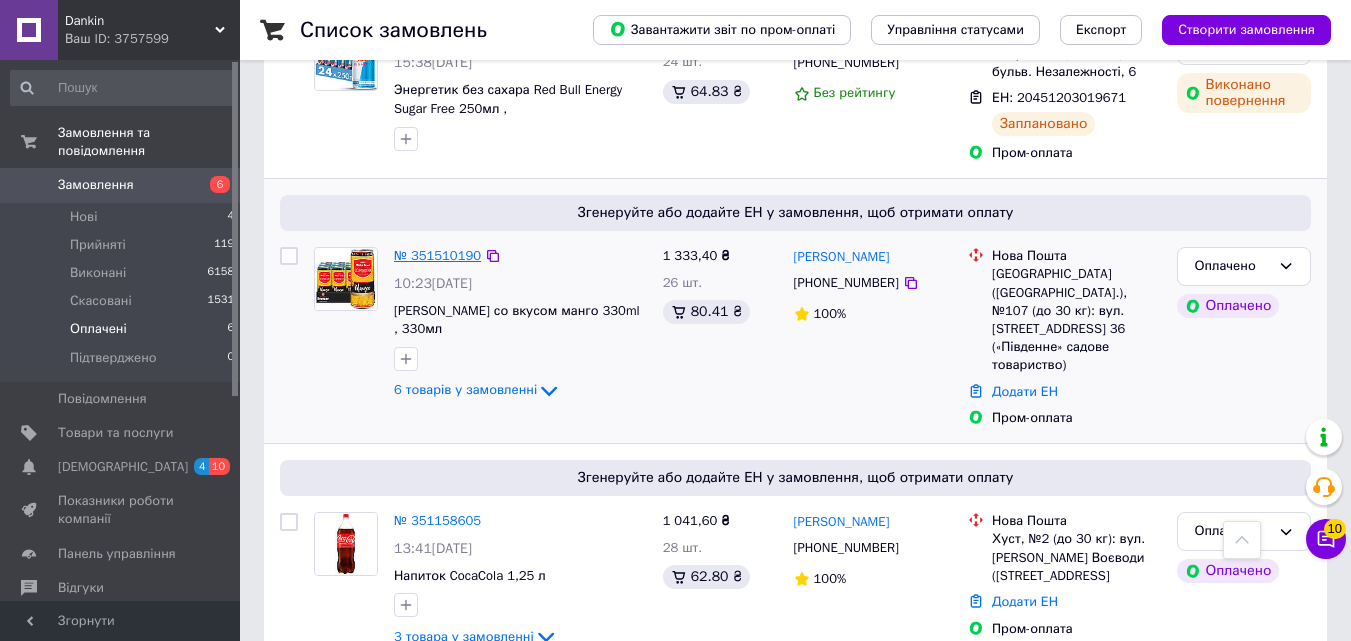 click on "№ 351510190" at bounding box center [437, 255] 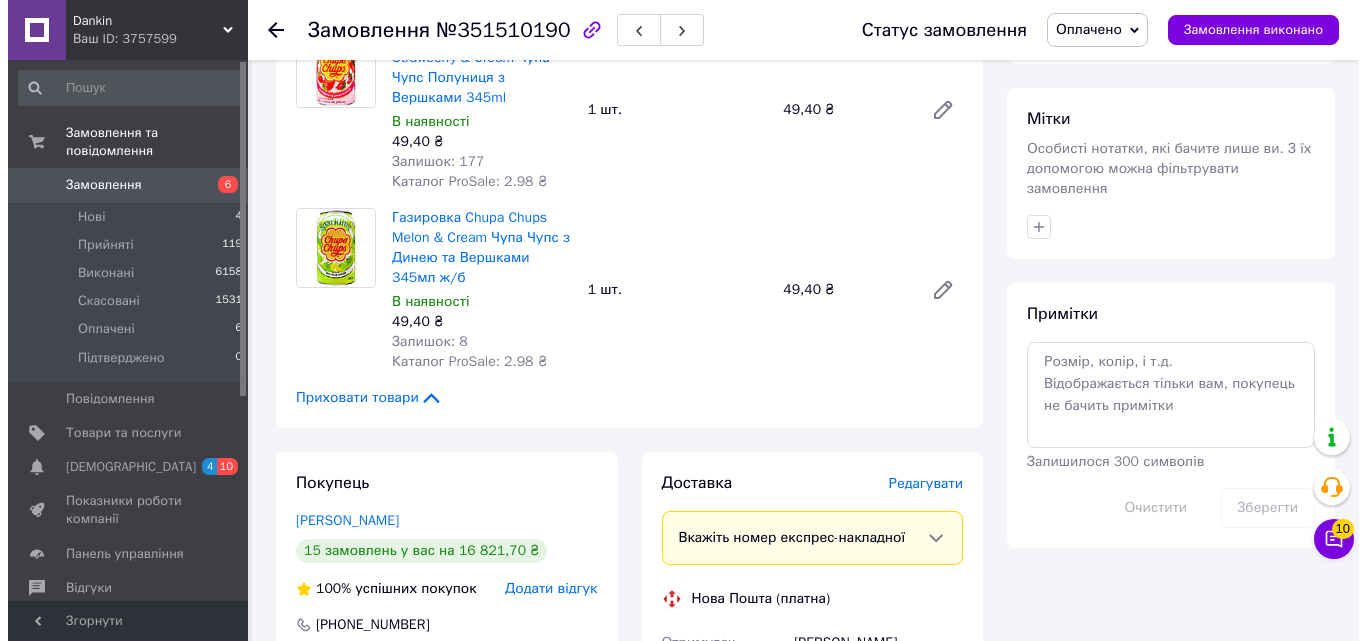 scroll, scrollTop: 965, scrollLeft: 0, axis: vertical 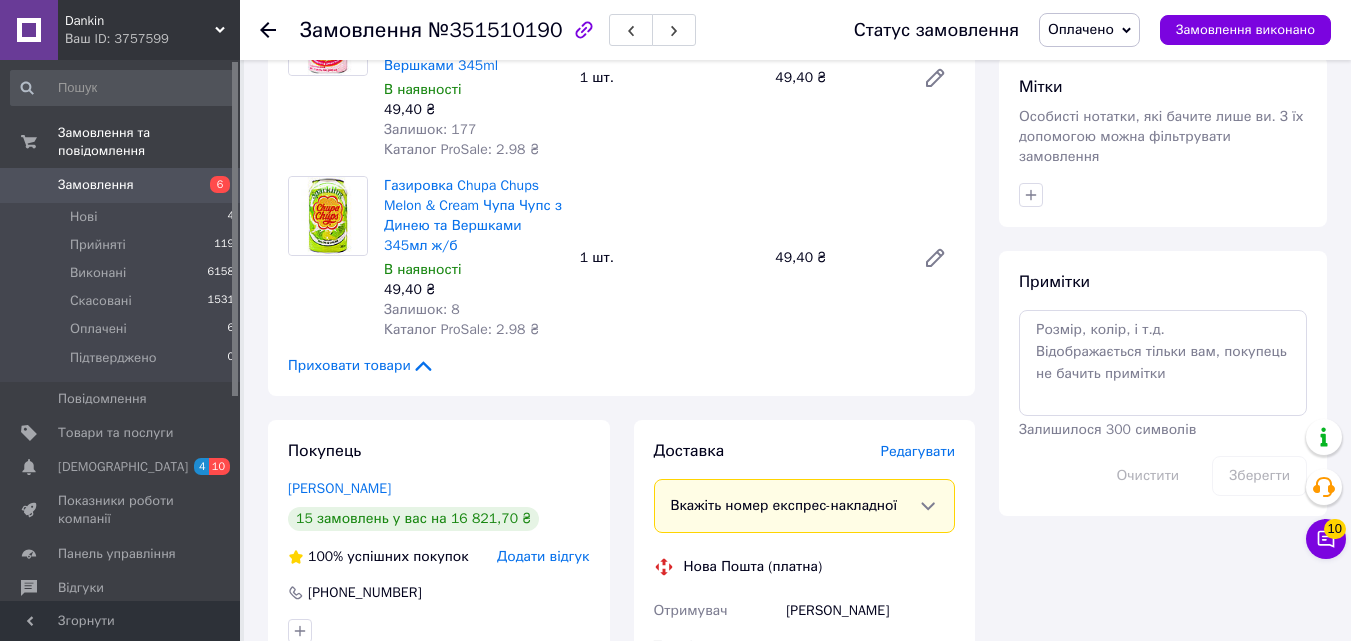 click on "Редагувати" at bounding box center [918, 451] 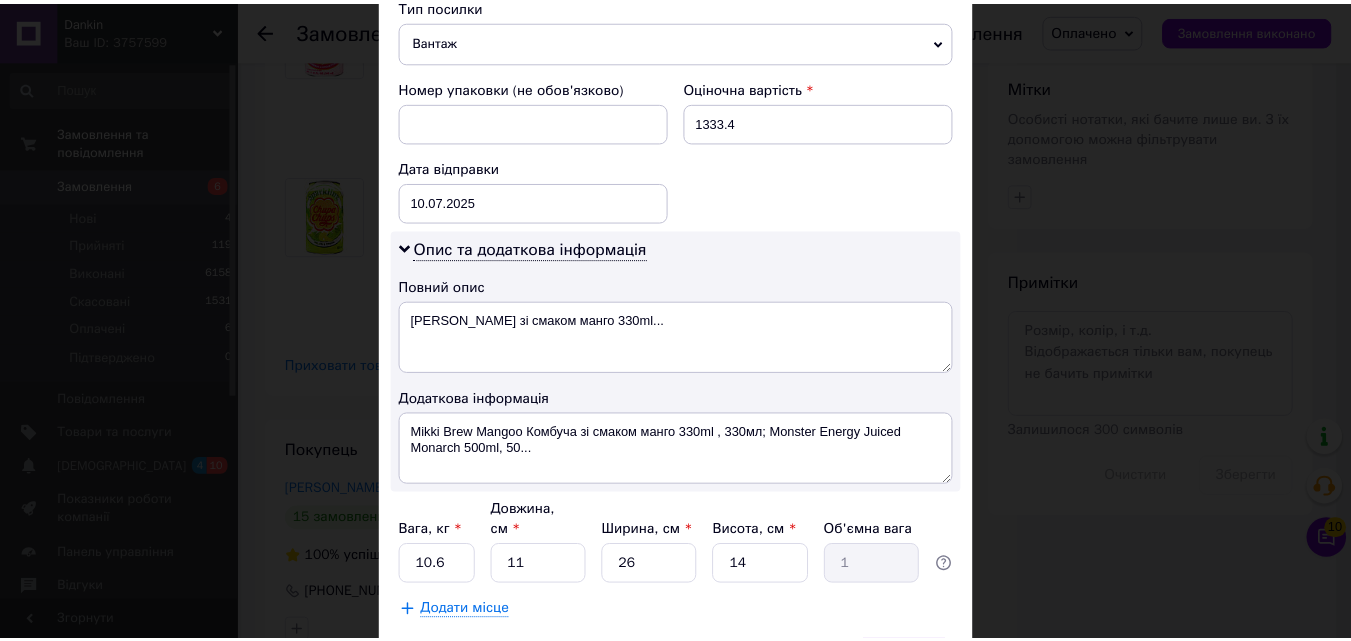 scroll, scrollTop: 931, scrollLeft: 0, axis: vertical 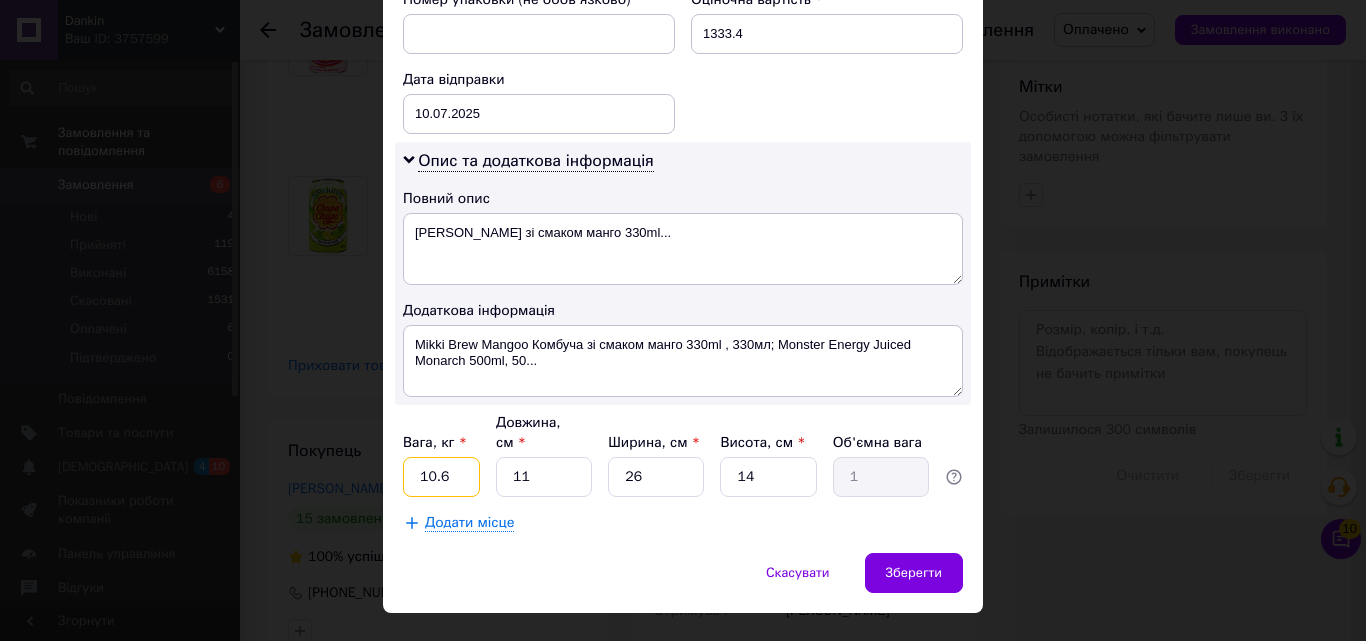 click on "10.6" at bounding box center [441, 477] 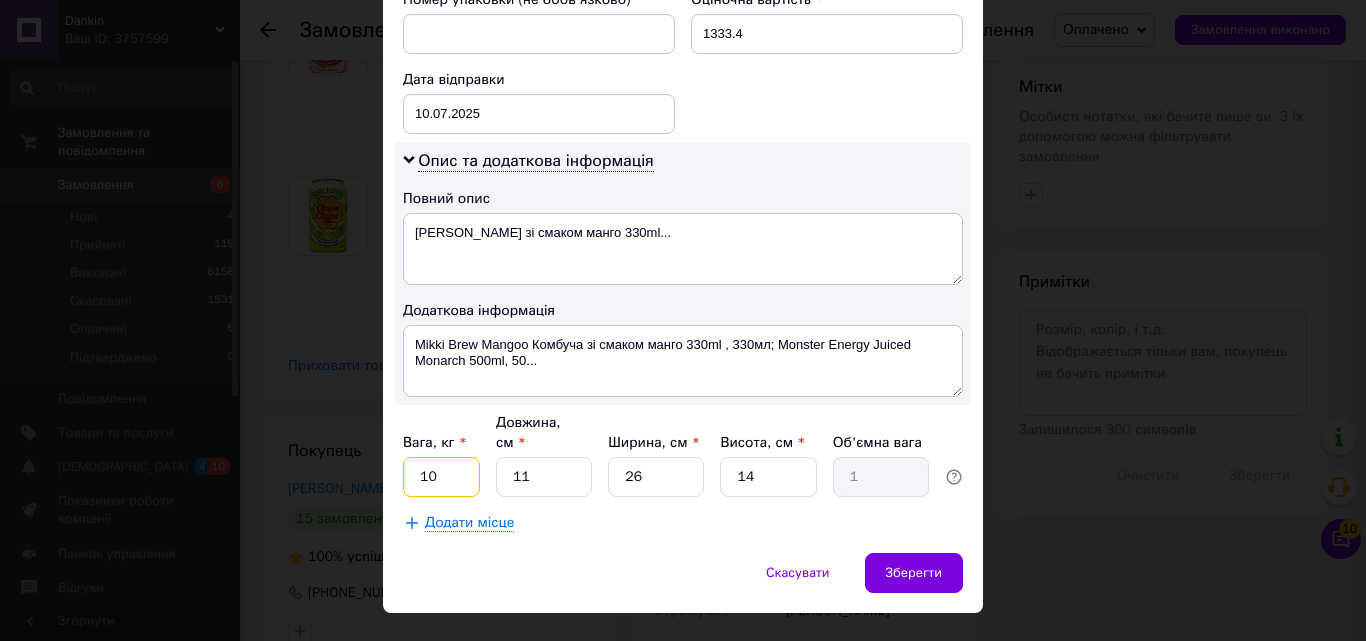 type on "1" 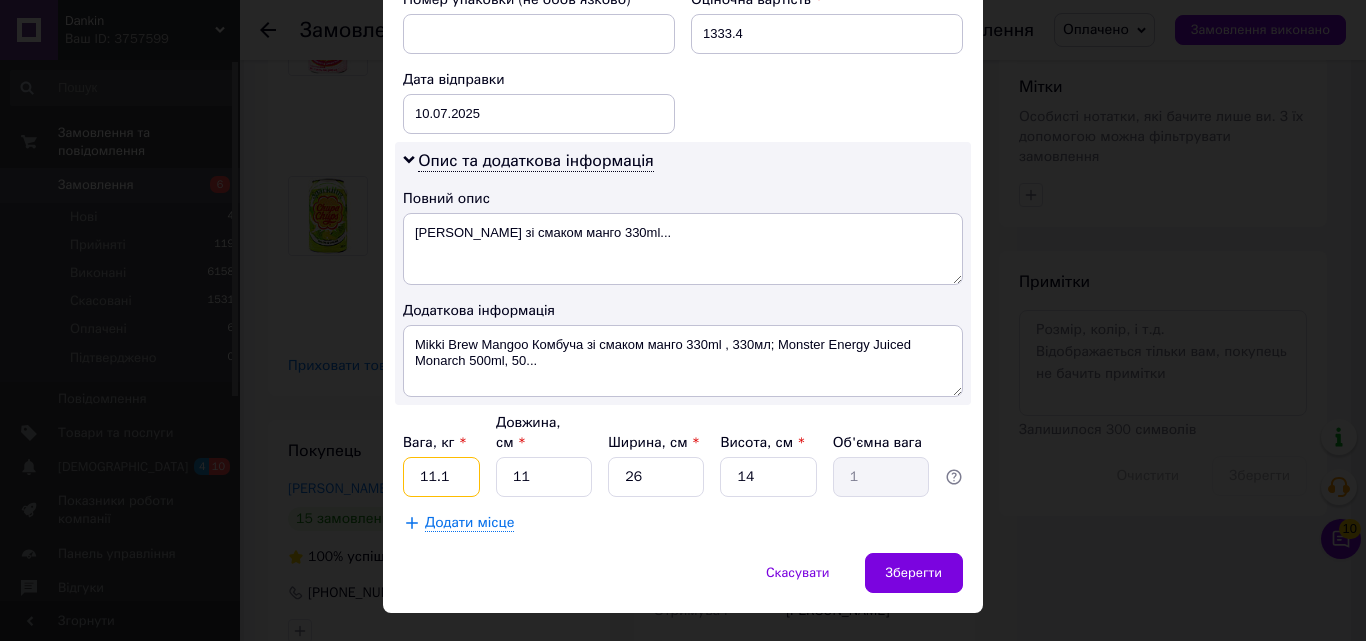 type on "11.1" 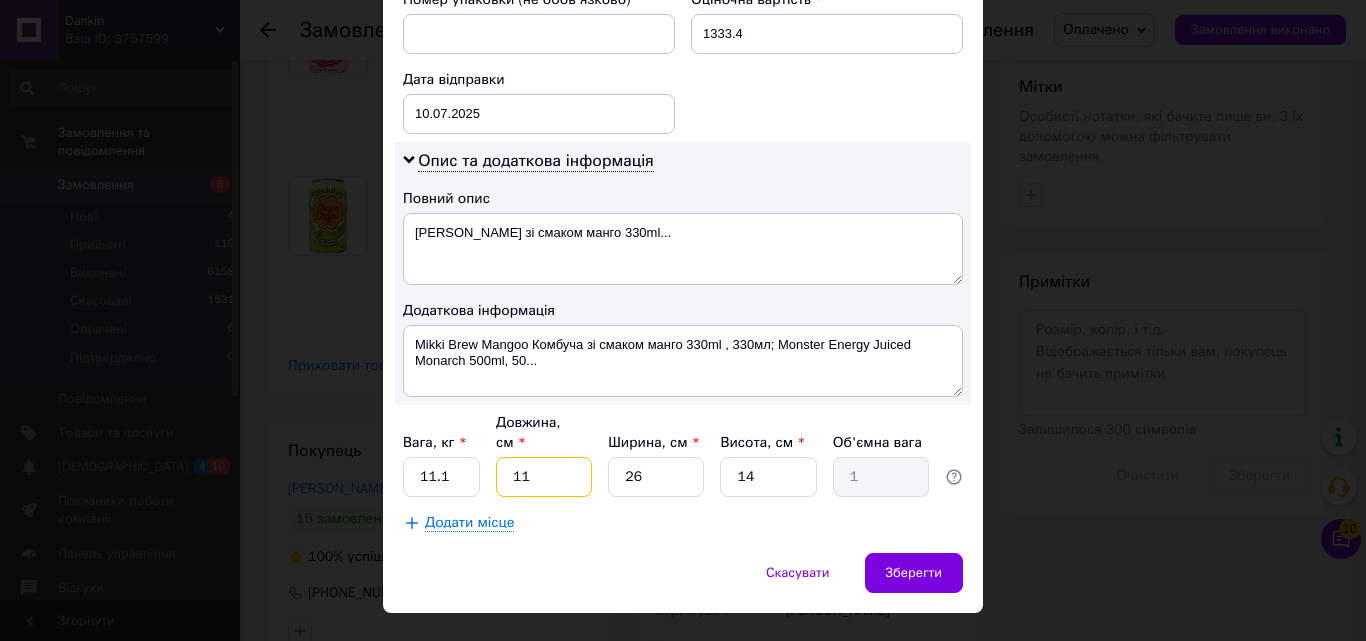 click on "11" at bounding box center [544, 477] 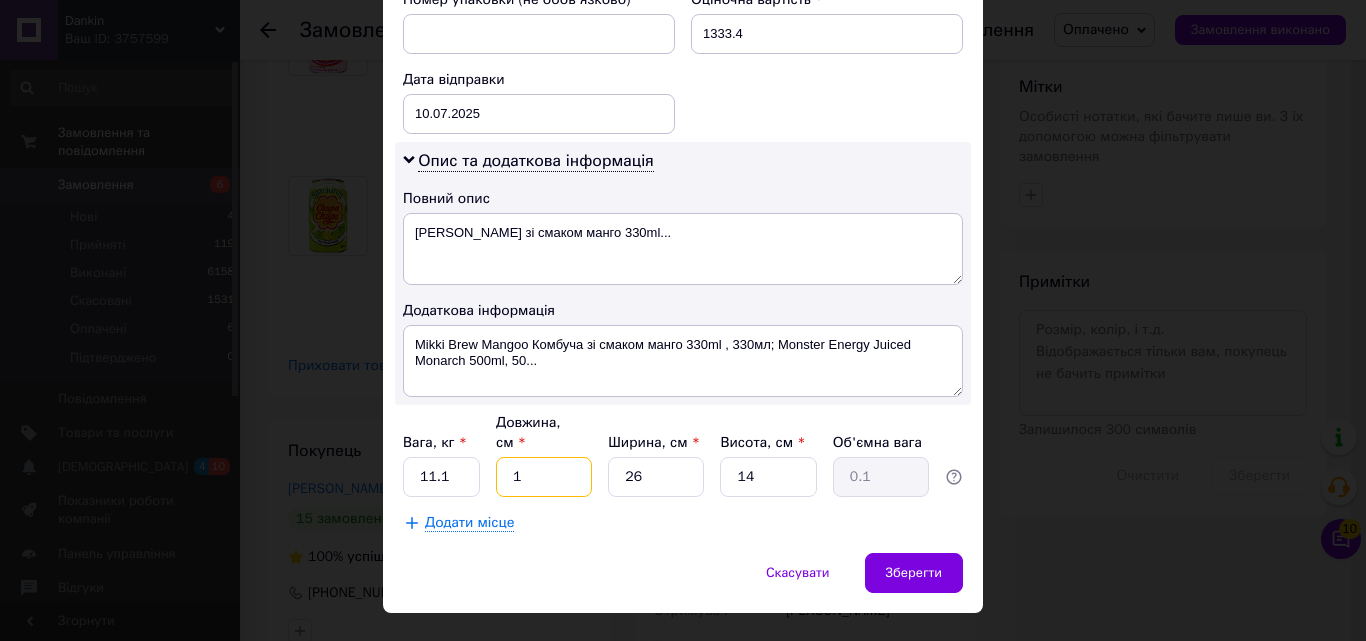 type 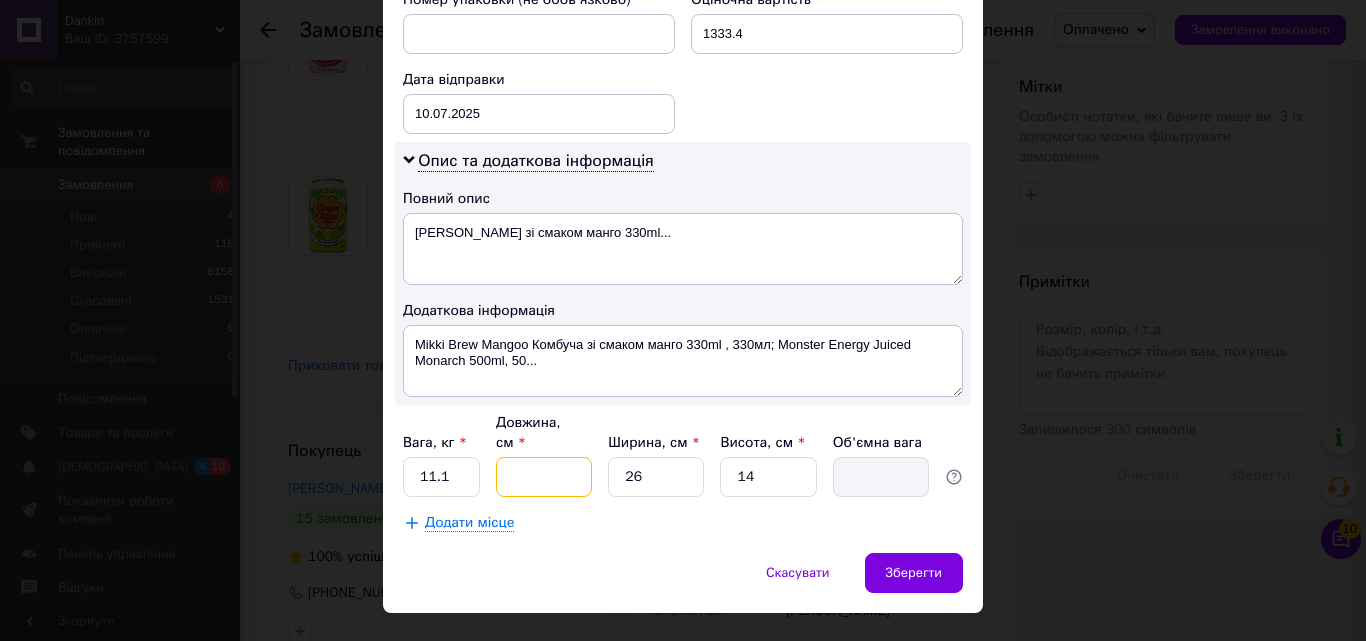 type on "4" 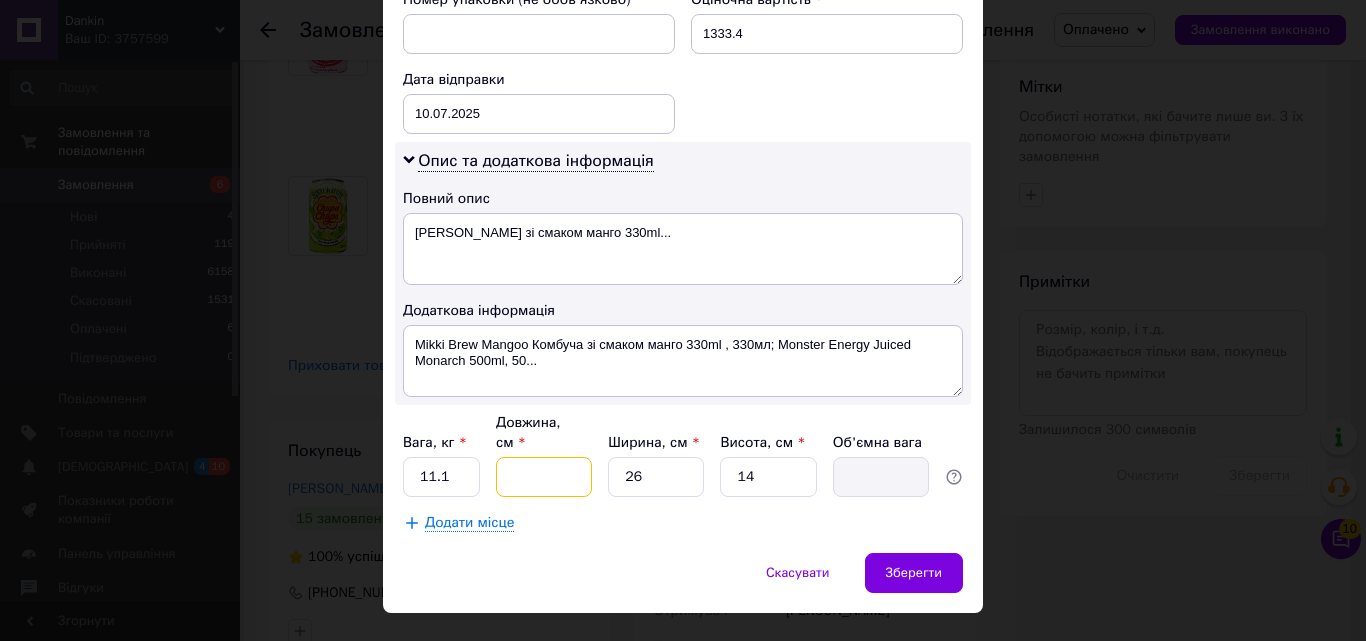 type on "0.36" 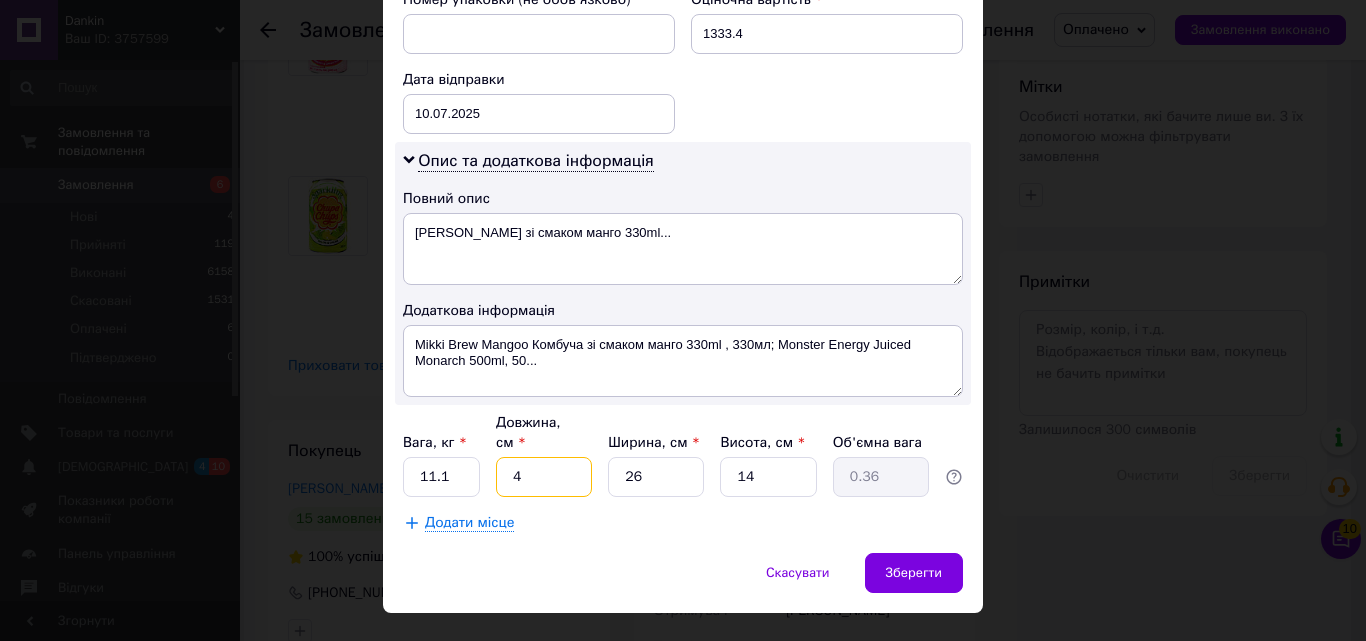 type on "40" 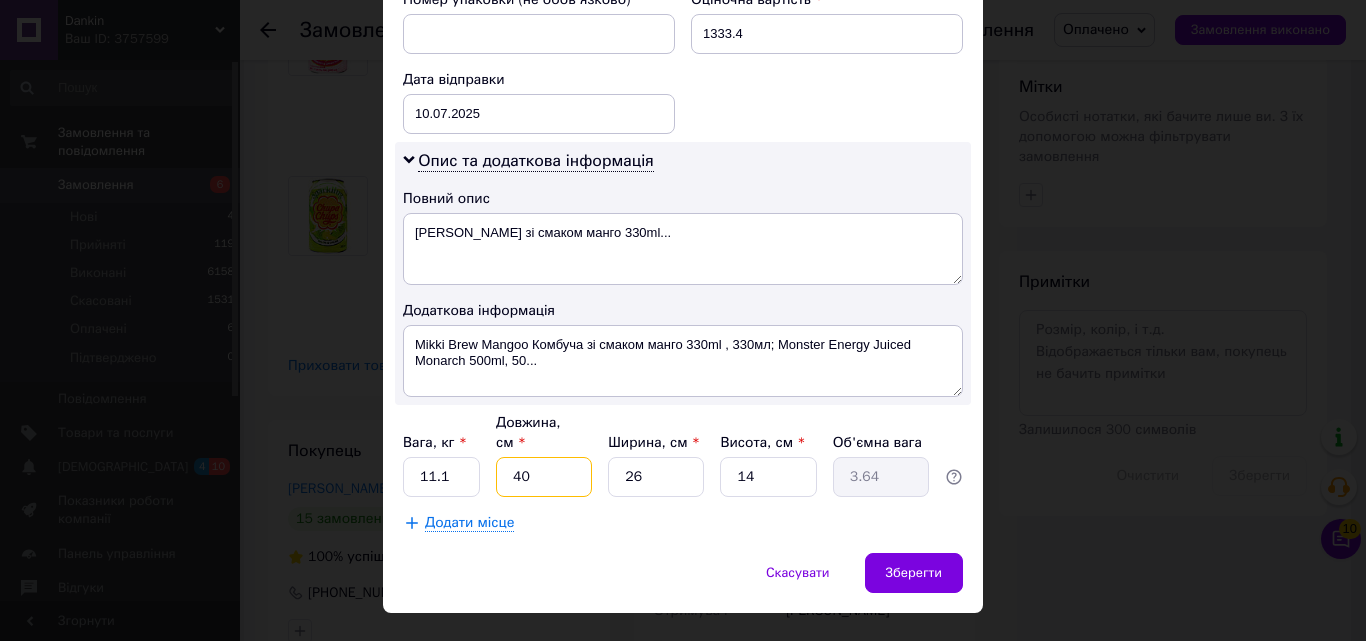 type on "40" 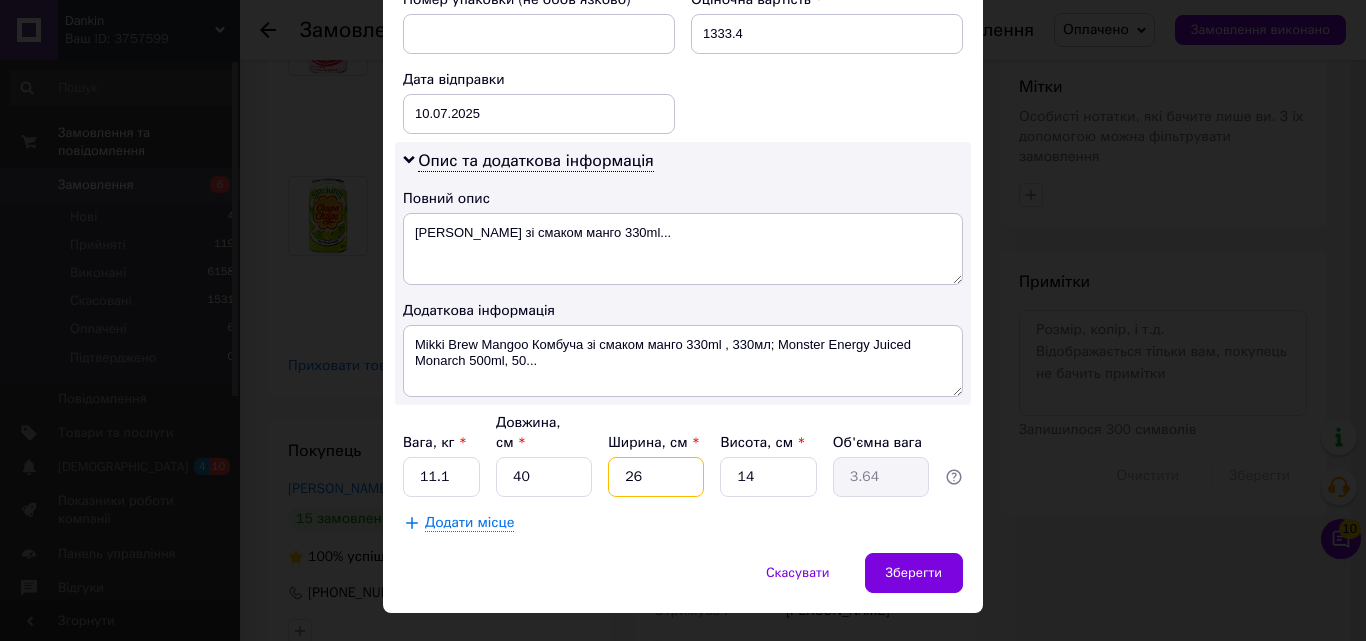 click on "26" at bounding box center [656, 477] 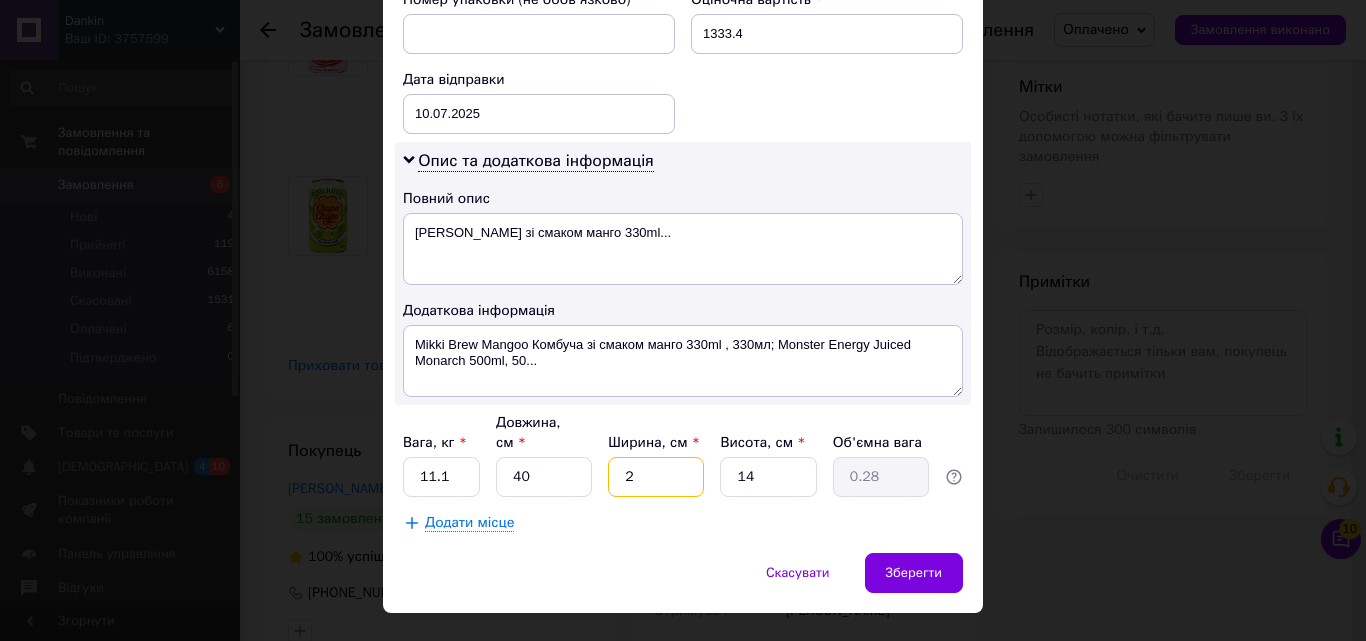 type 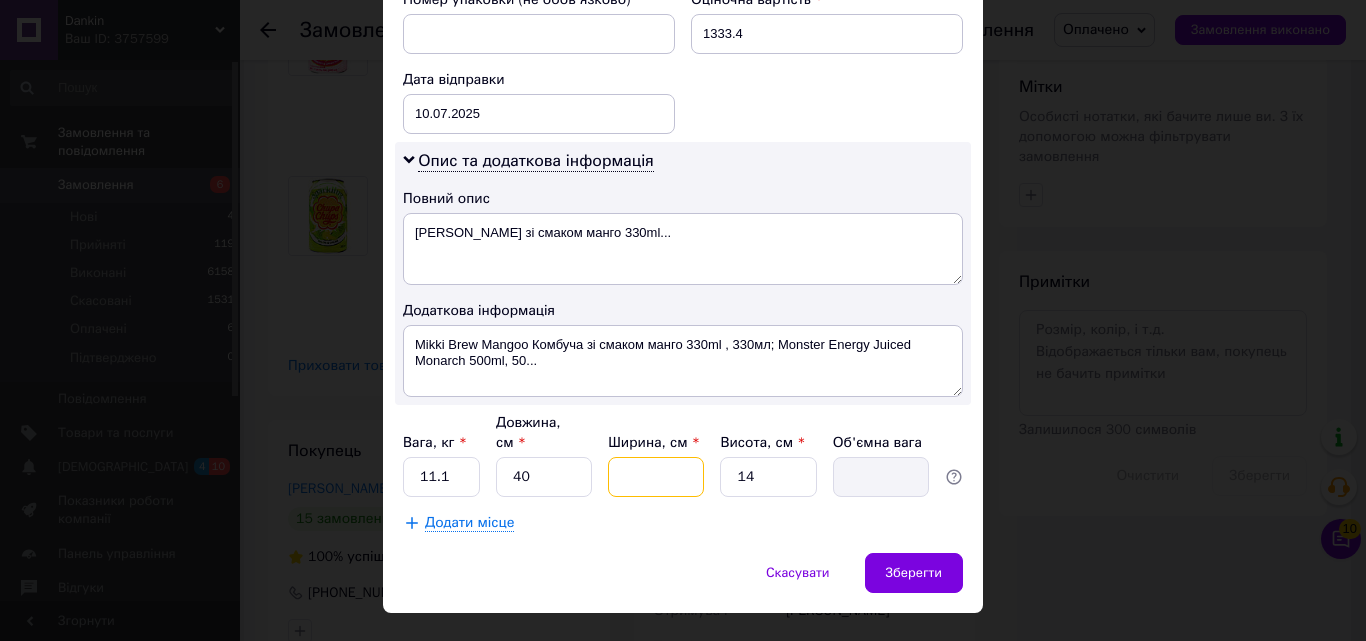 type on "3" 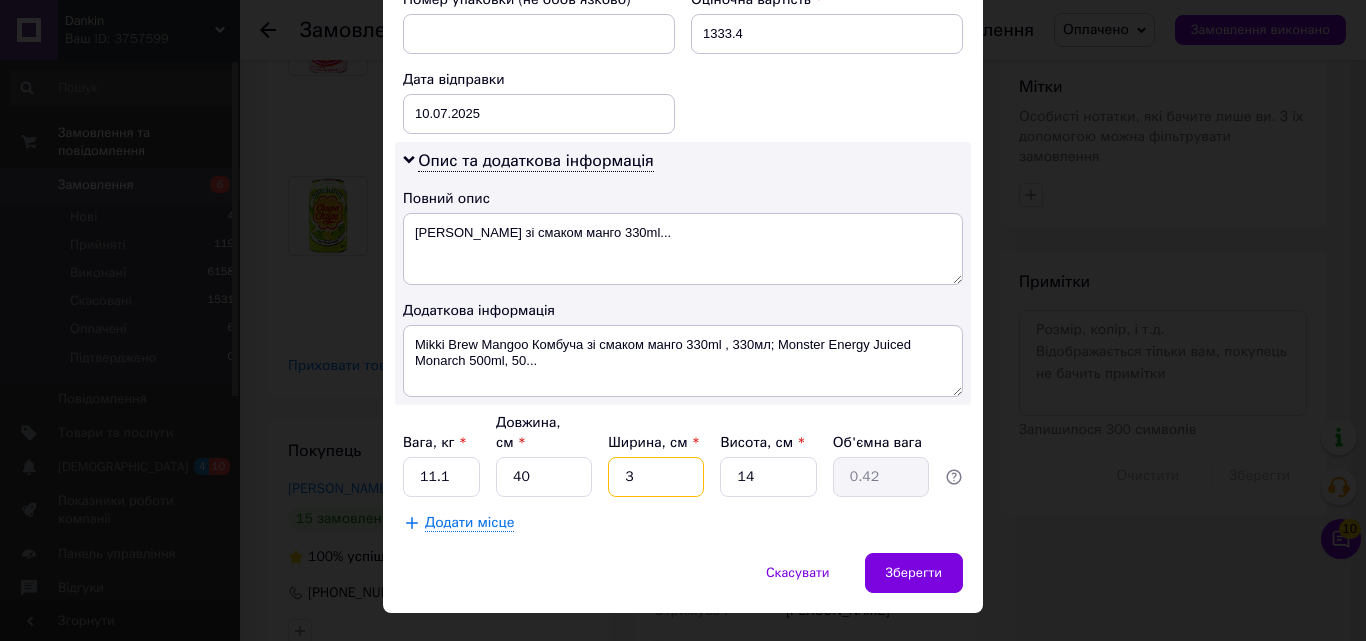 type on "33" 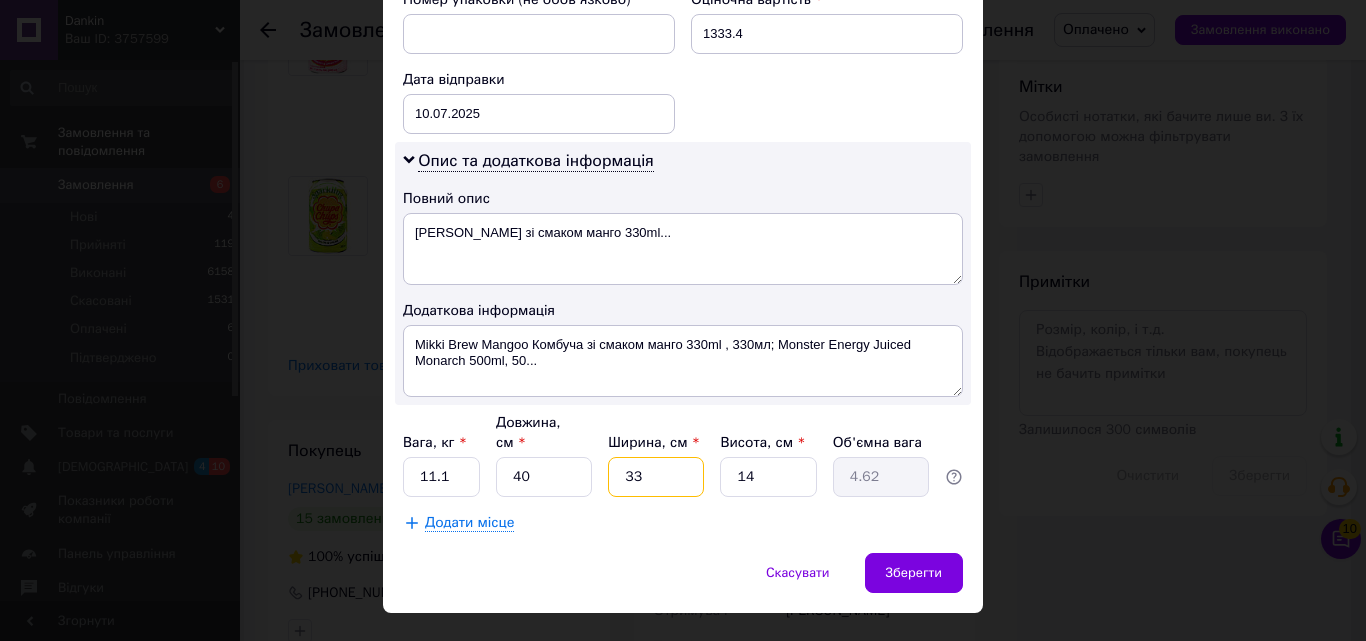 type on "33" 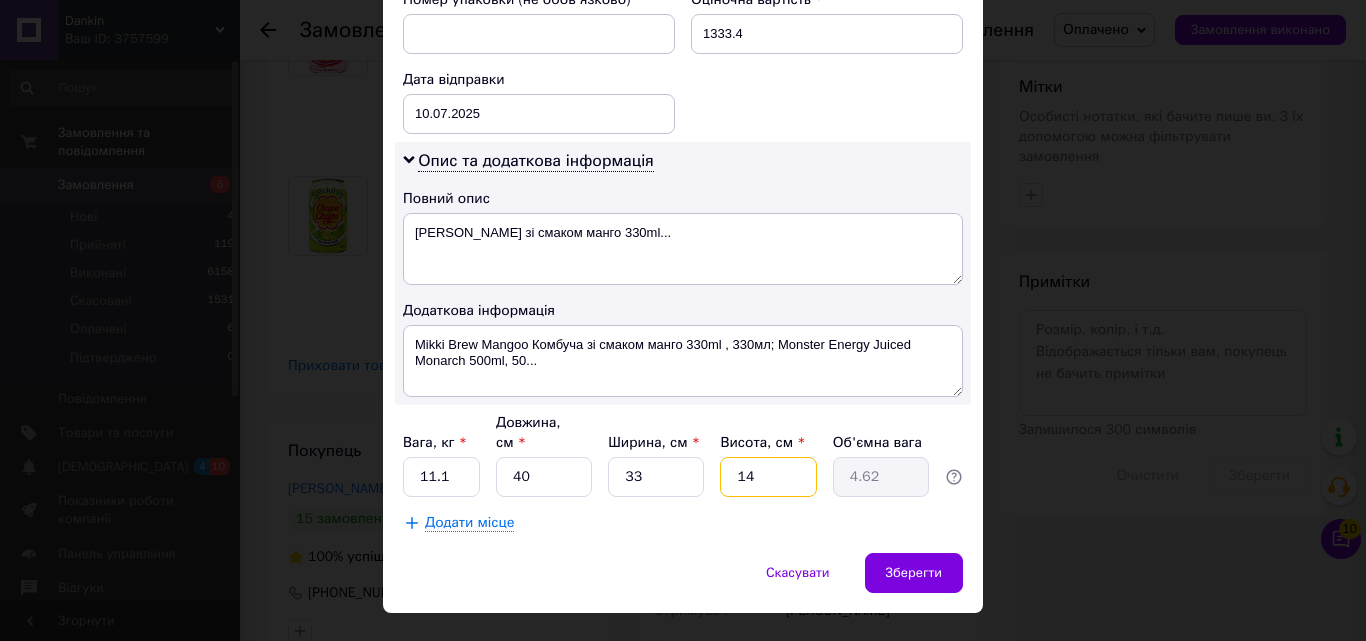 click on "14" at bounding box center [768, 477] 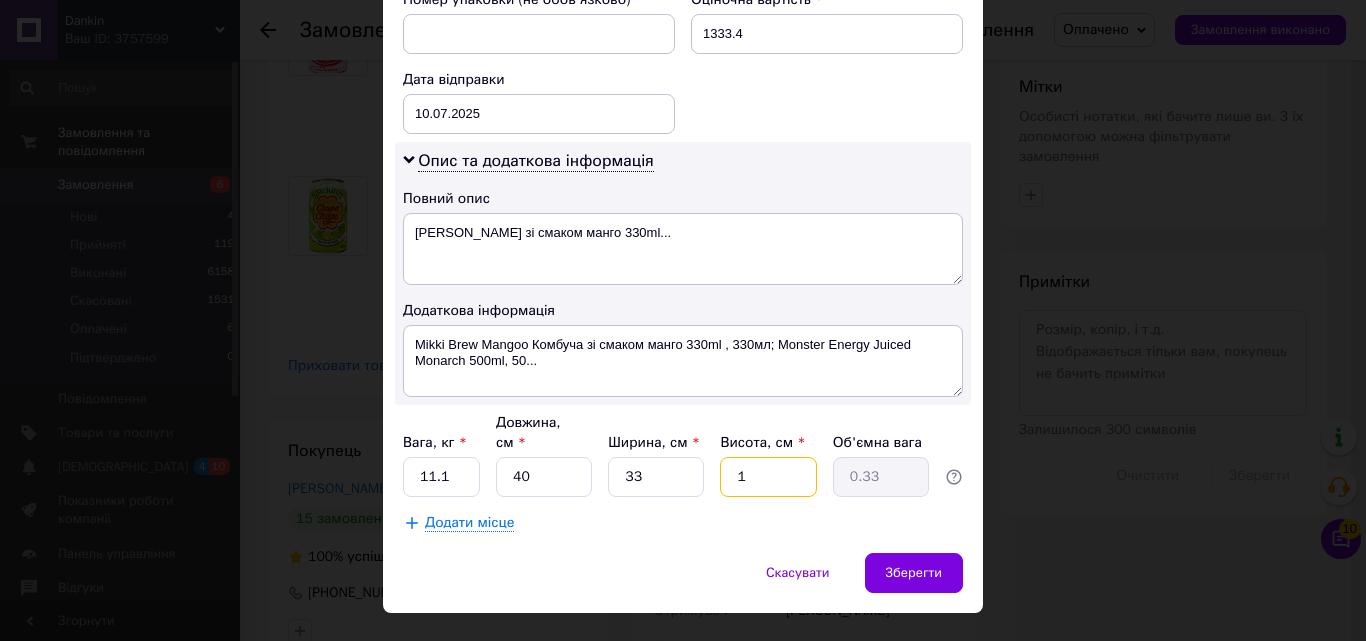 type 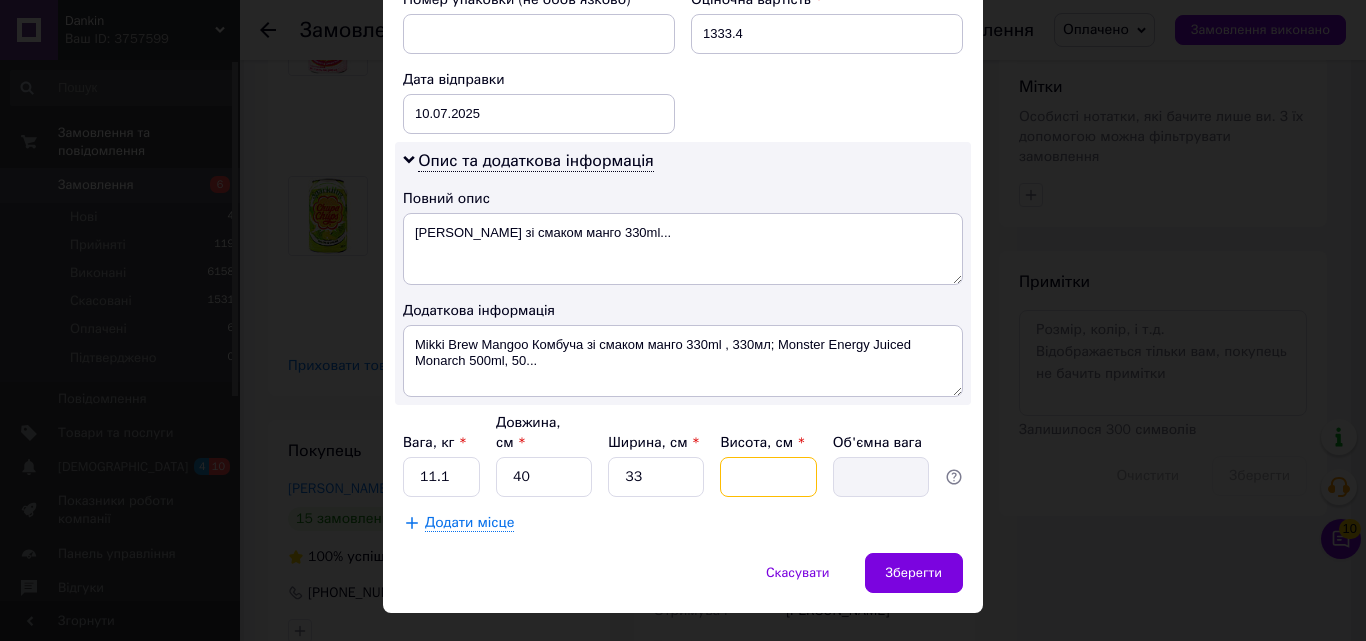 type on "1" 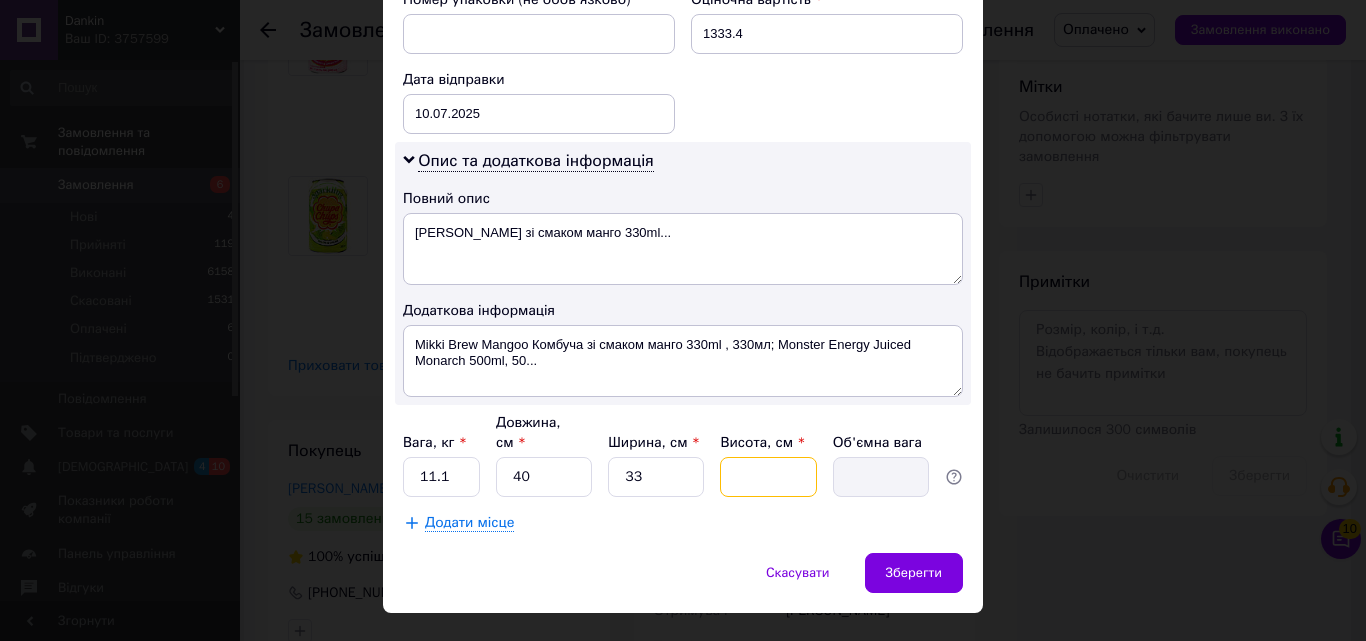 type on "0.33" 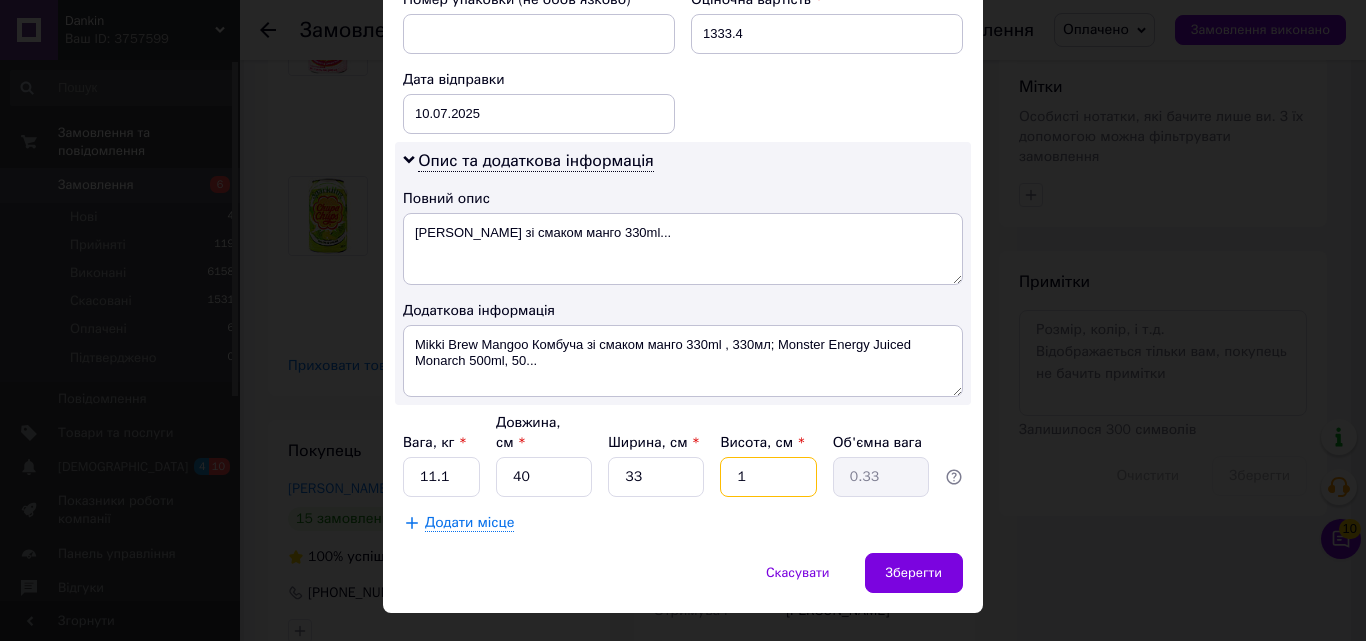 type on "17" 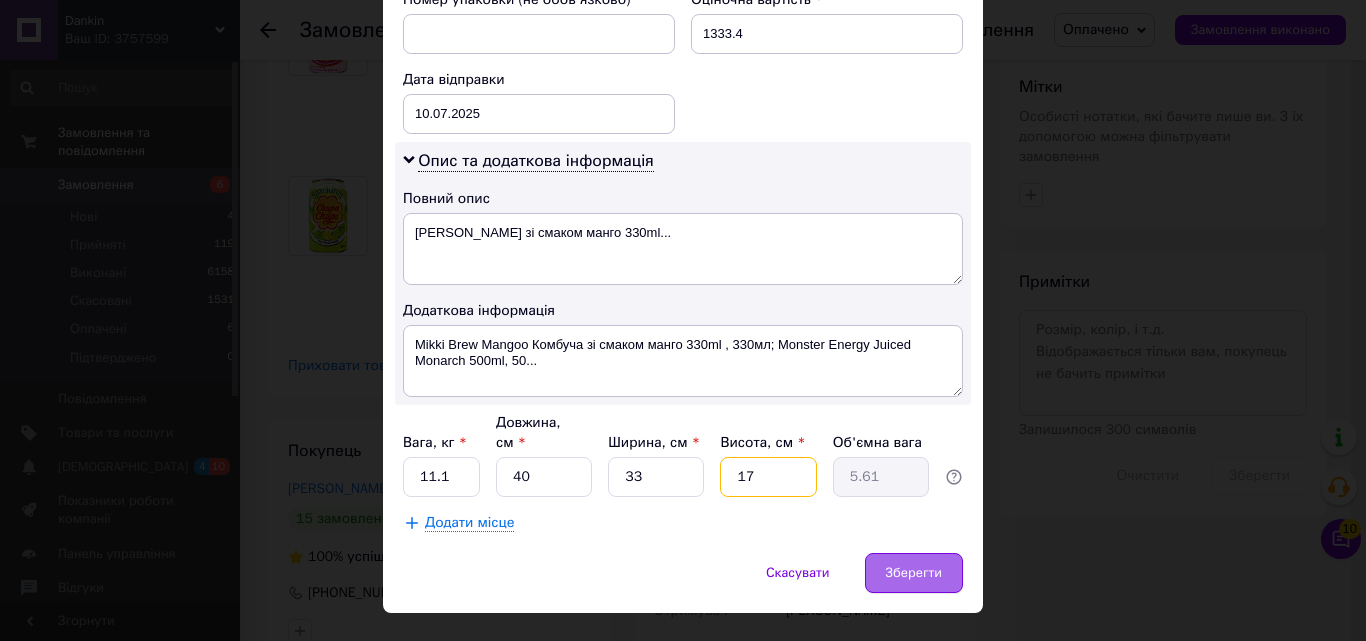 type on "17" 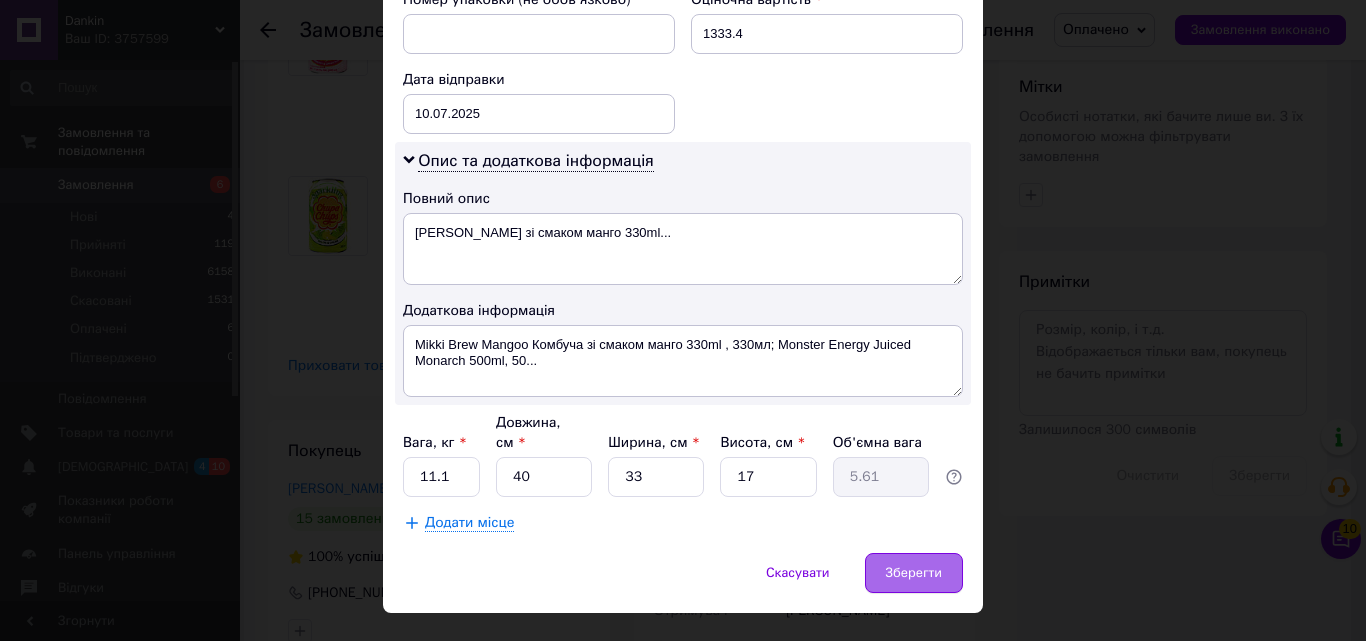 click on "Зберегти" at bounding box center [914, 573] 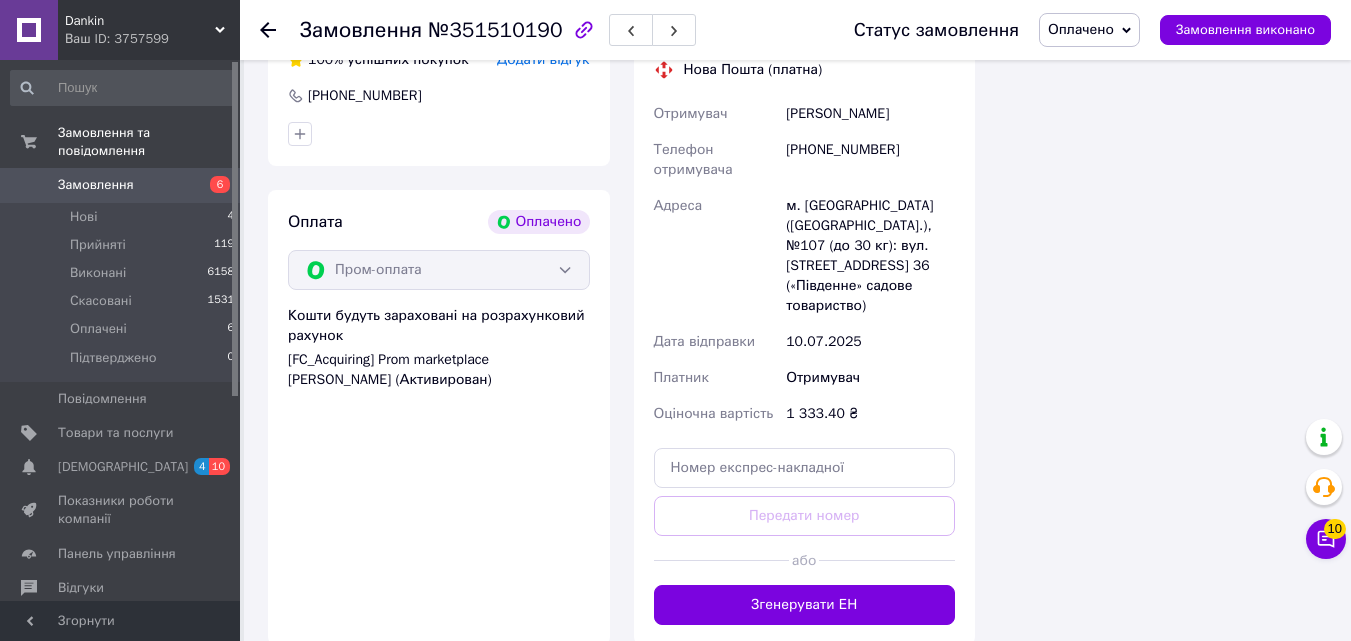 scroll, scrollTop: 1472, scrollLeft: 0, axis: vertical 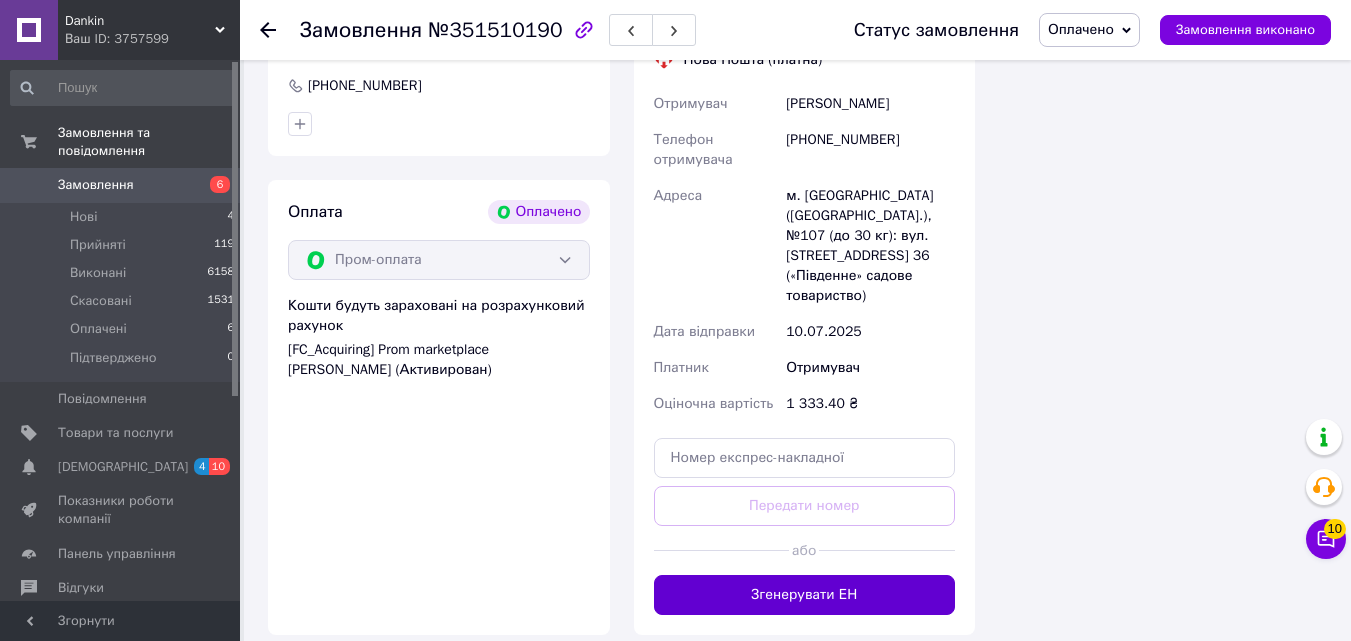 click on "Згенерувати ЕН" at bounding box center [805, 595] 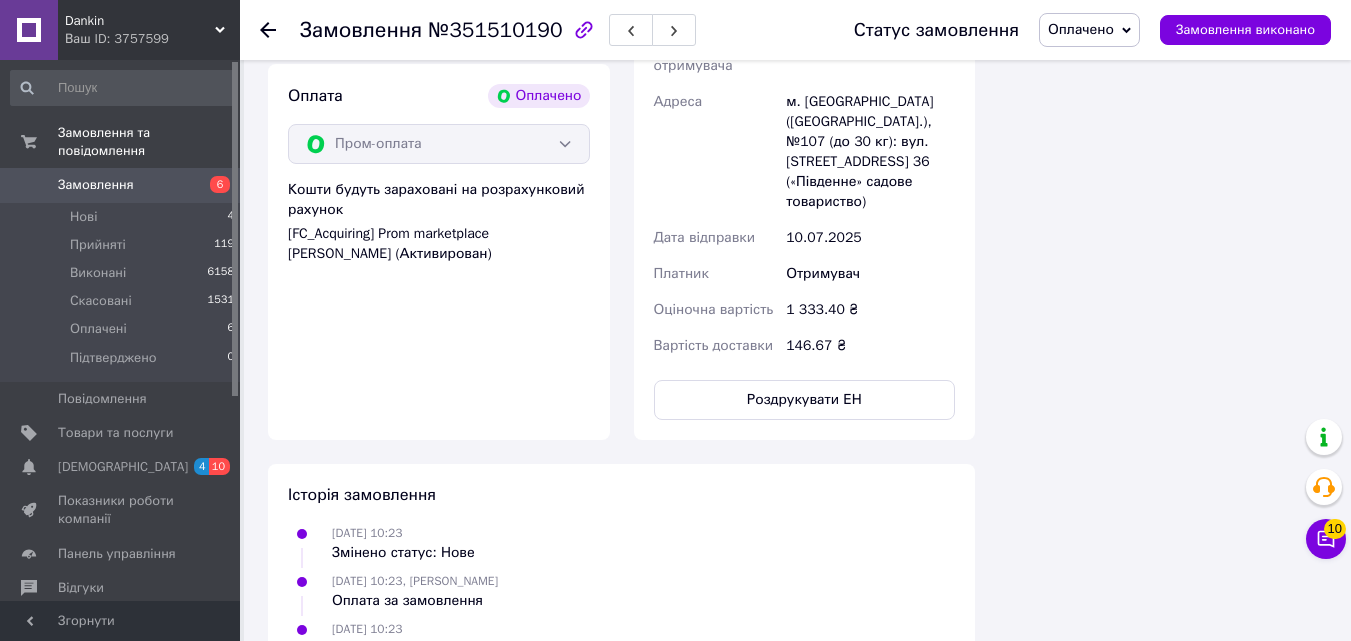 scroll, scrollTop: 1589, scrollLeft: 0, axis: vertical 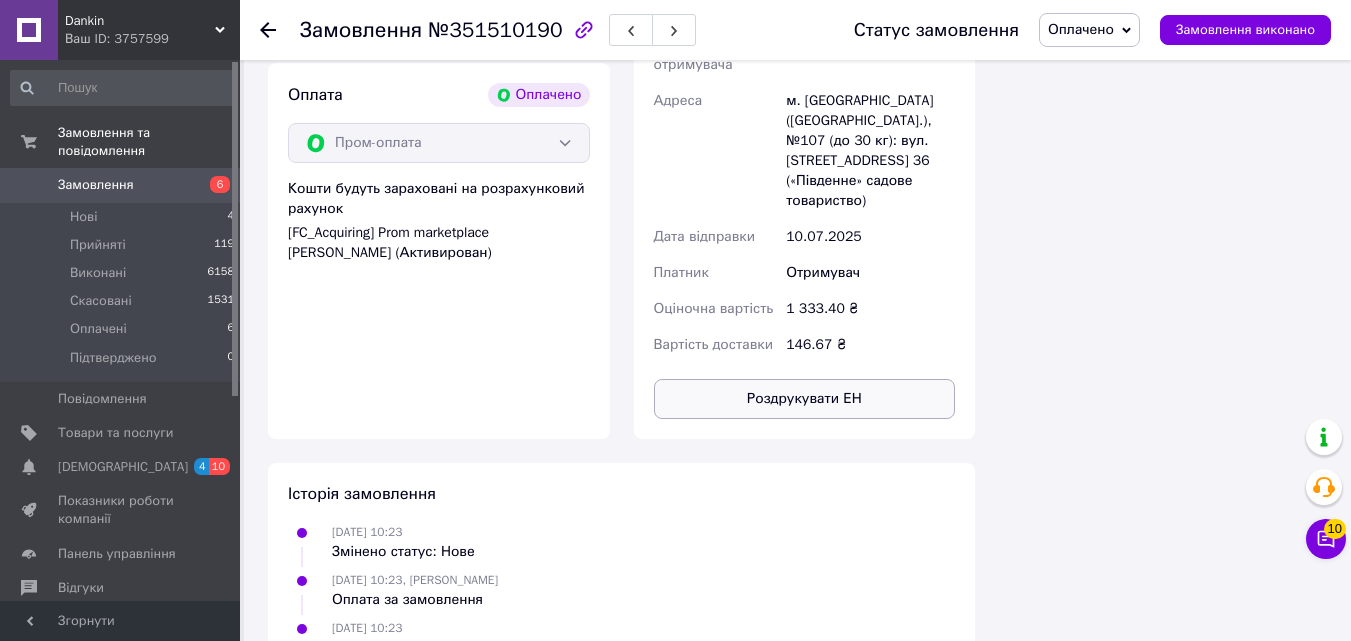 click on "Роздрукувати ЕН" at bounding box center (805, 399) 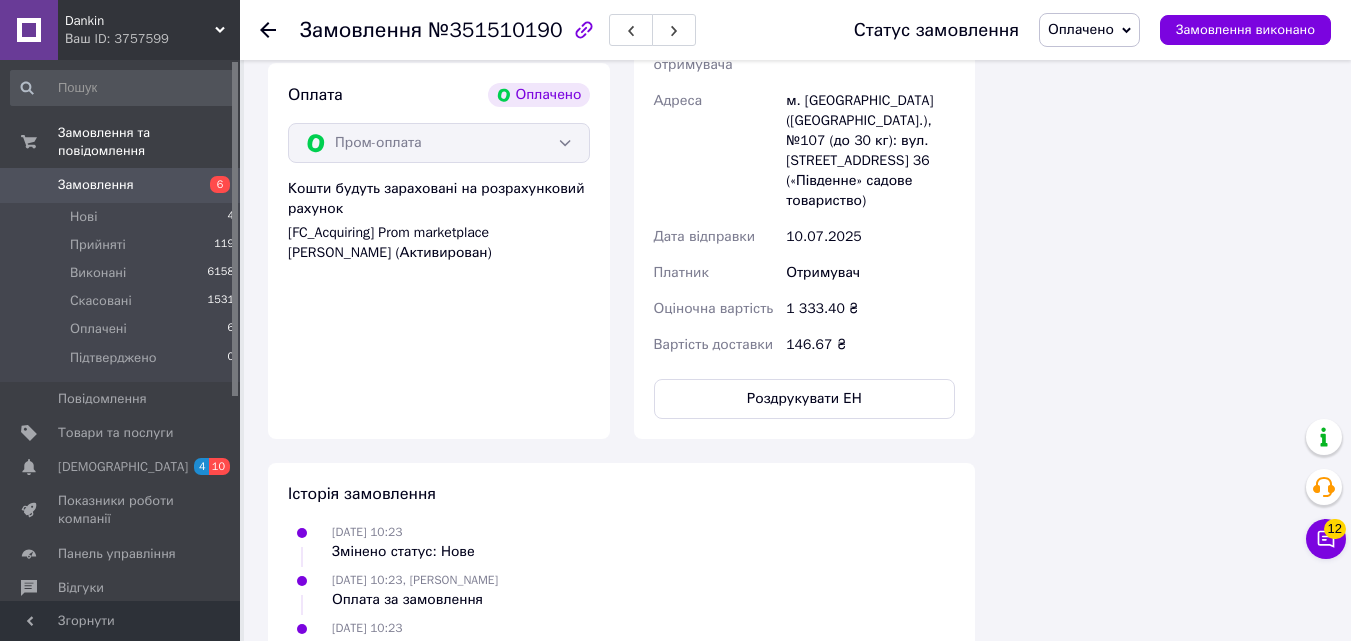 click on "Оплачено" at bounding box center (1081, 29) 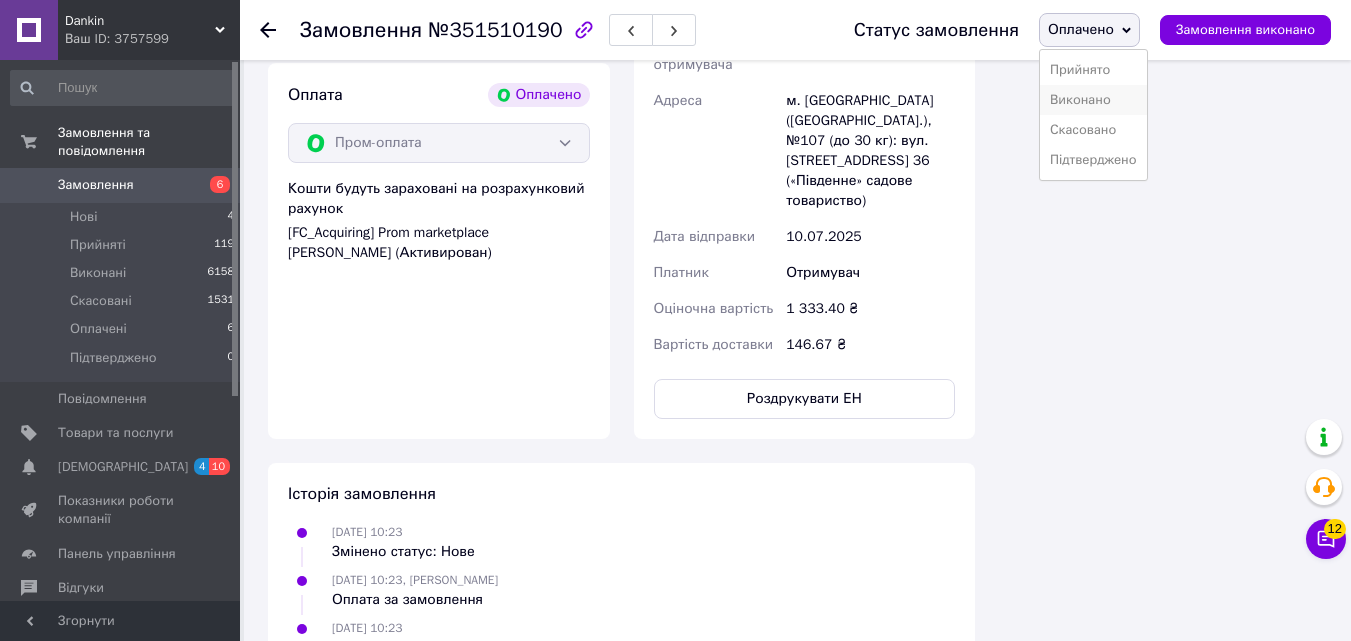click on "Виконано" at bounding box center [1093, 100] 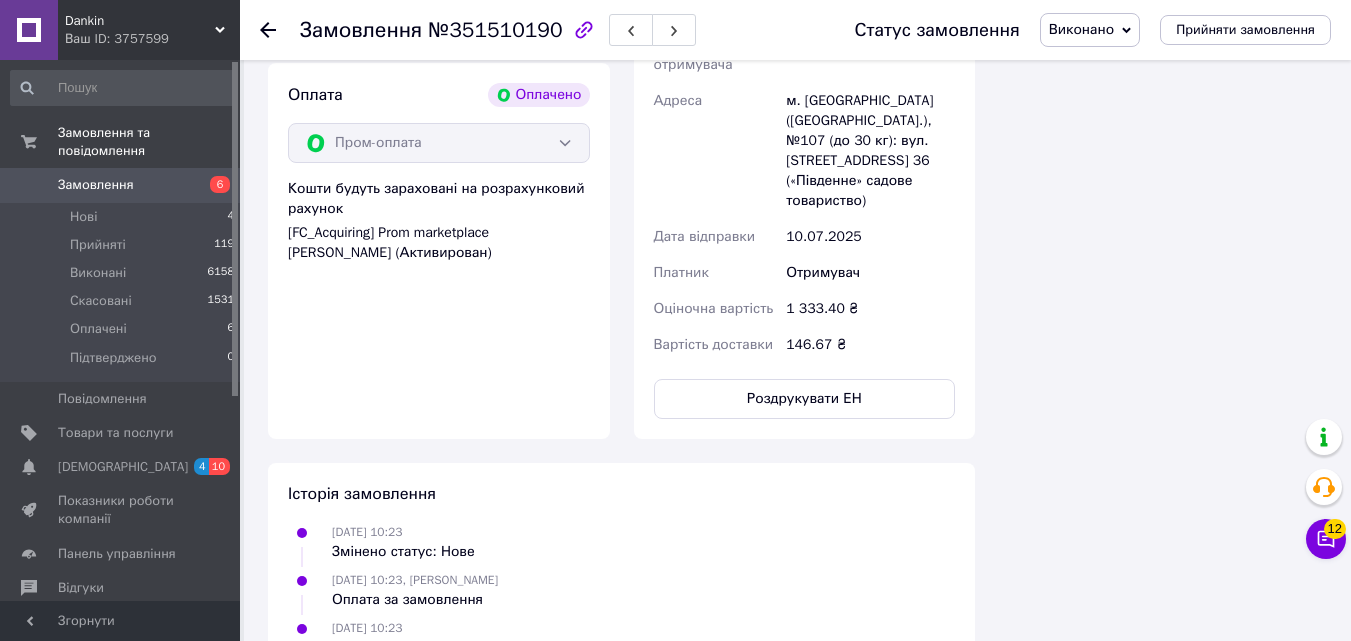 click on "Виконано" at bounding box center (1081, 29) 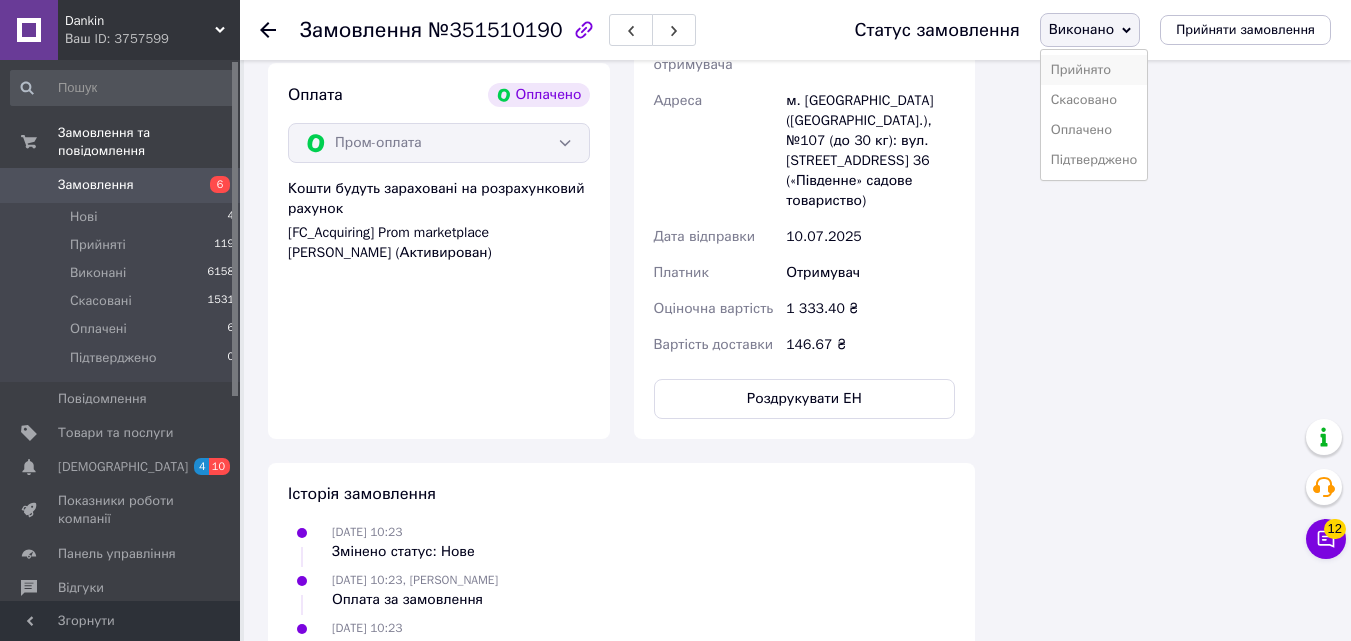 click on "Прийнято" at bounding box center (1094, 70) 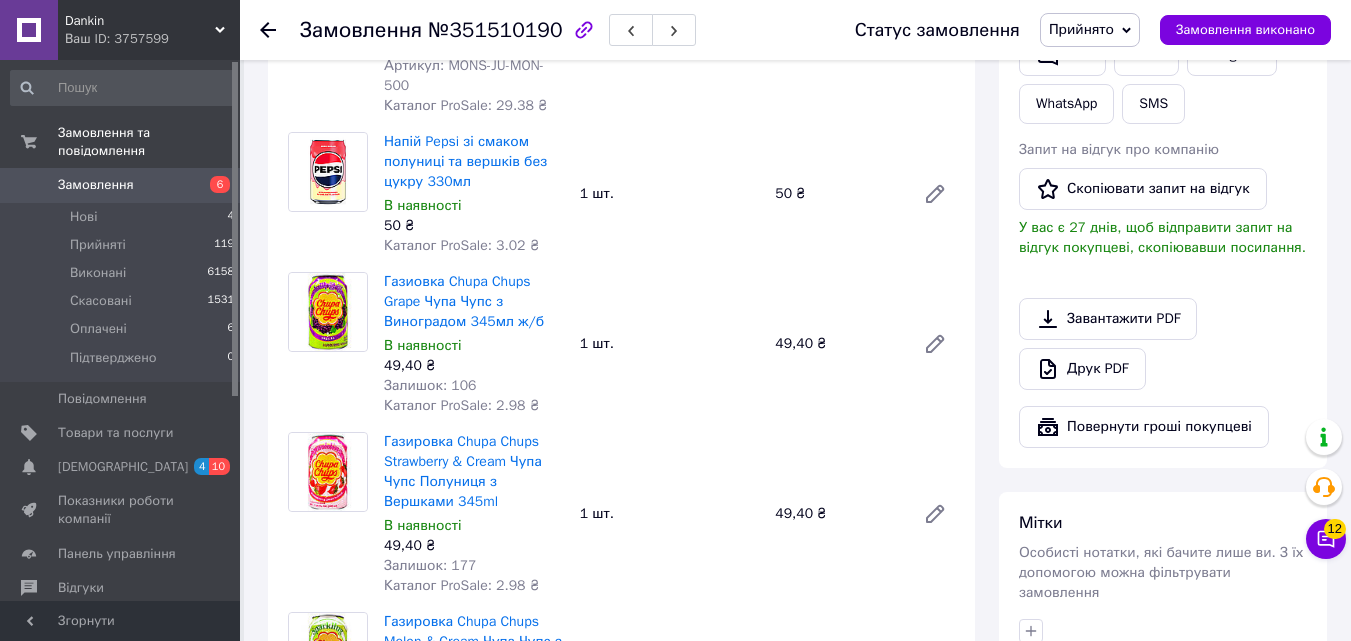 scroll, scrollTop: 501, scrollLeft: 0, axis: vertical 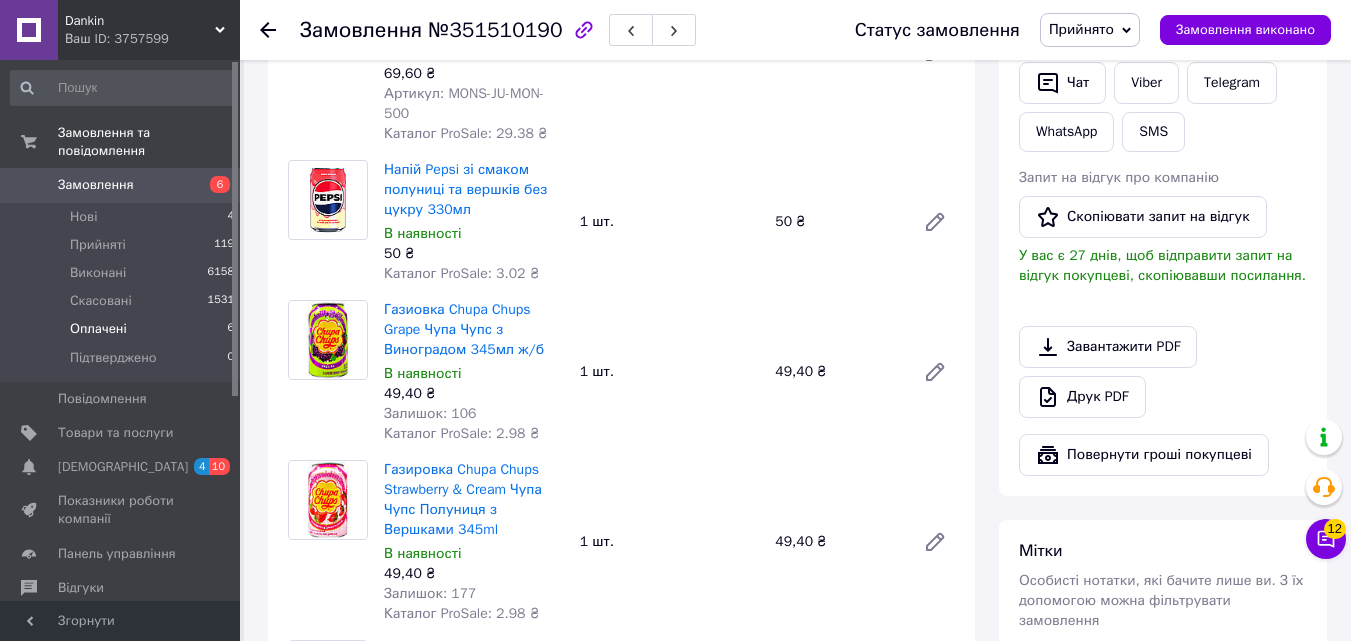 click on "Оплачені" at bounding box center [98, 329] 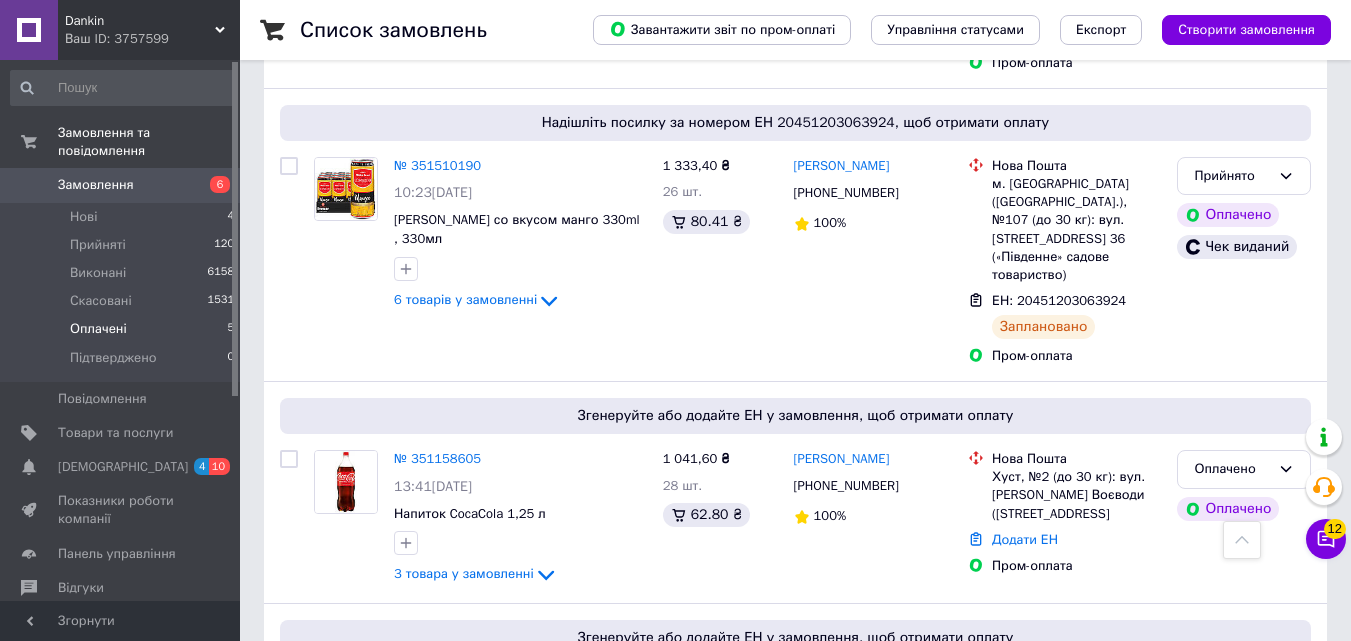 scroll, scrollTop: 0, scrollLeft: 0, axis: both 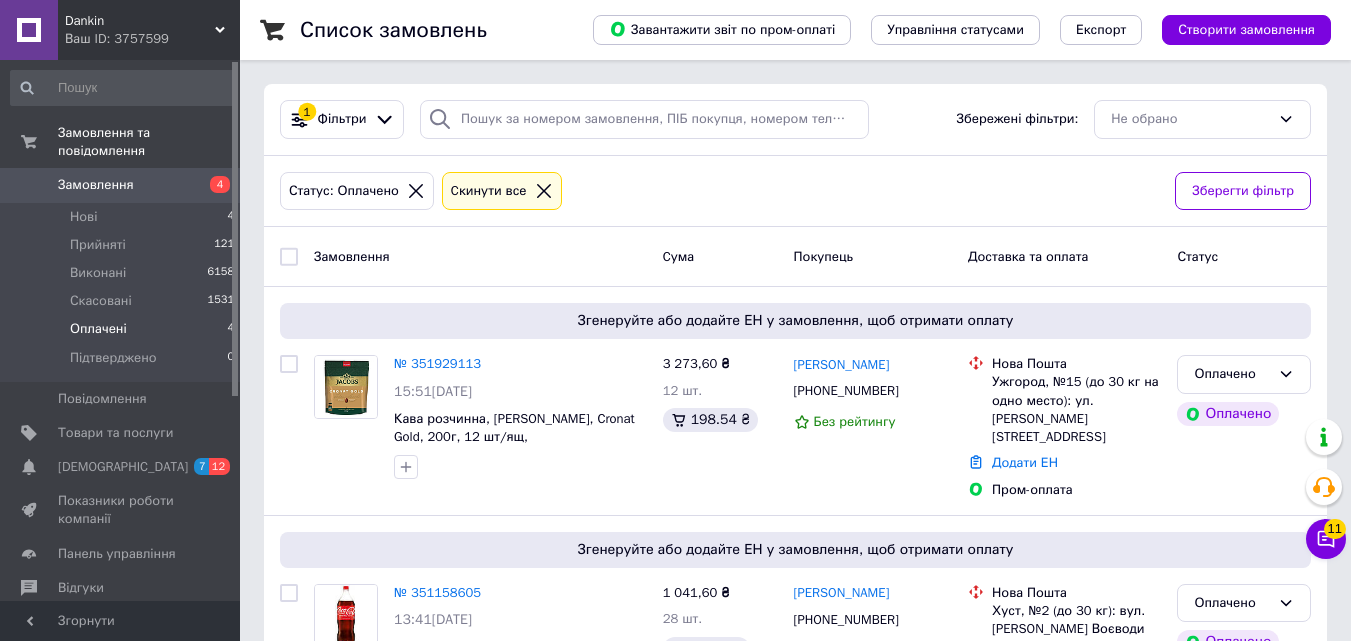 click on "Оплачені 4" at bounding box center (123, 329) 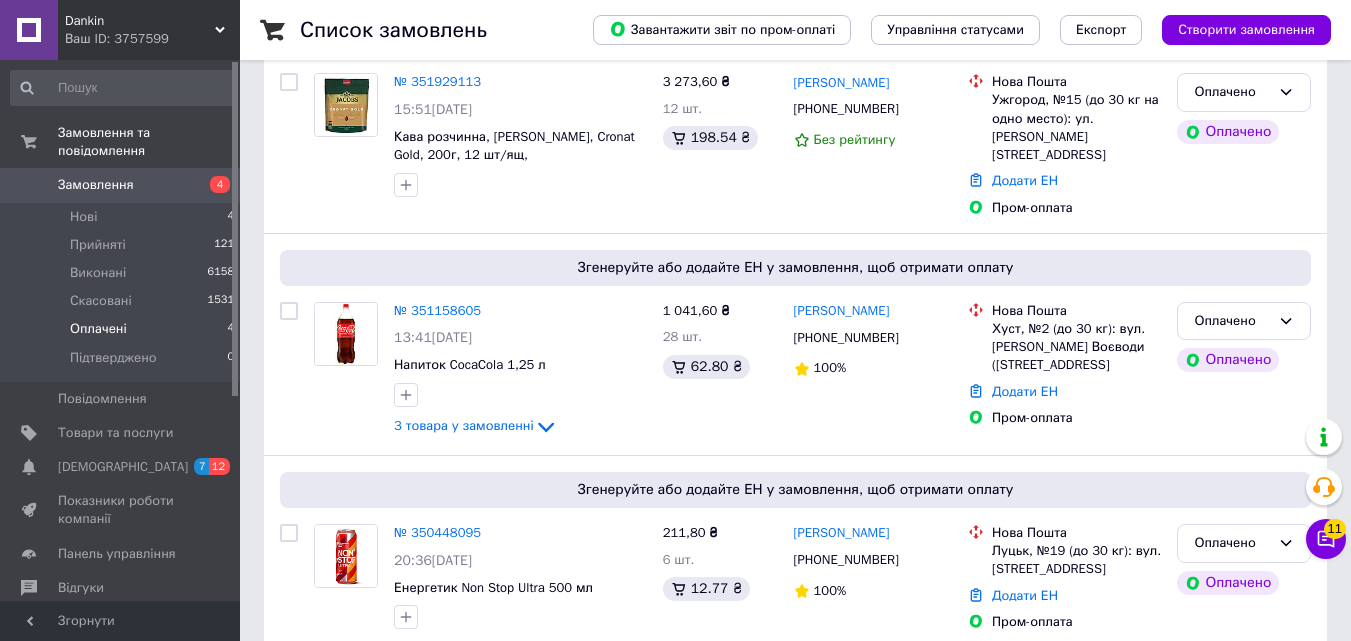 scroll, scrollTop: 286, scrollLeft: 0, axis: vertical 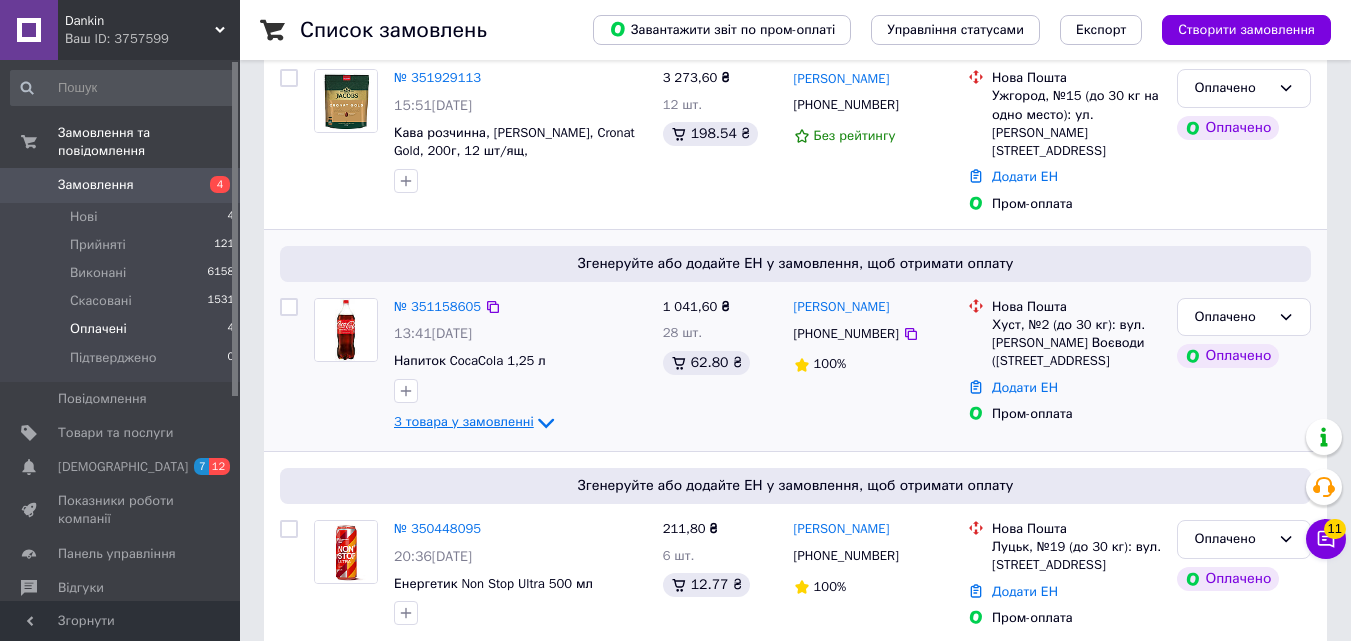 click on "3 товара у замовленні" at bounding box center (464, 422) 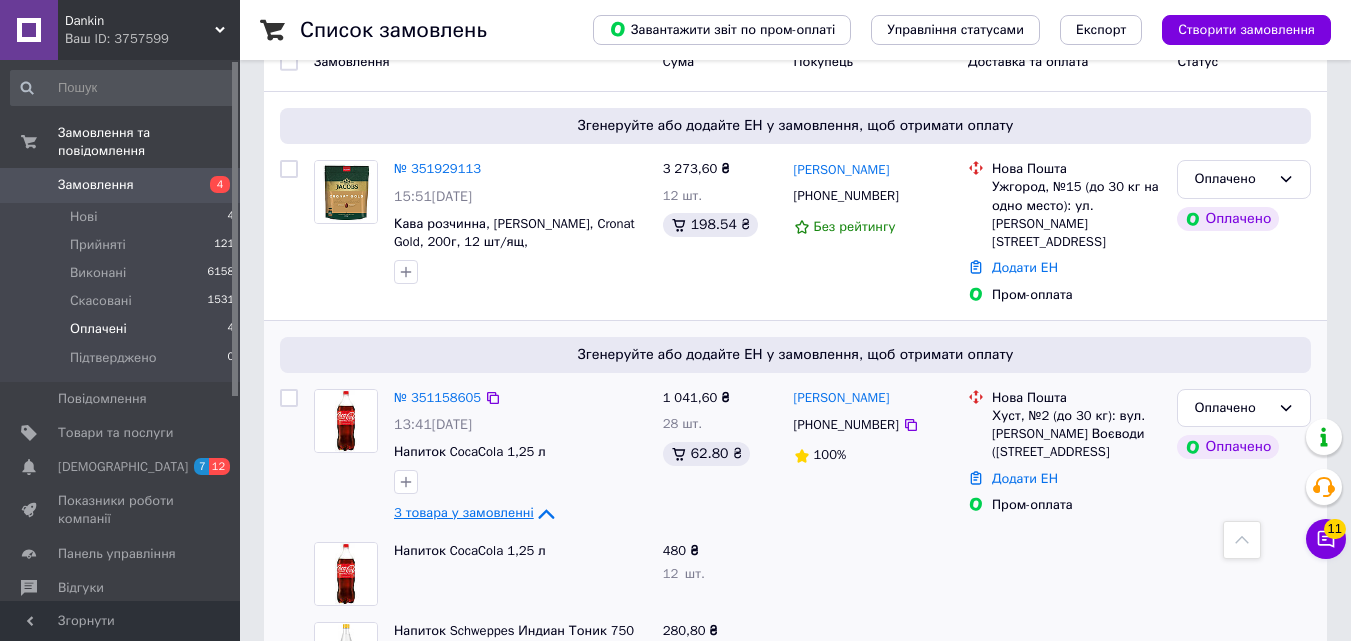 scroll, scrollTop: 189, scrollLeft: 0, axis: vertical 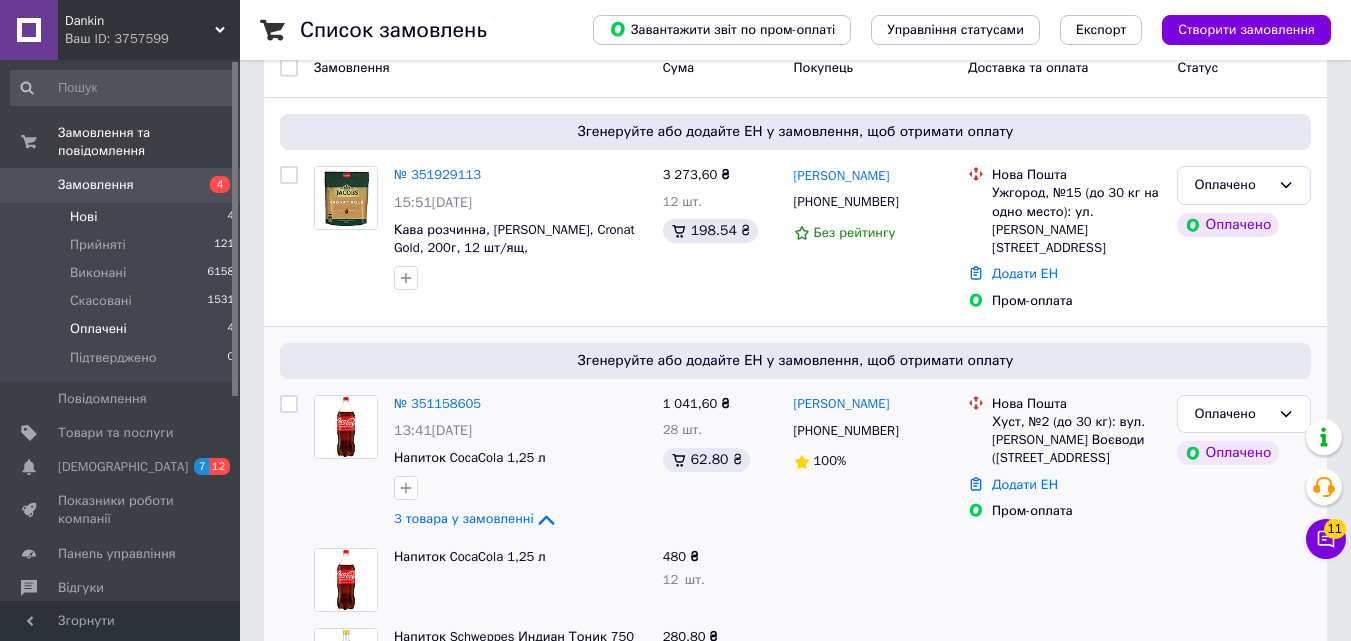 click on "Нові 4" at bounding box center [123, 217] 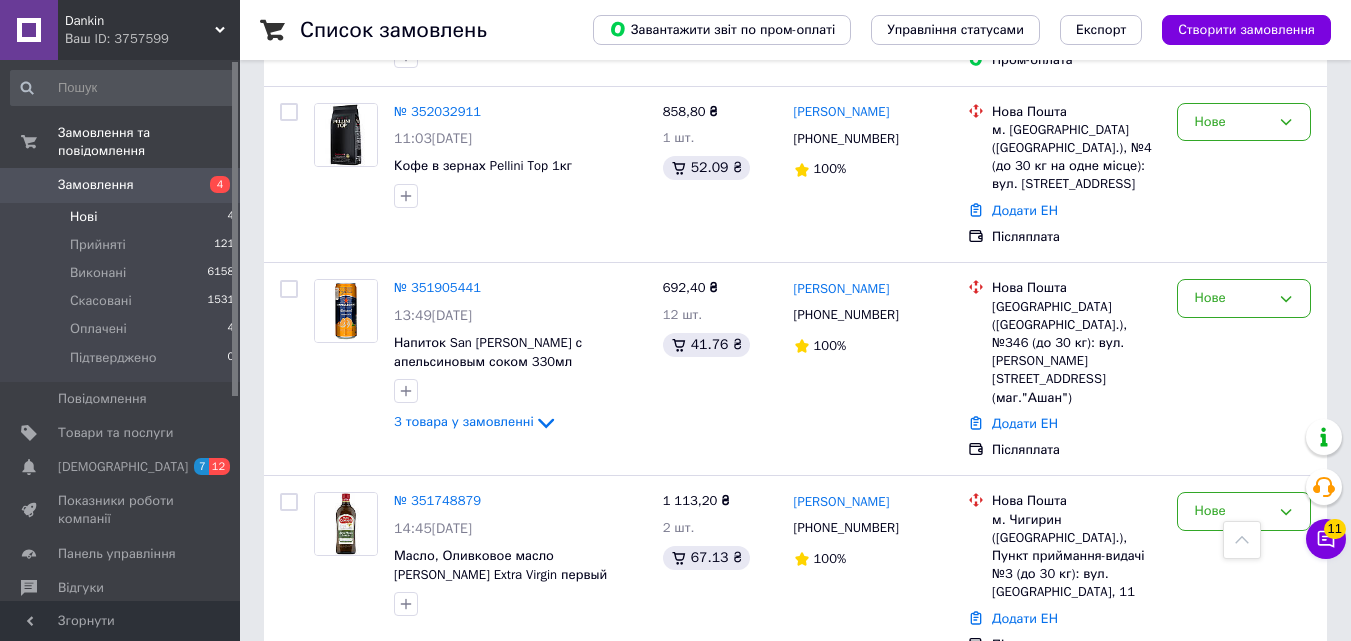scroll, scrollTop: 370, scrollLeft: 0, axis: vertical 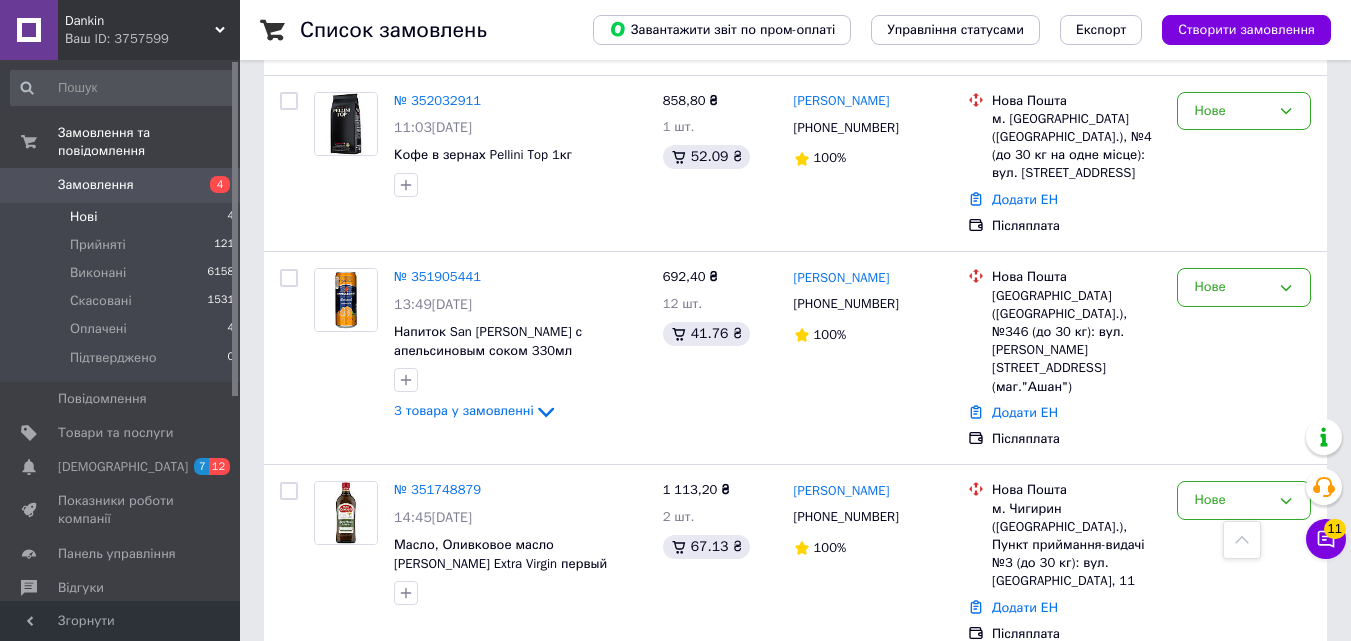 click 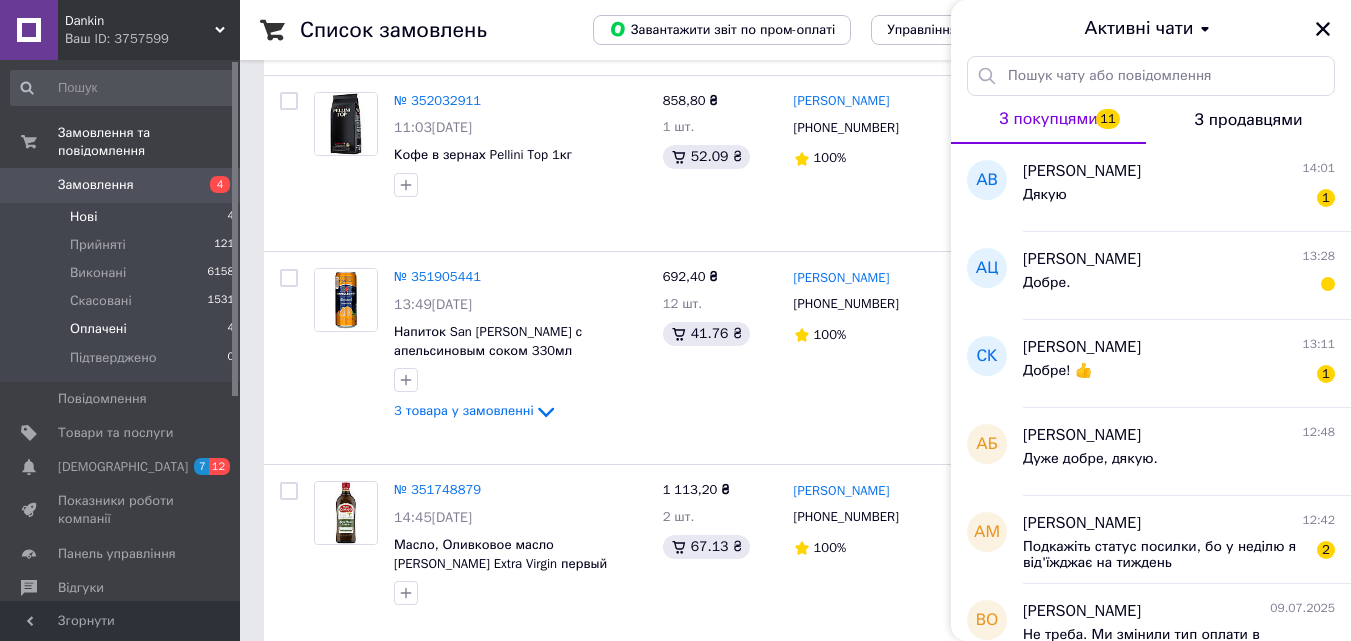click on "Оплачені" at bounding box center (98, 329) 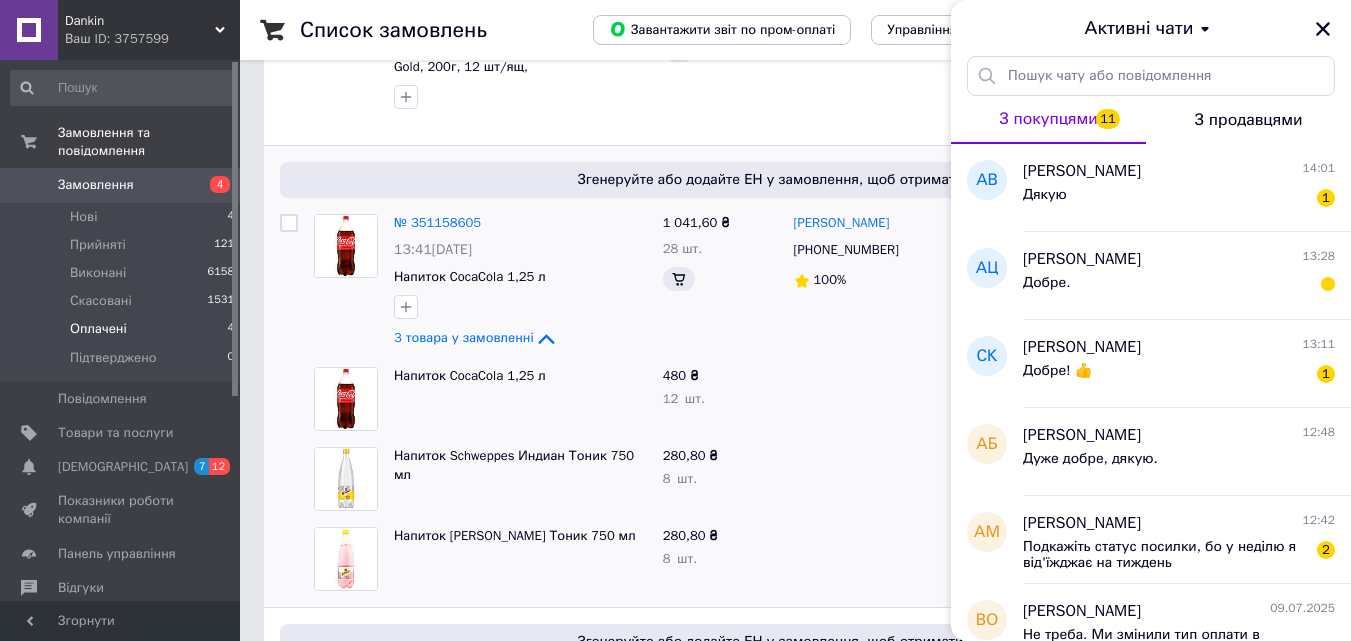 scroll, scrollTop: 0, scrollLeft: 0, axis: both 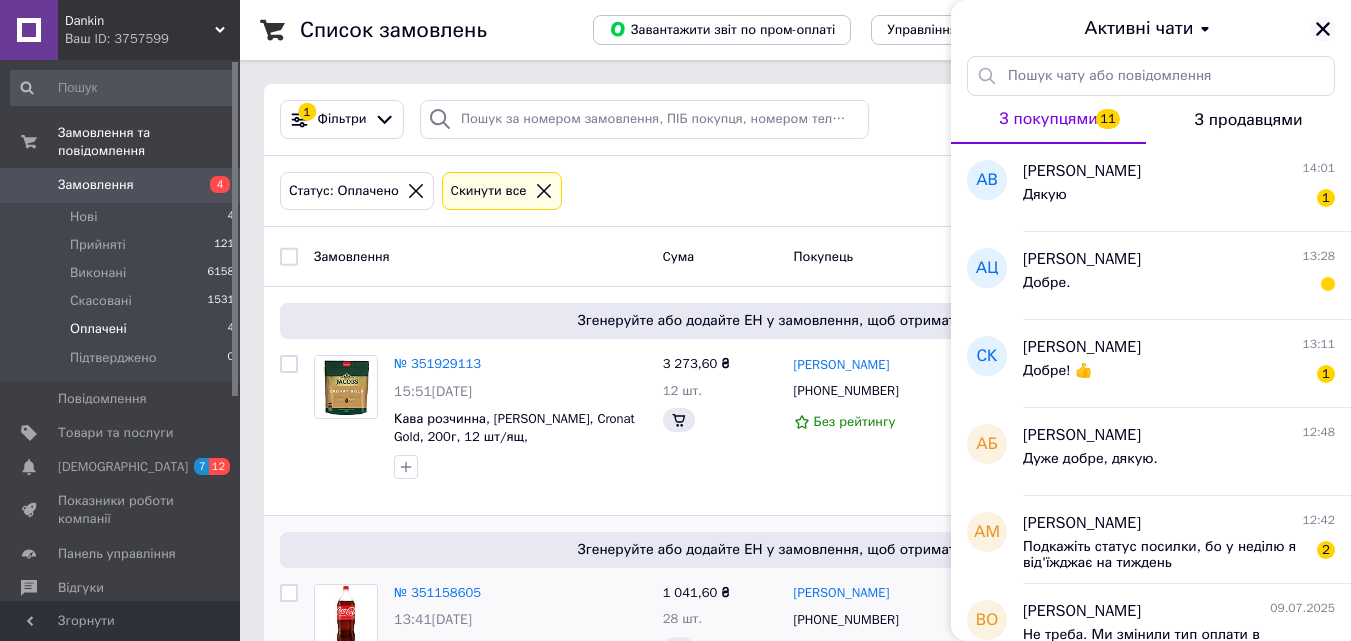 click 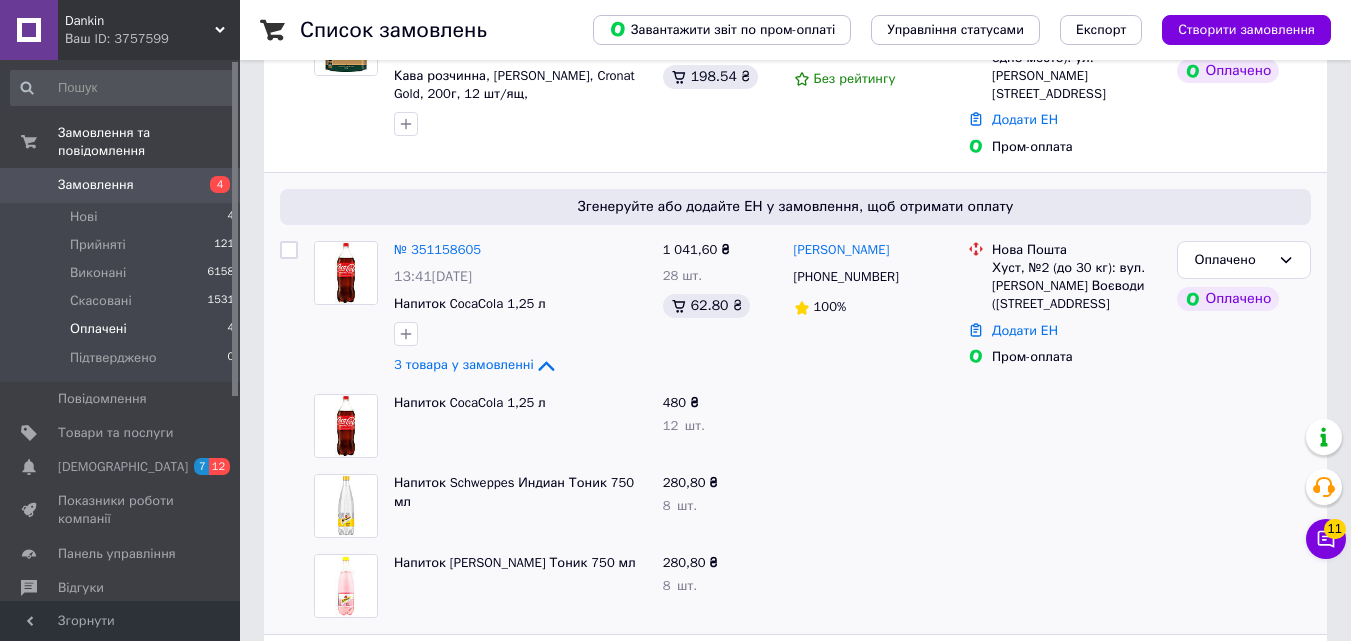 scroll, scrollTop: 384, scrollLeft: 0, axis: vertical 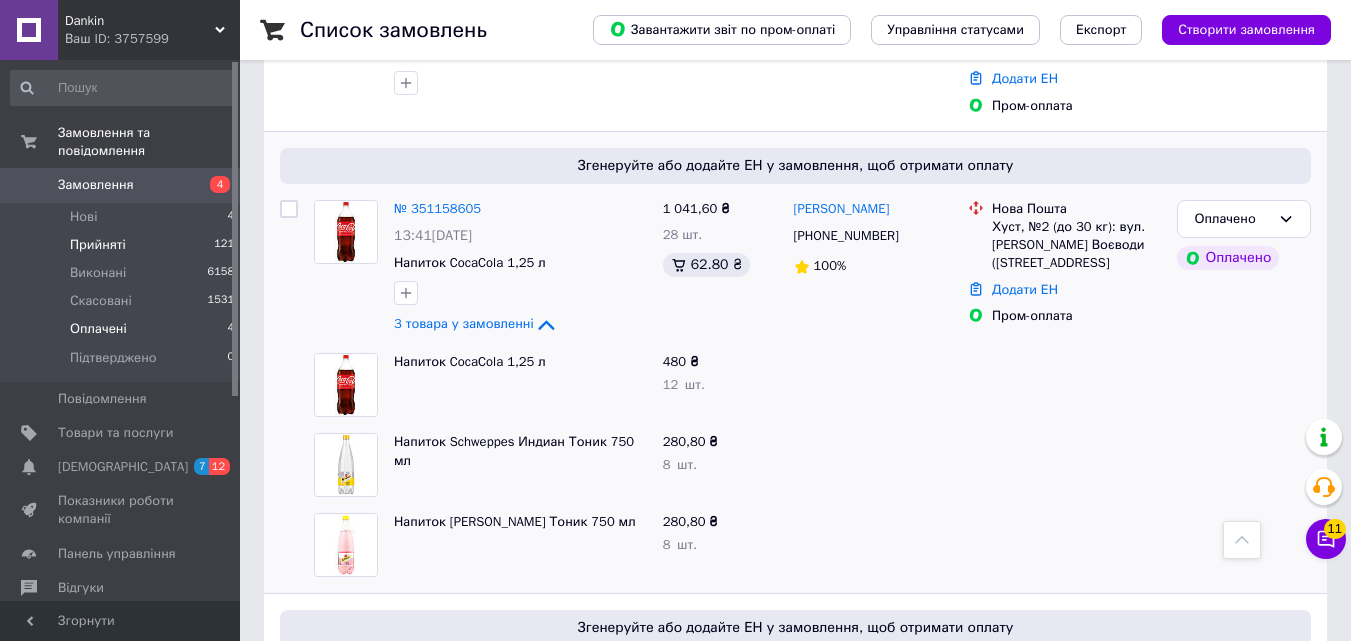 click on "Прийняті 121" at bounding box center [123, 245] 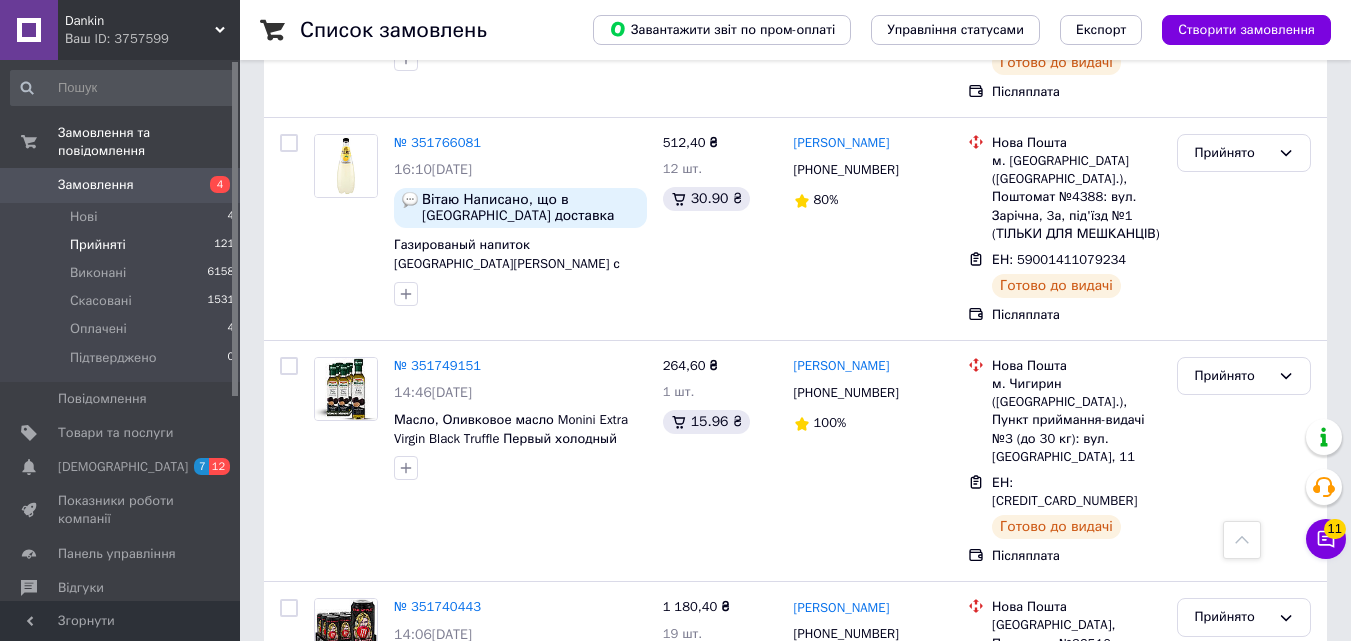 scroll, scrollTop: 2657, scrollLeft: 0, axis: vertical 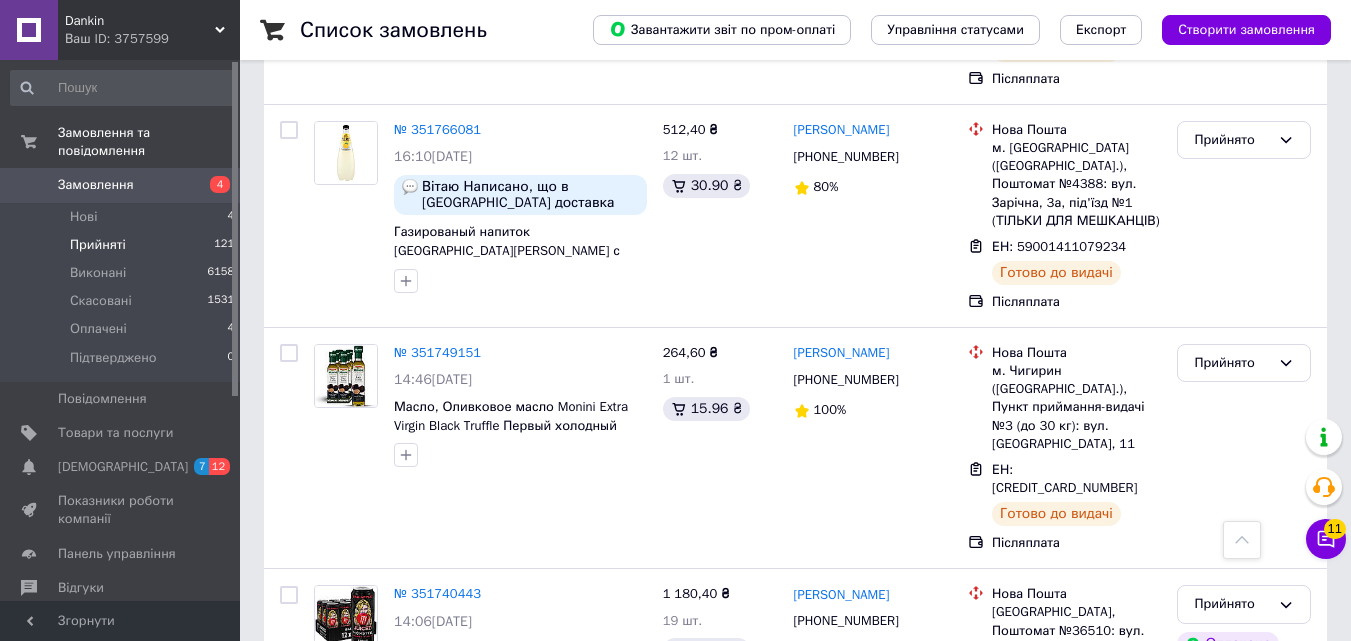 click 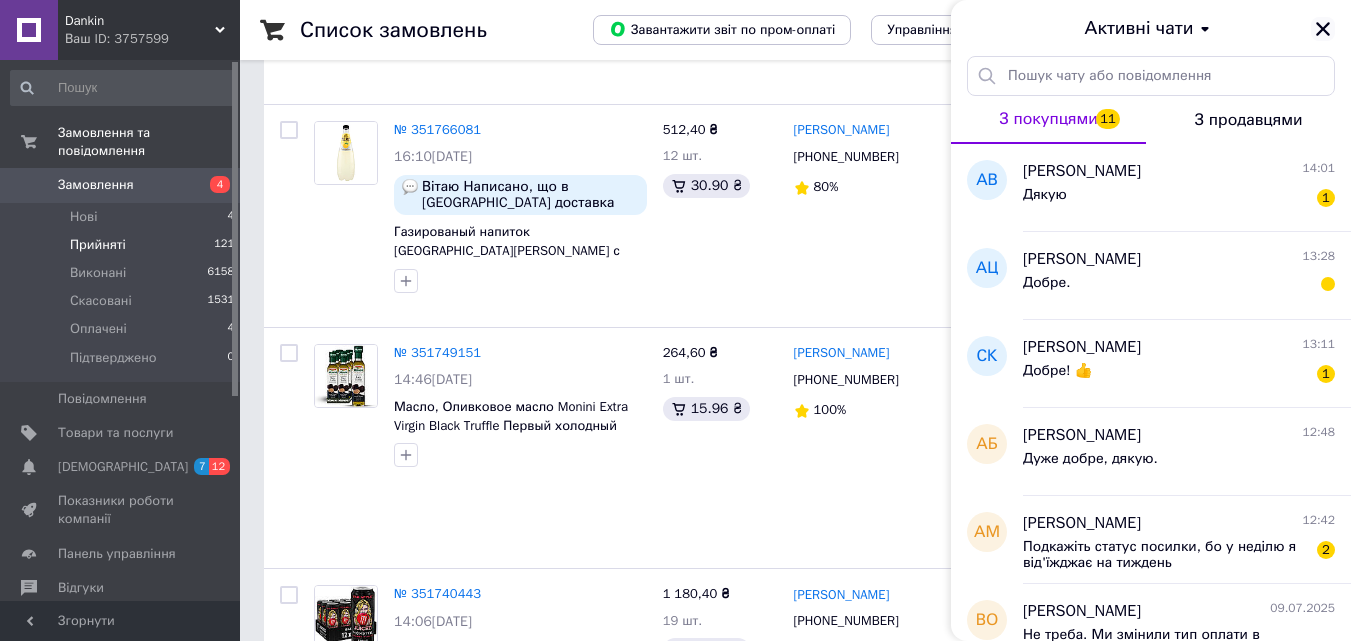click 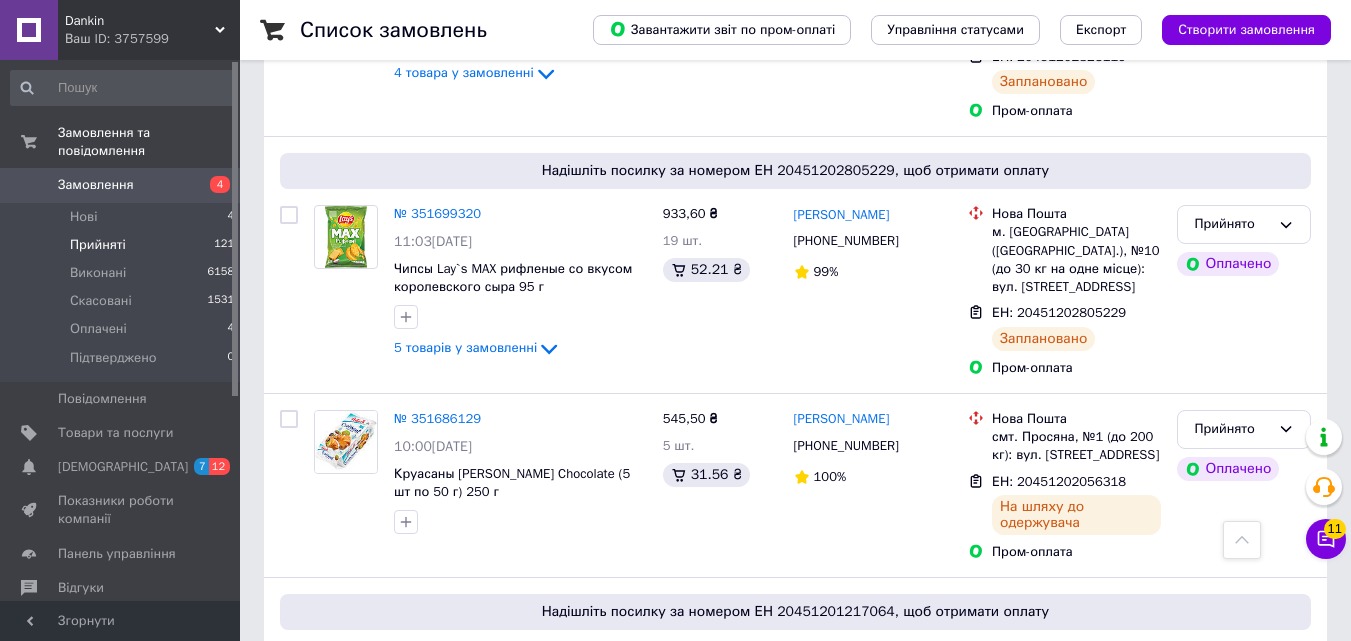 scroll, scrollTop: 3866, scrollLeft: 0, axis: vertical 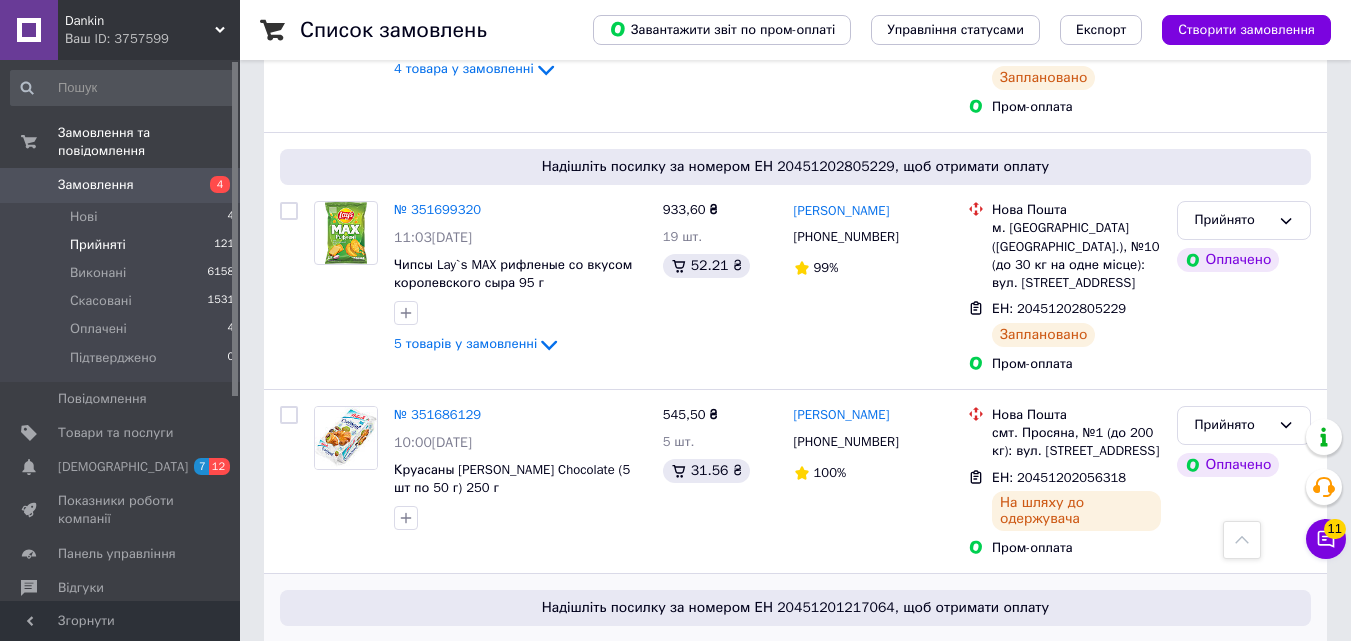 click on "№ 351685309" at bounding box center (437, 650) 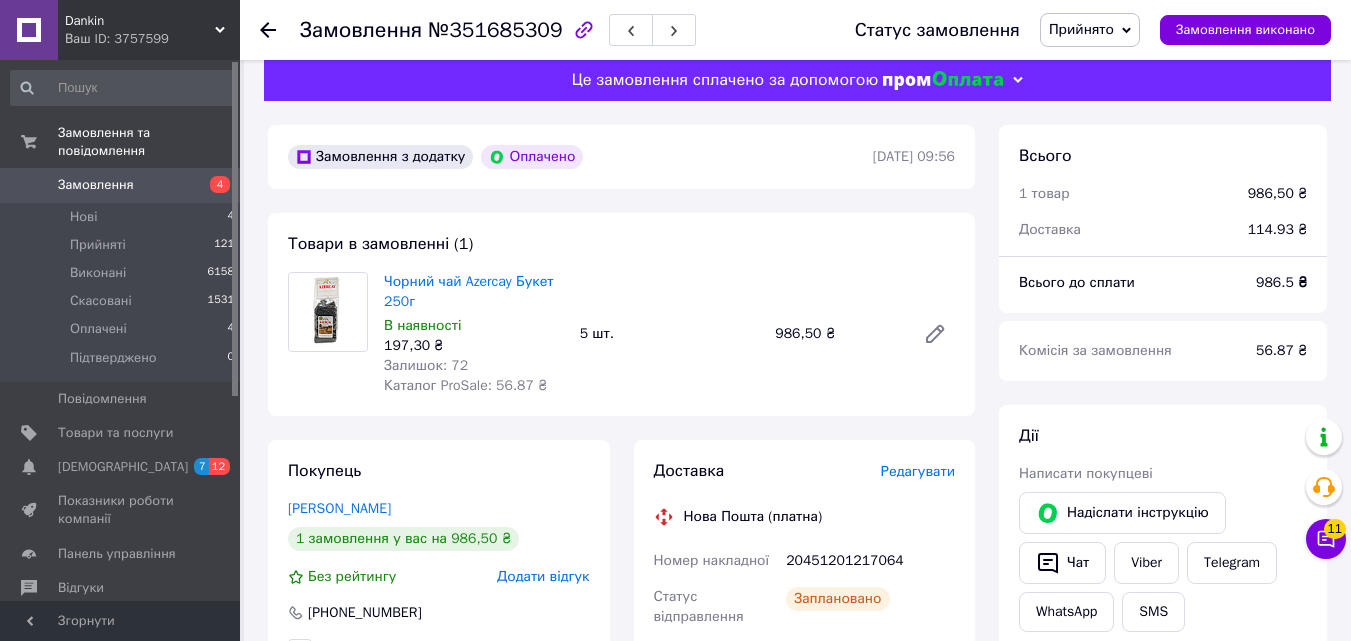 scroll, scrollTop: 15, scrollLeft: 0, axis: vertical 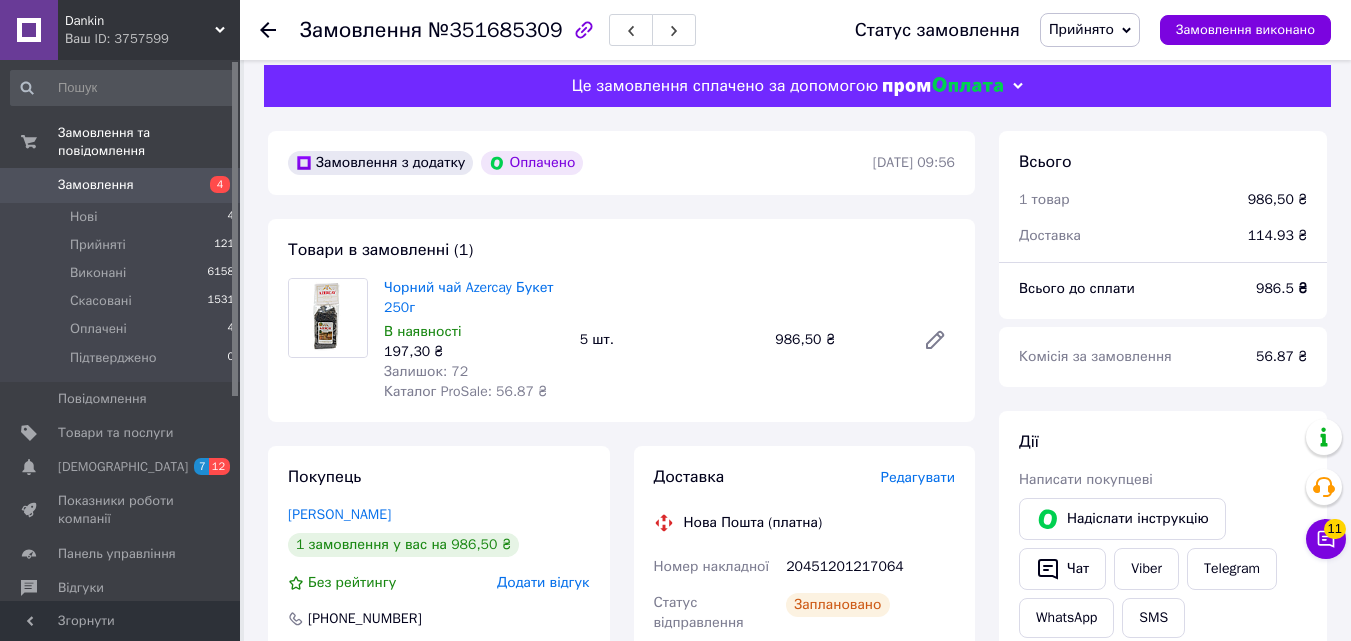 click 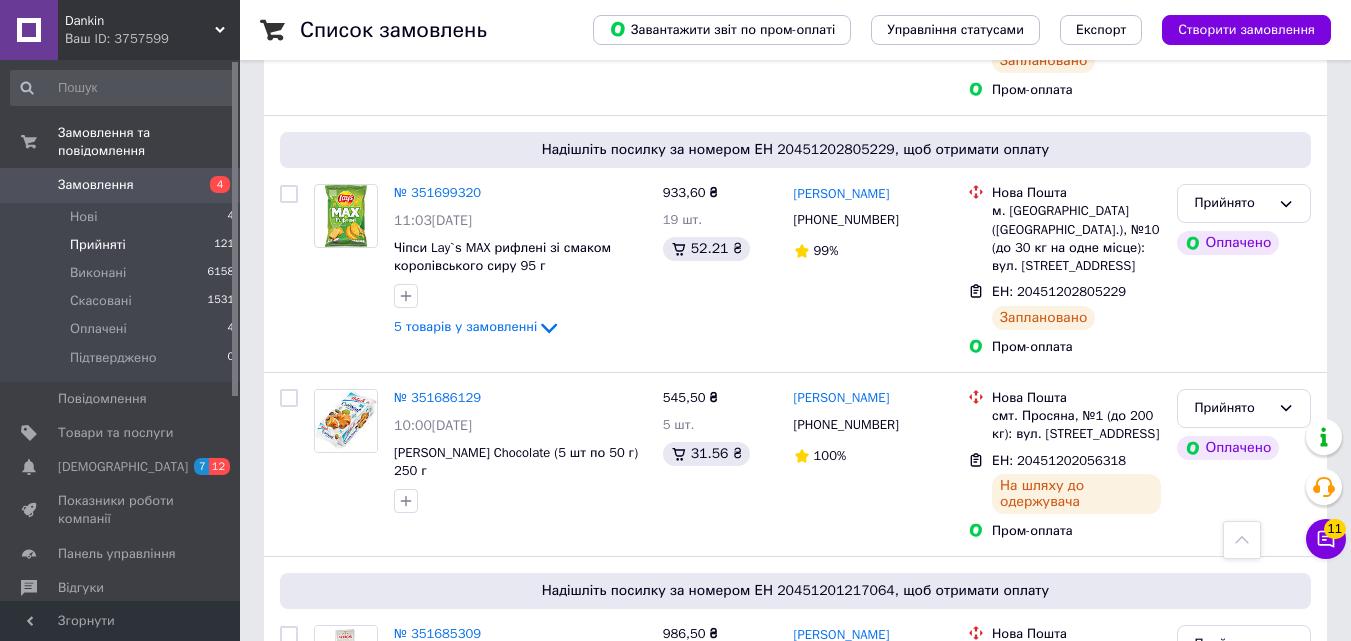 scroll, scrollTop: 3905, scrollLeft: 0, axis: vertical 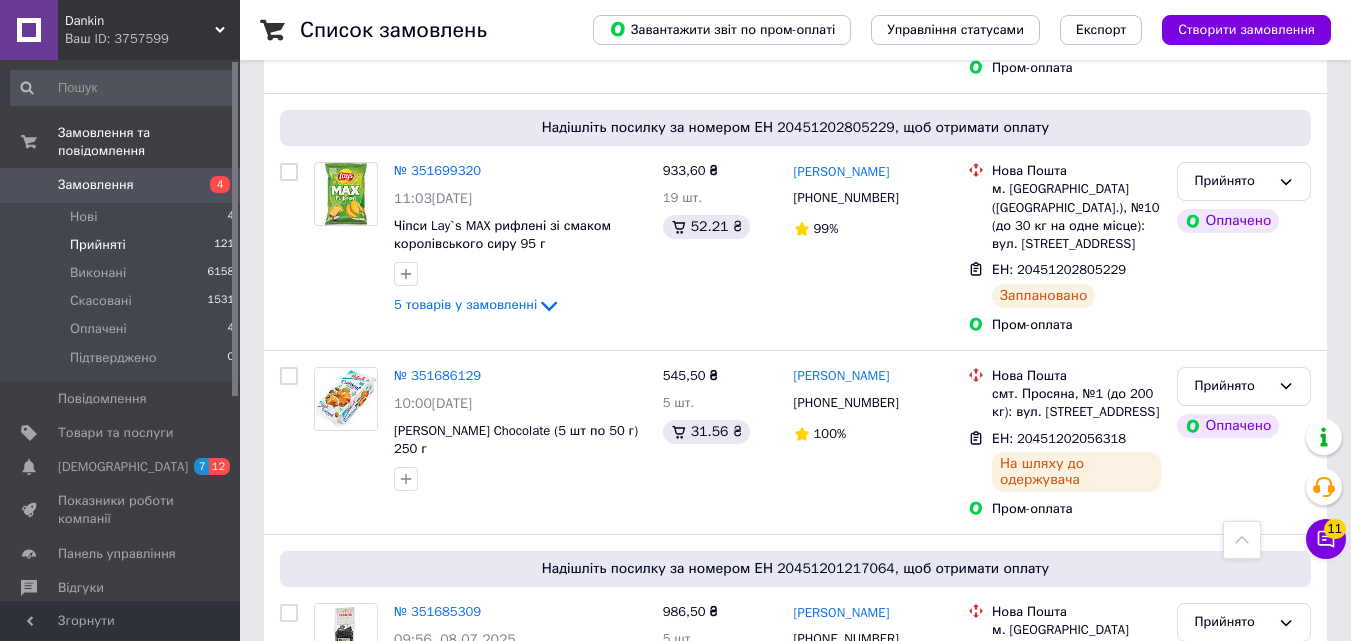 click 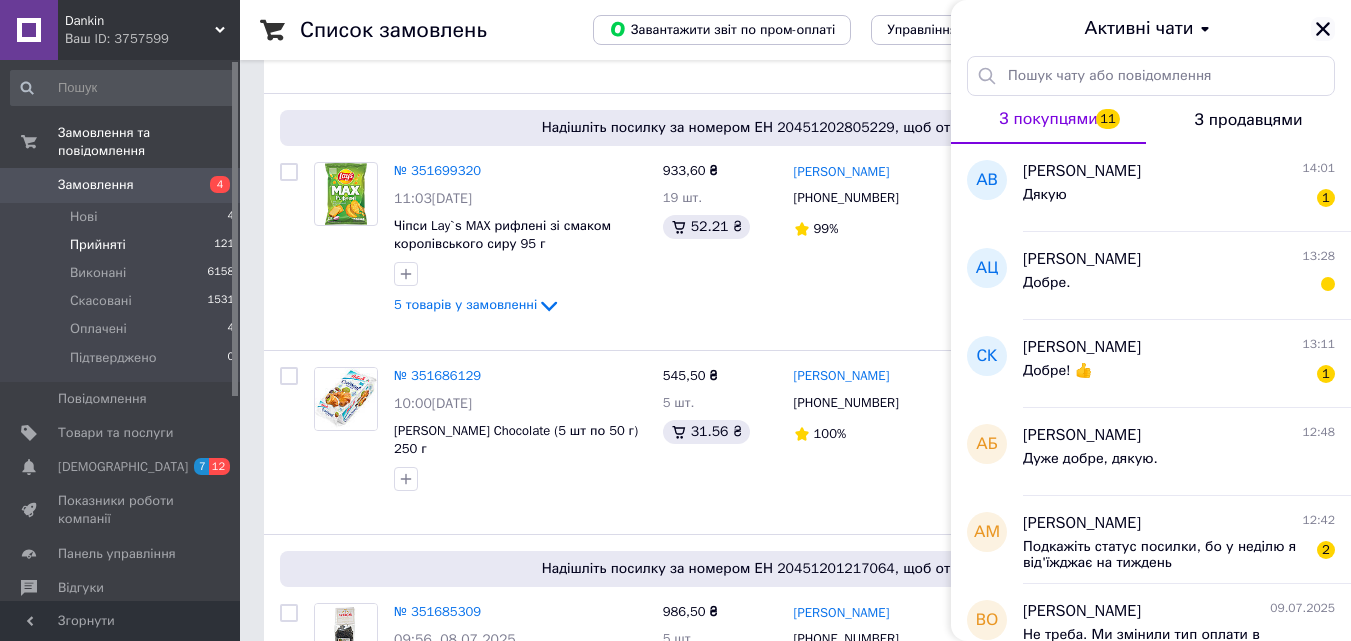 click 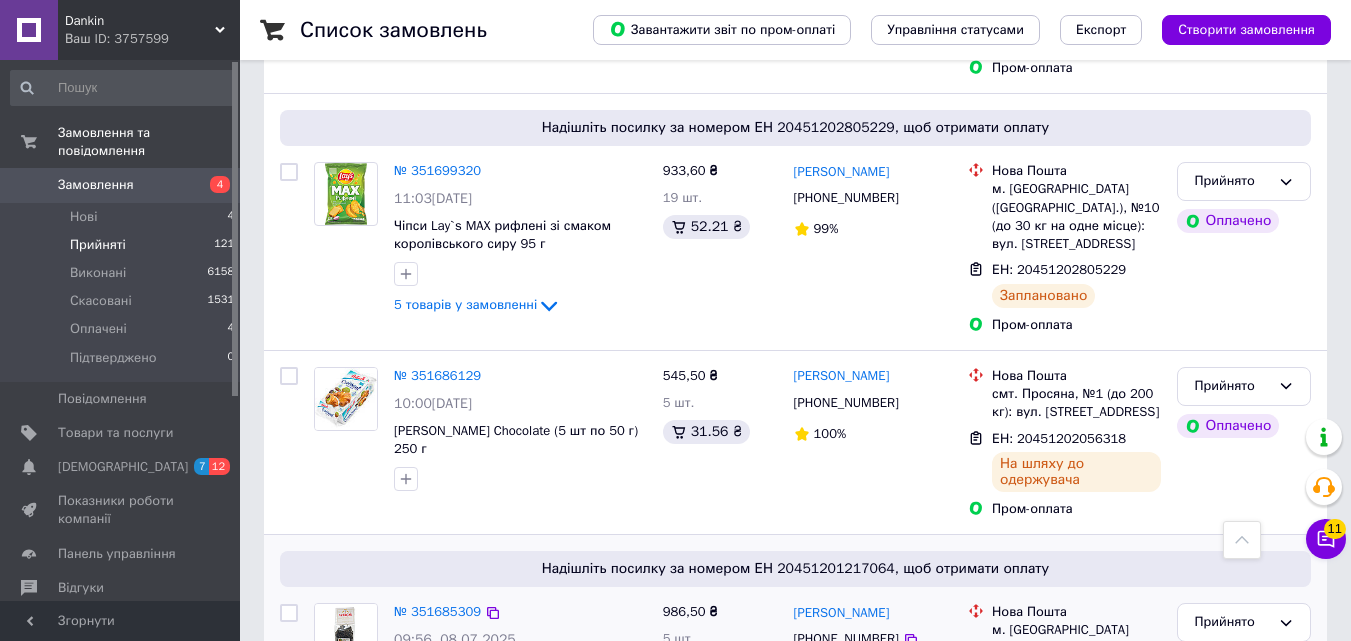 click at bounding box center (520, 696) 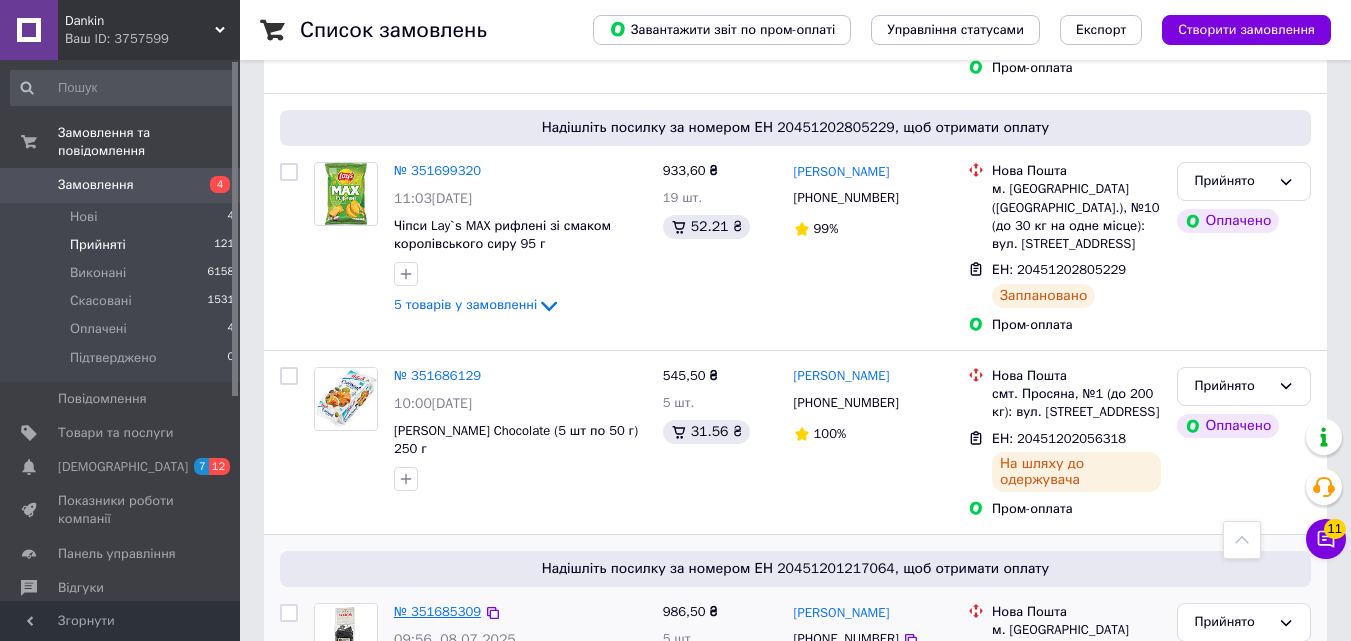 click on "№ 351685309" at bounding box center [437, 611] 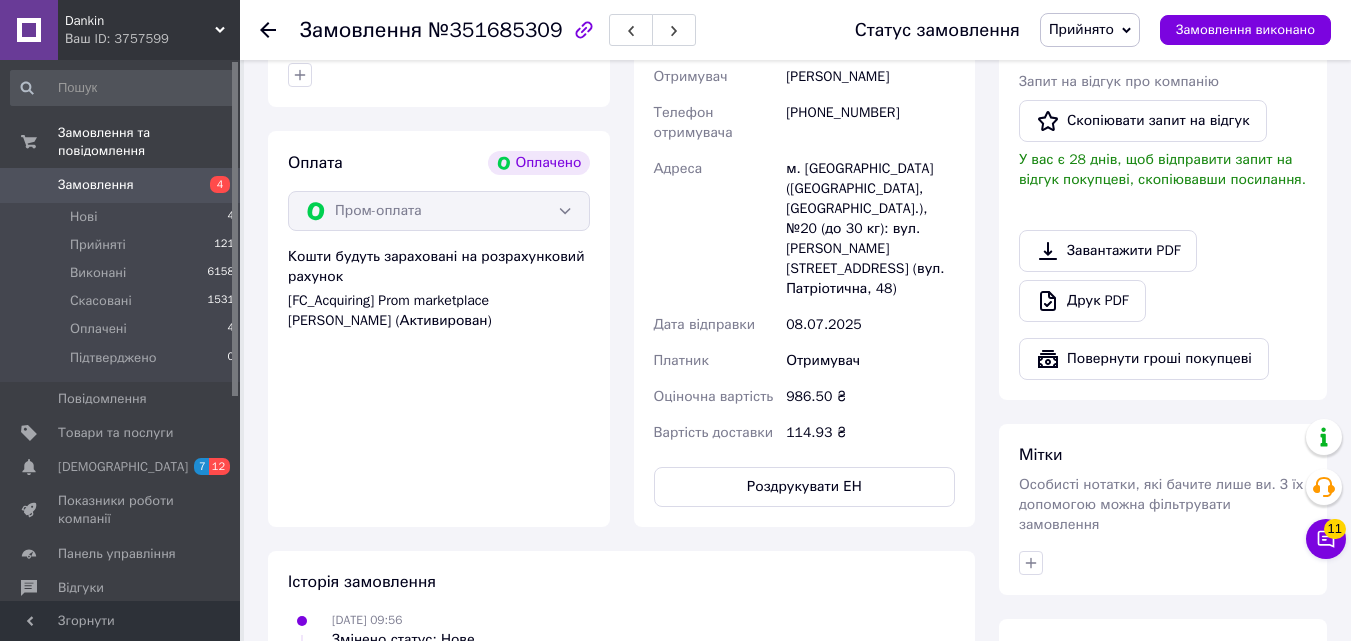 scroll, scrollTop: 603, scrollLeft: 0, axis: vertical 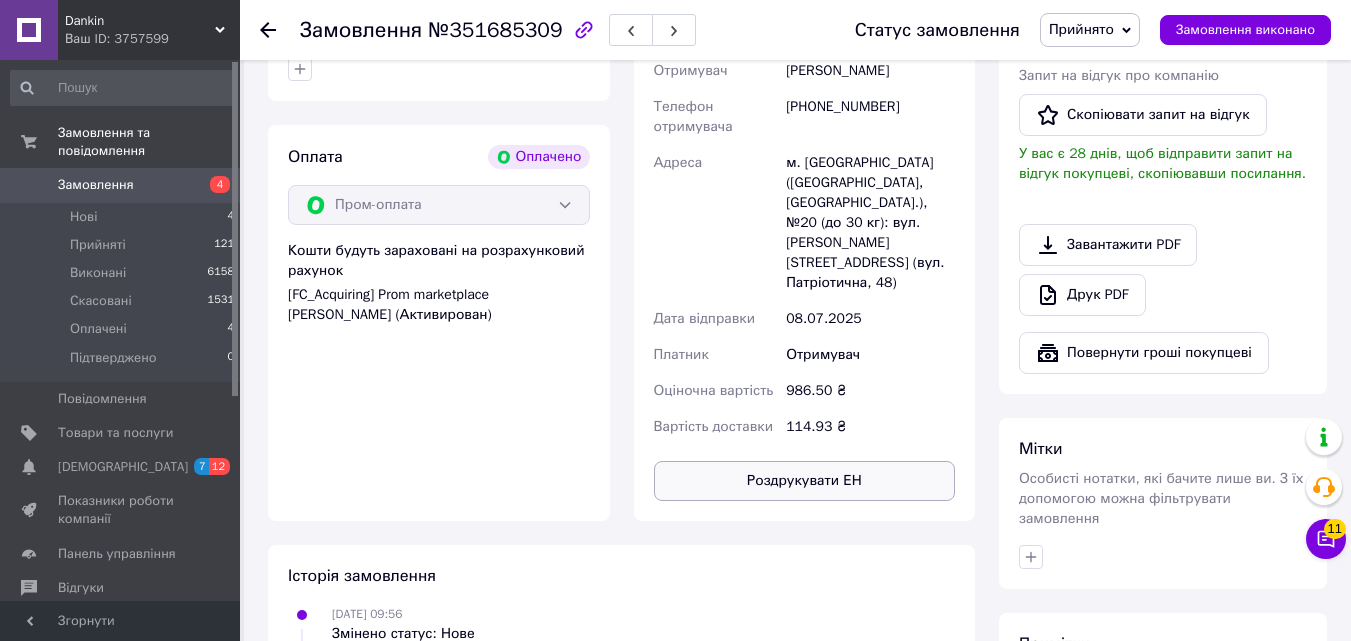 click on "Роздрукувати ЕН" at bounding box center [805, 481] 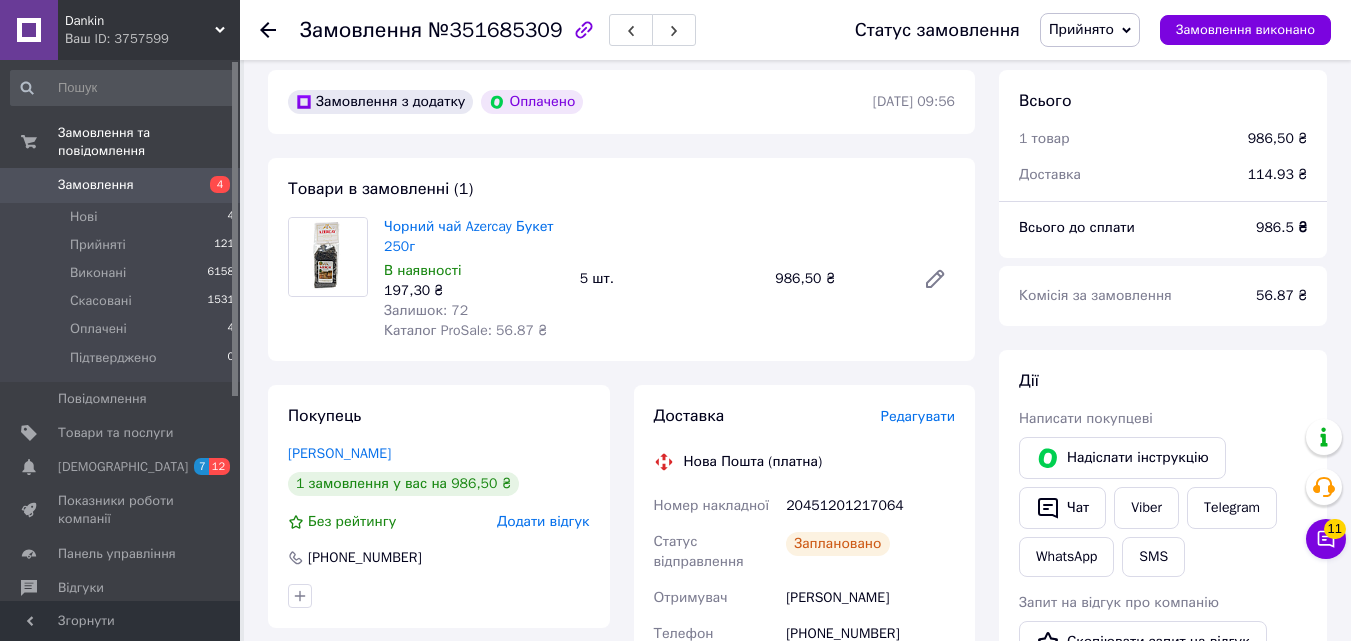 scroll, scrollTop: 0, scrollLeft: 0, axis: both 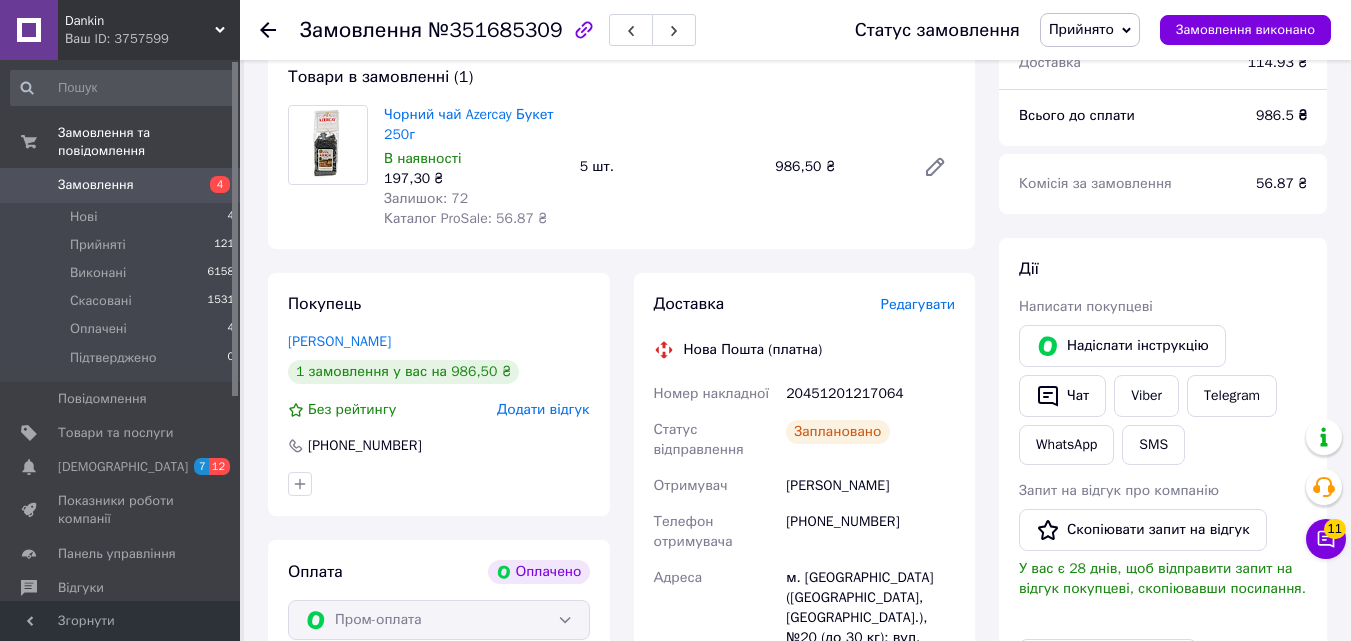 type 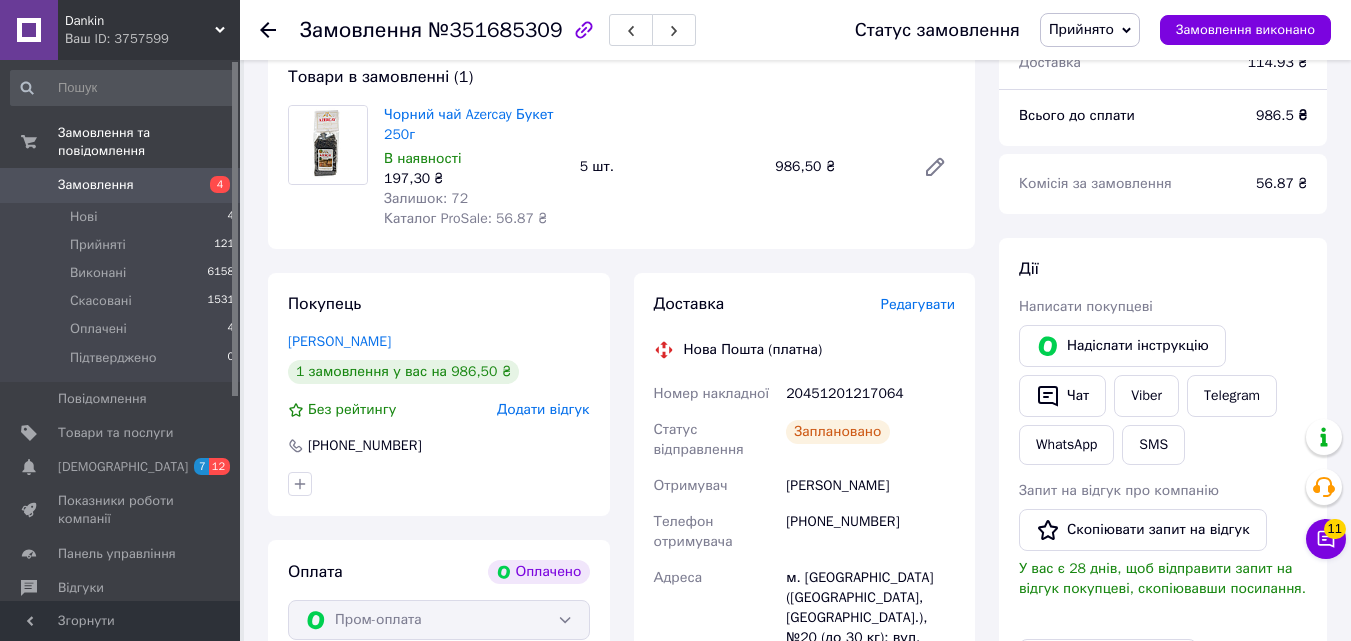 click on "Роздрукувати ЕН" at bounding box center (805, 896) 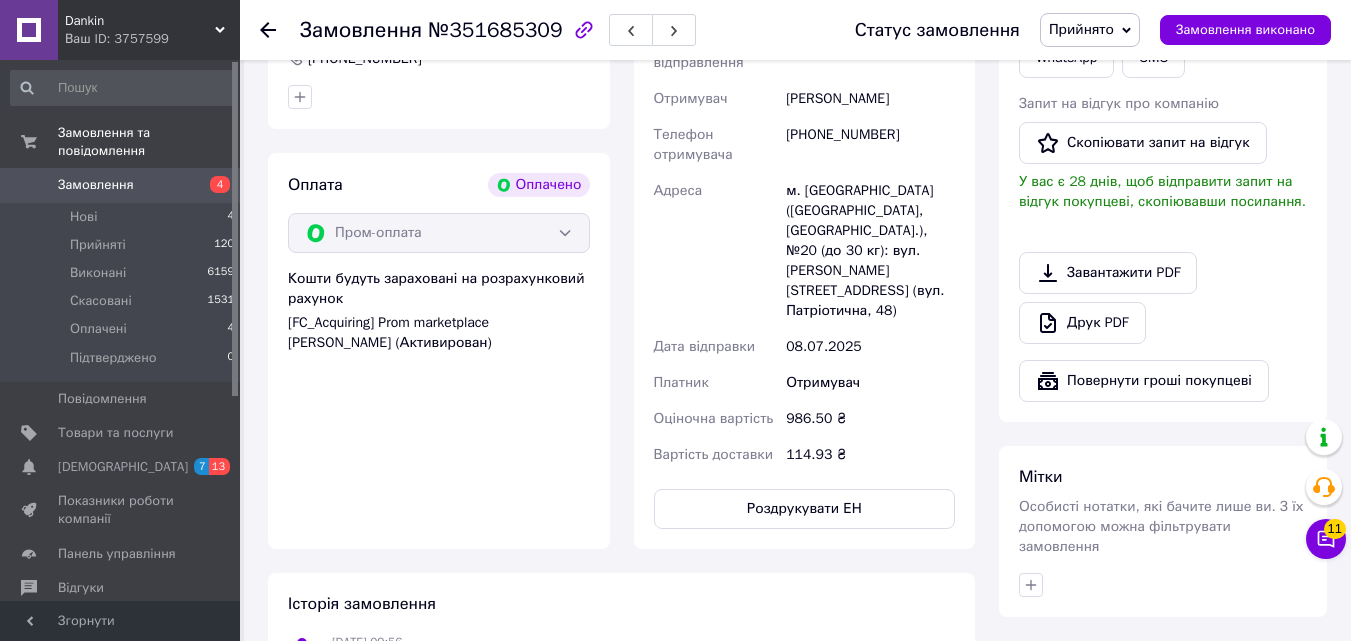 scroll, scrollTop: 590, scrollLeft: 0, axis: vertical 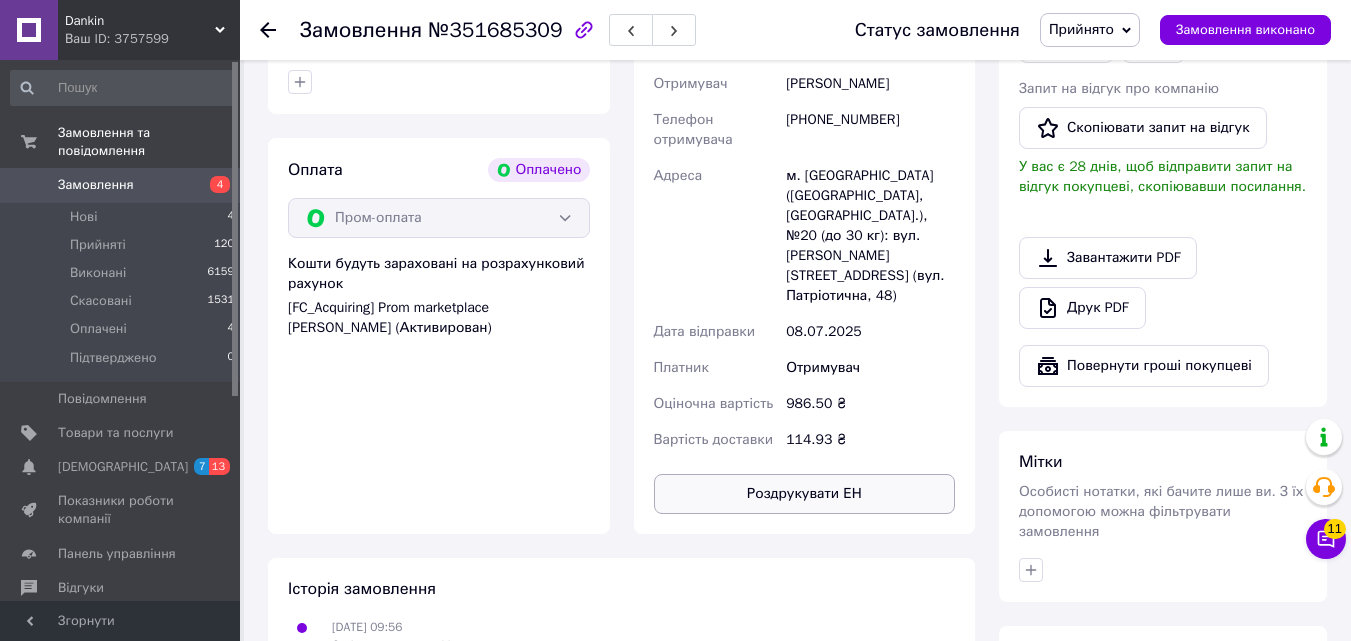 click on "Роздрукувати ЕН" at bounding box center [805, 494] 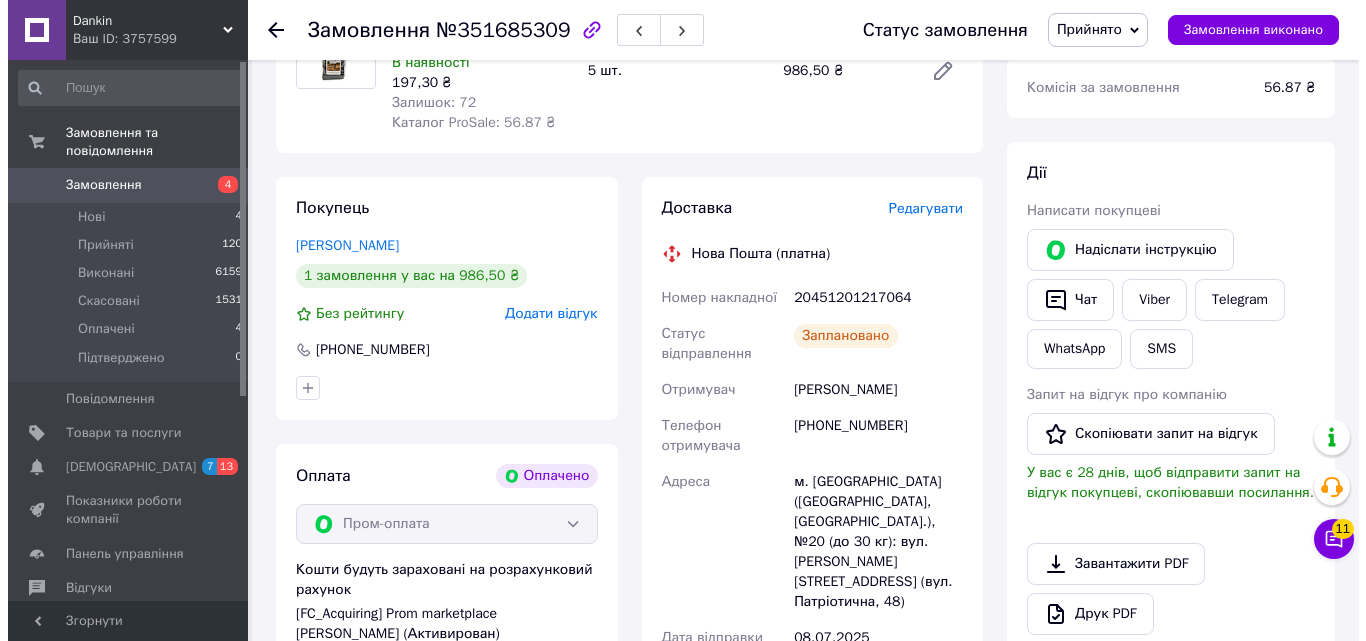 scroll, scrollTop: 289, scrollLeft: 0, axis: vertical 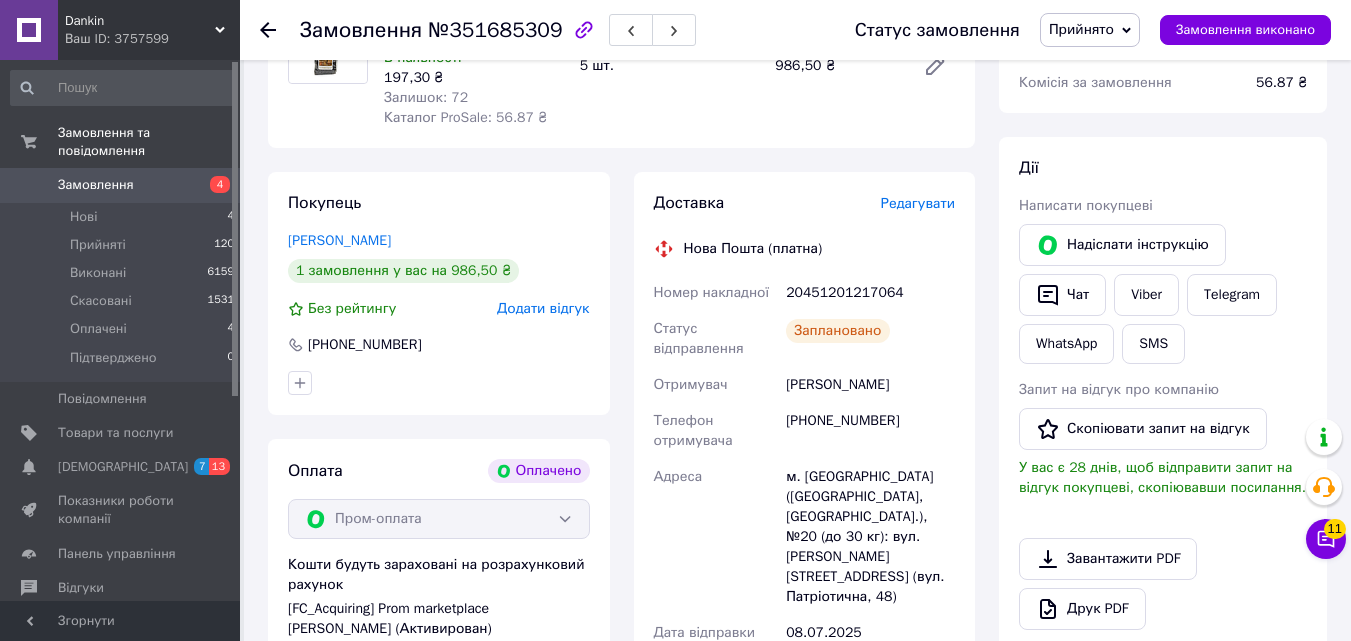 click on "Редагувати" at bounding box center (918, 203) 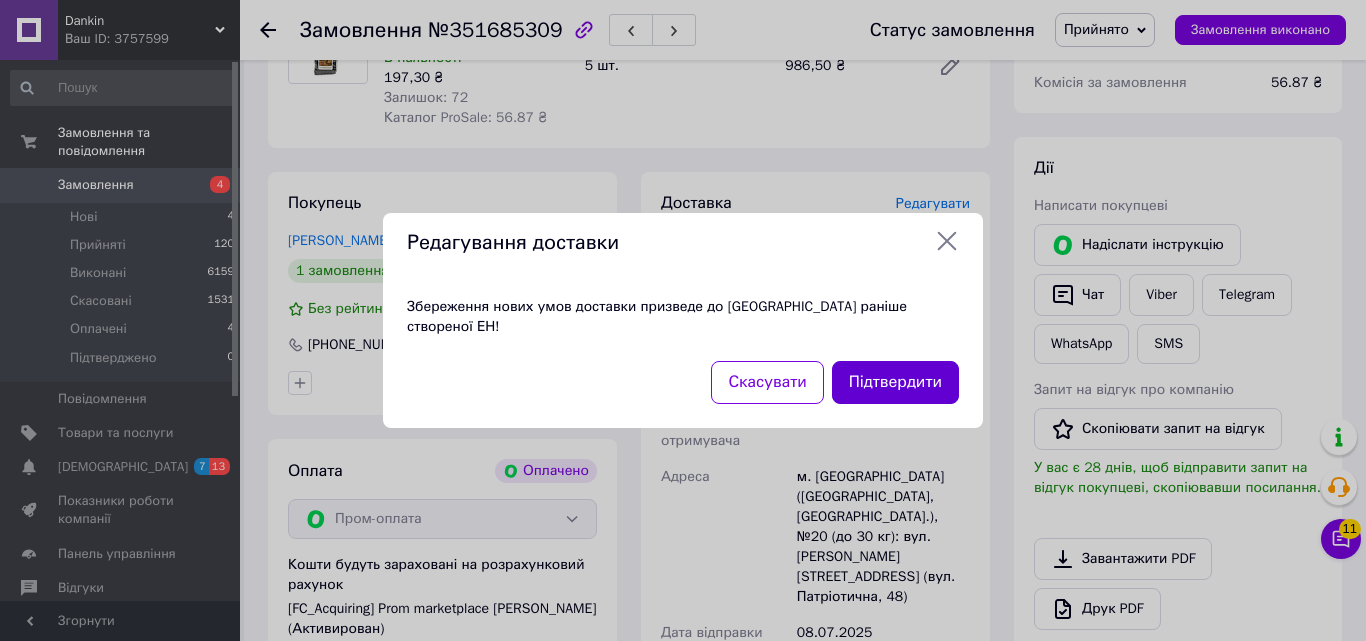 click on "Підтвердити" at bounding box center (895, 382) 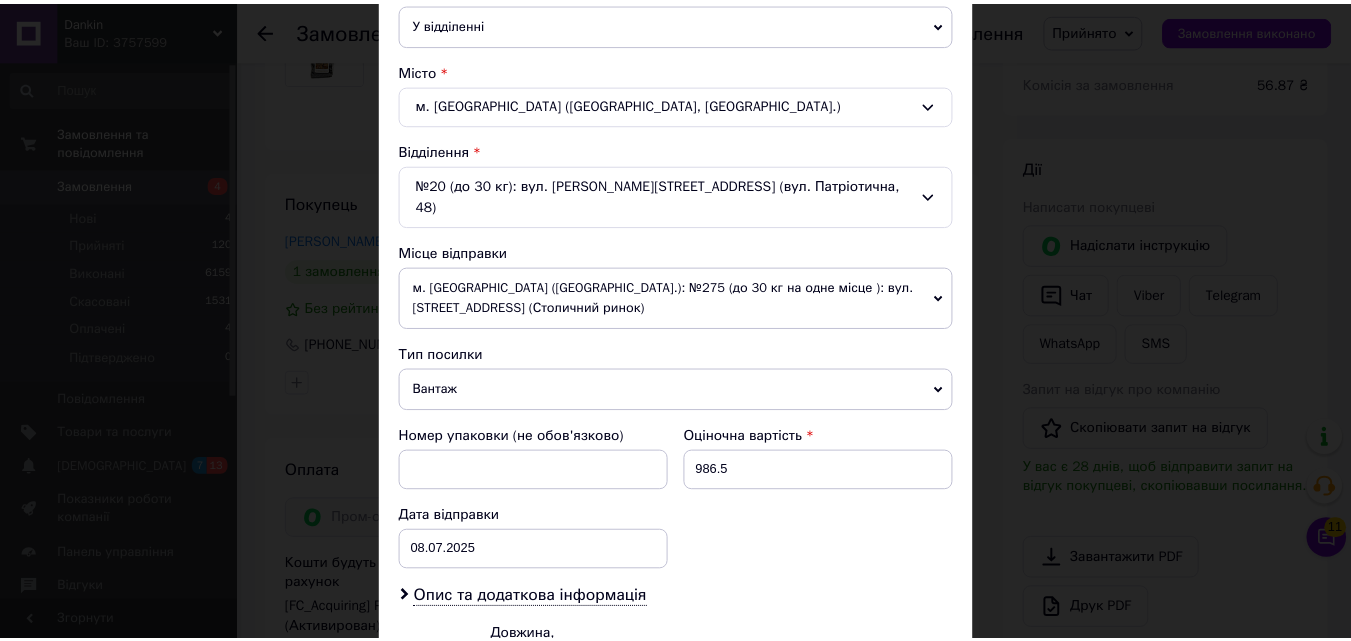 scroll, scrollTop: 707, scrollLeft: 0, axis: vertical 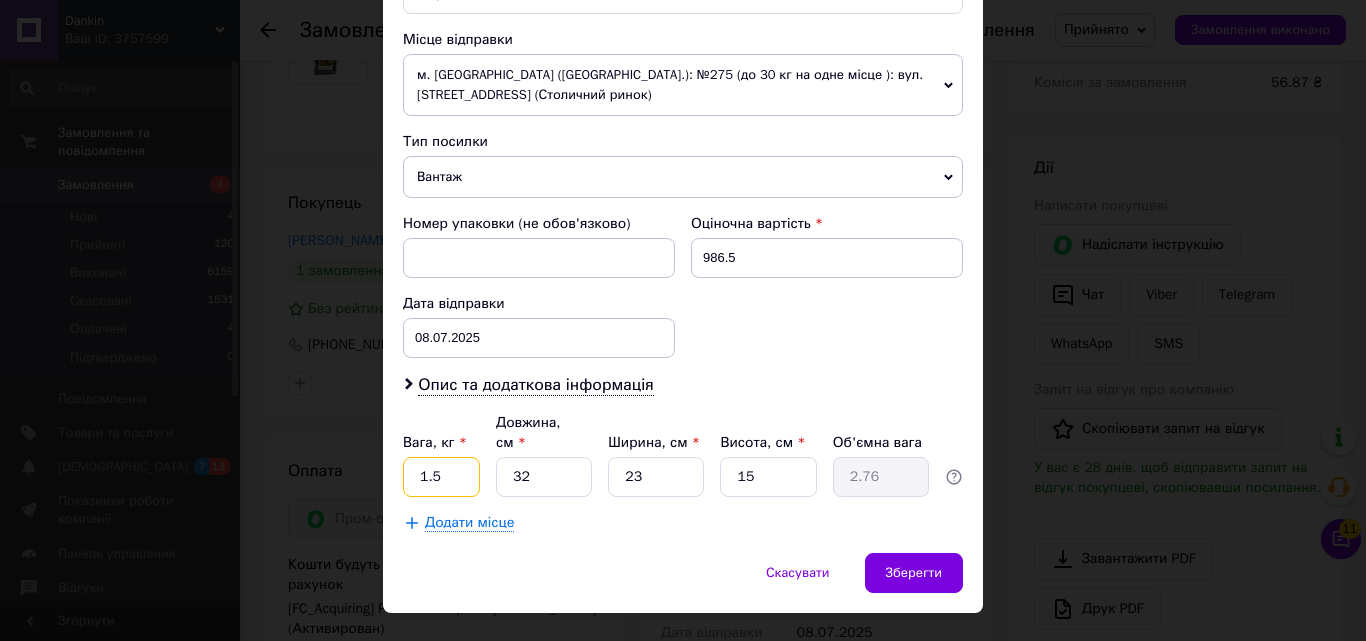 click on "1.5" at bounding box center (441, 477) 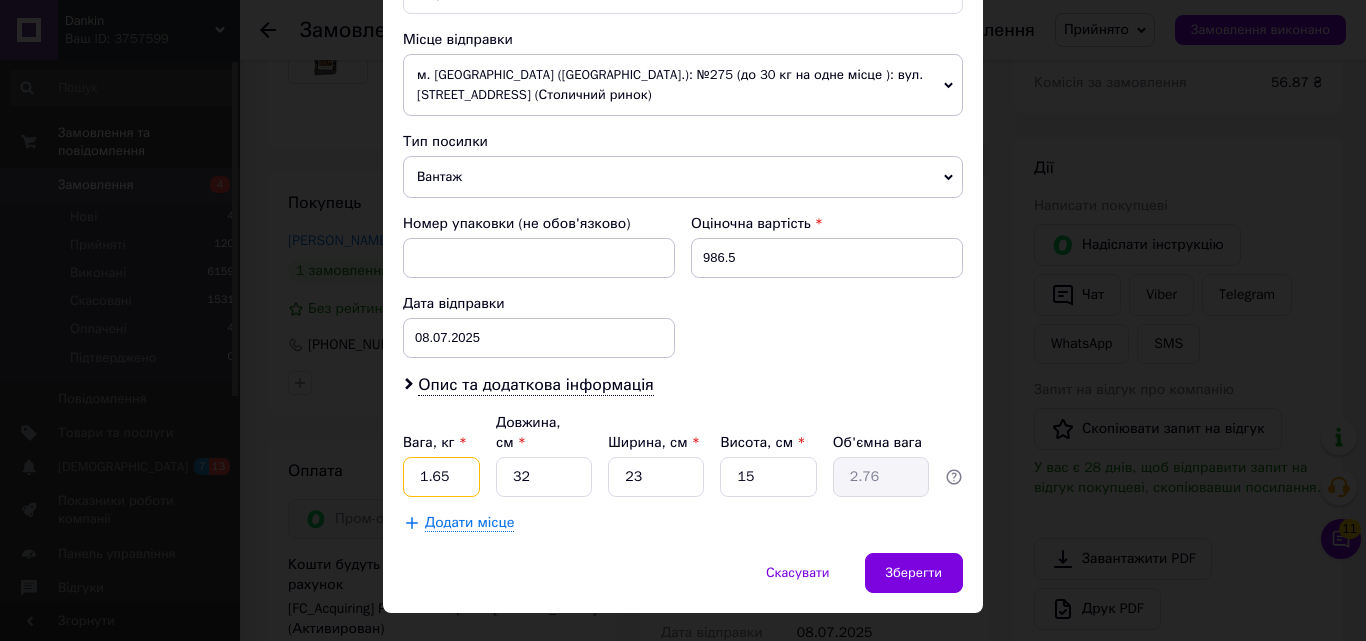 type on "1.65" 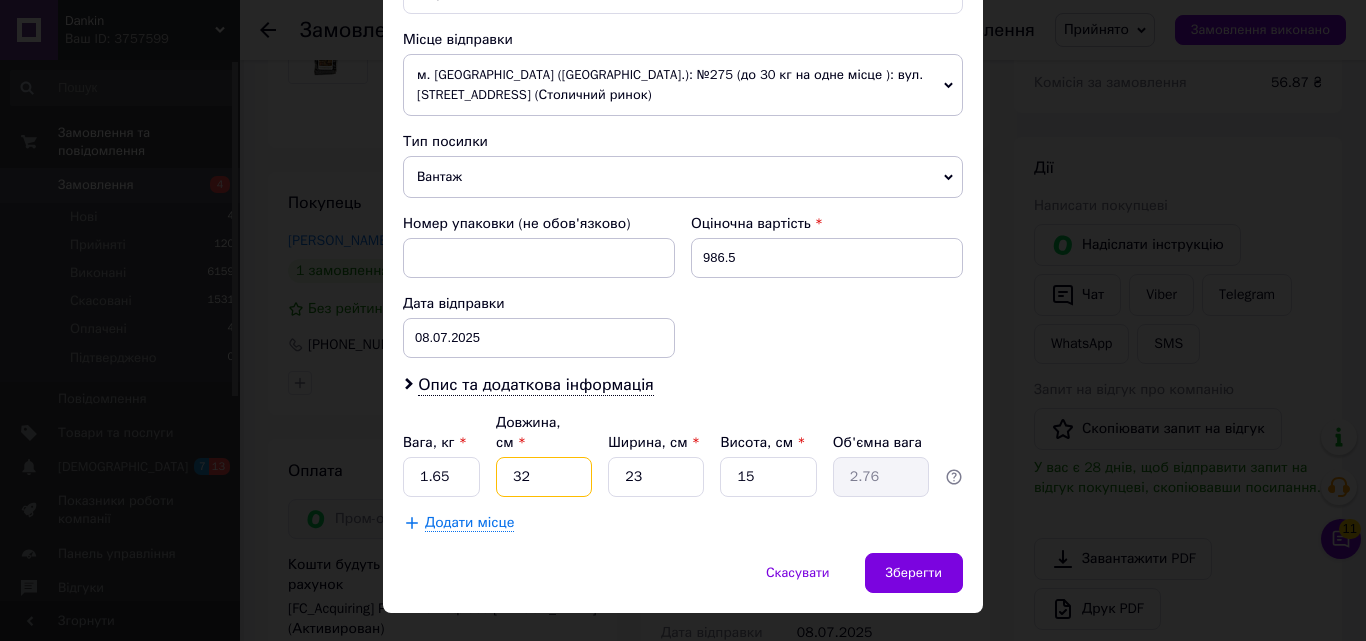 click on "32" at bounding box center [544, 477] 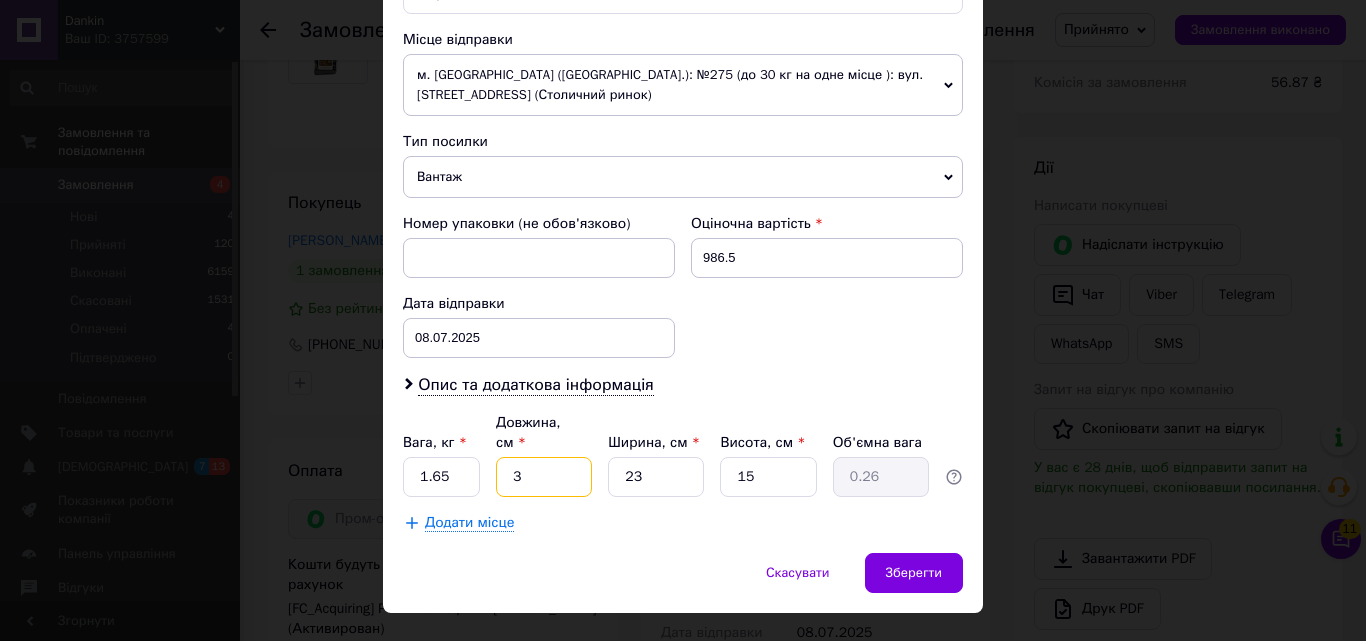 type 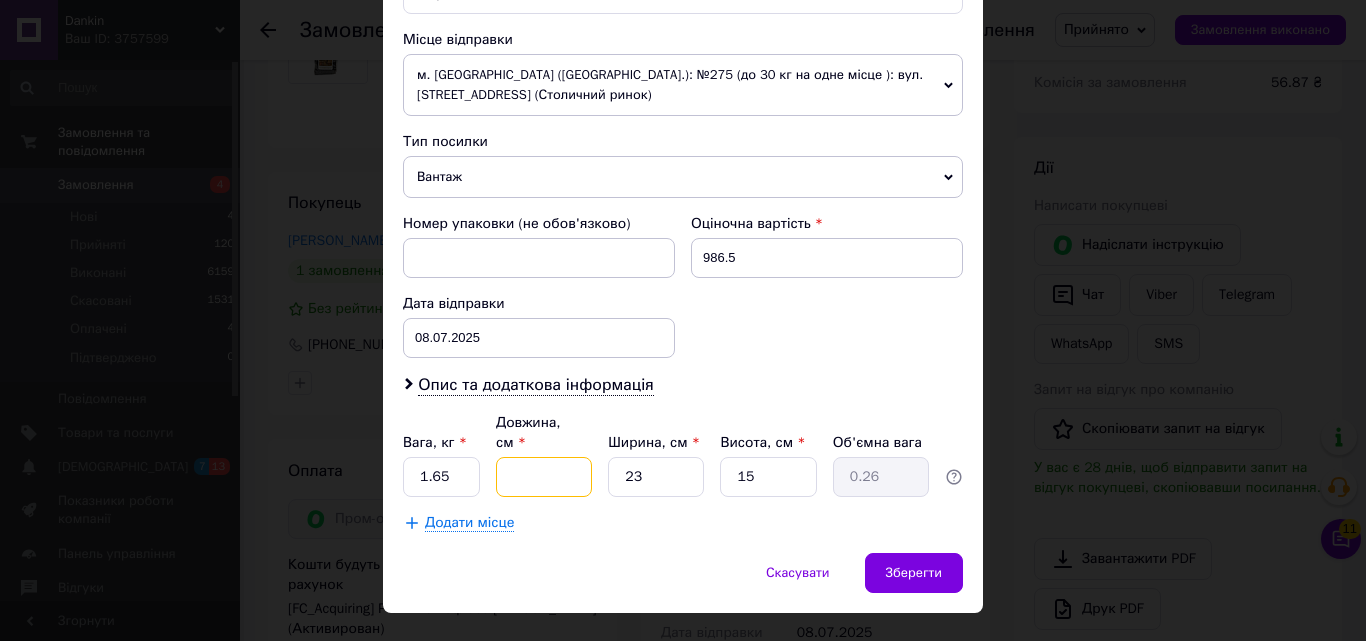 type 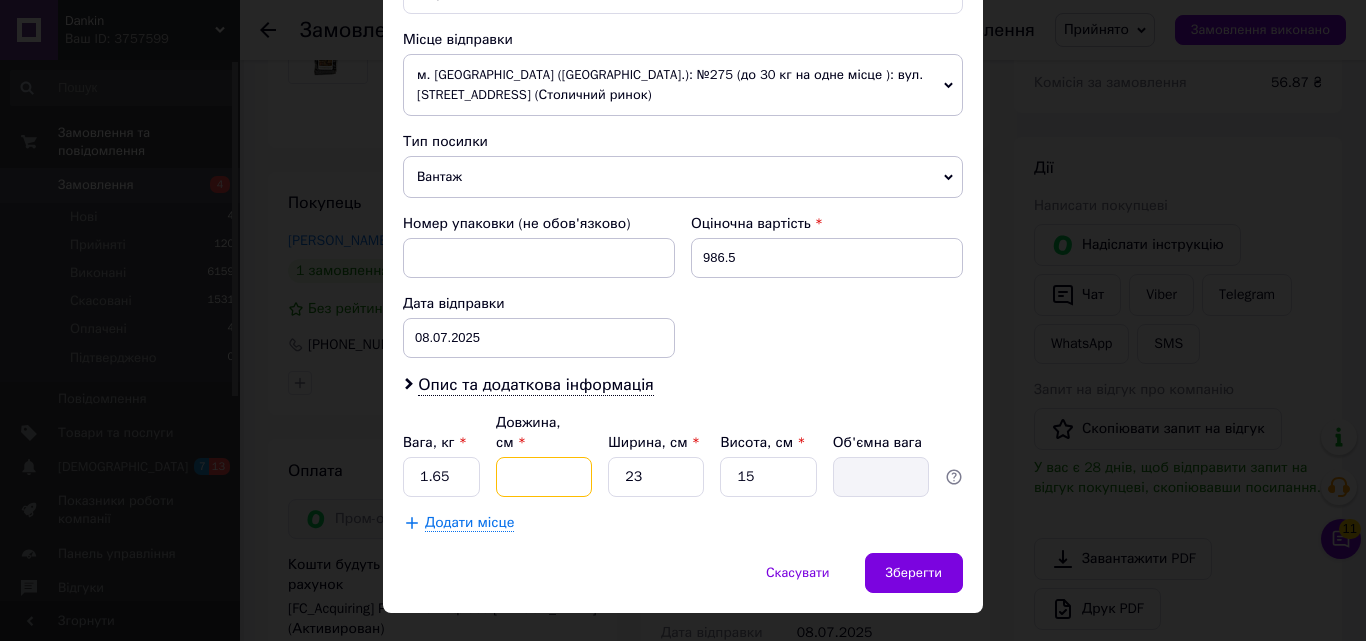 type on "3" 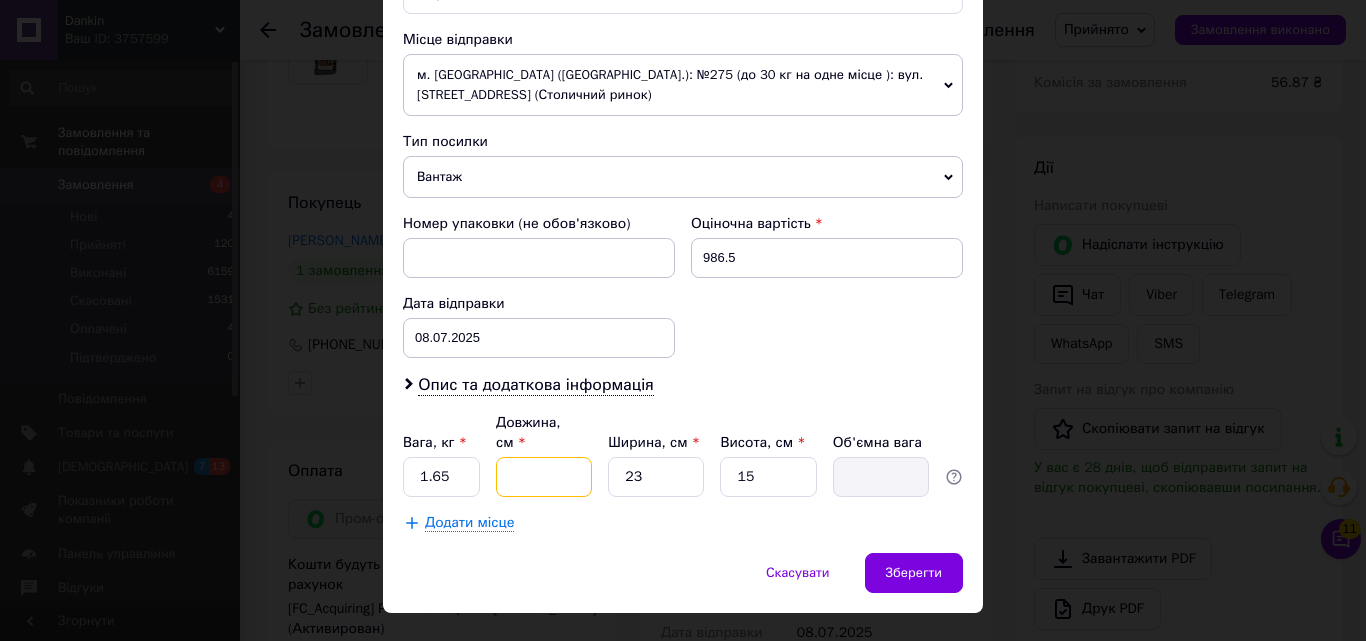 type on "0.26" 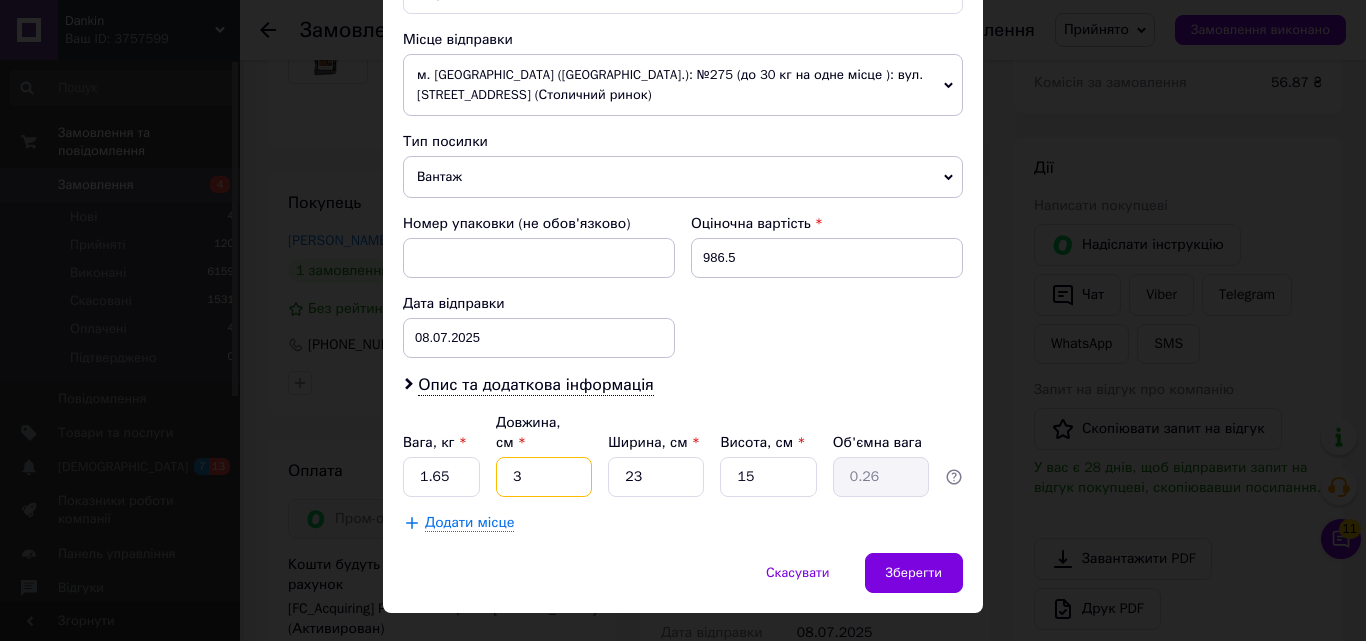 type on "33" 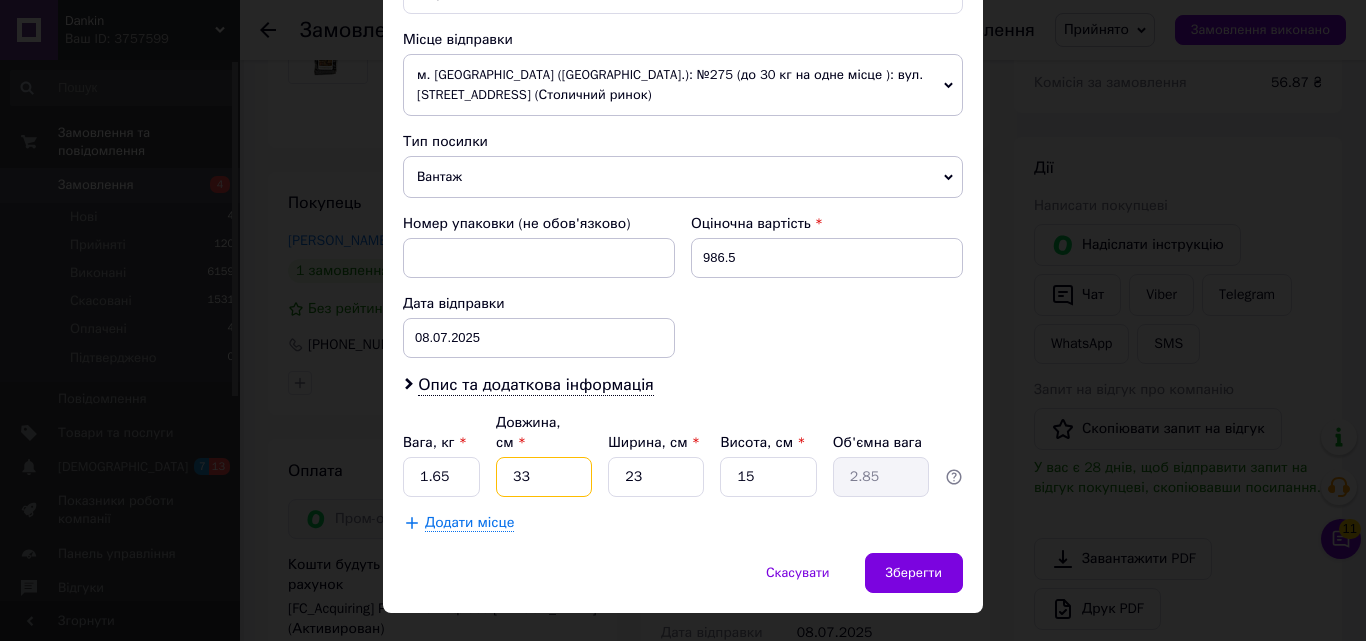 type on "33" 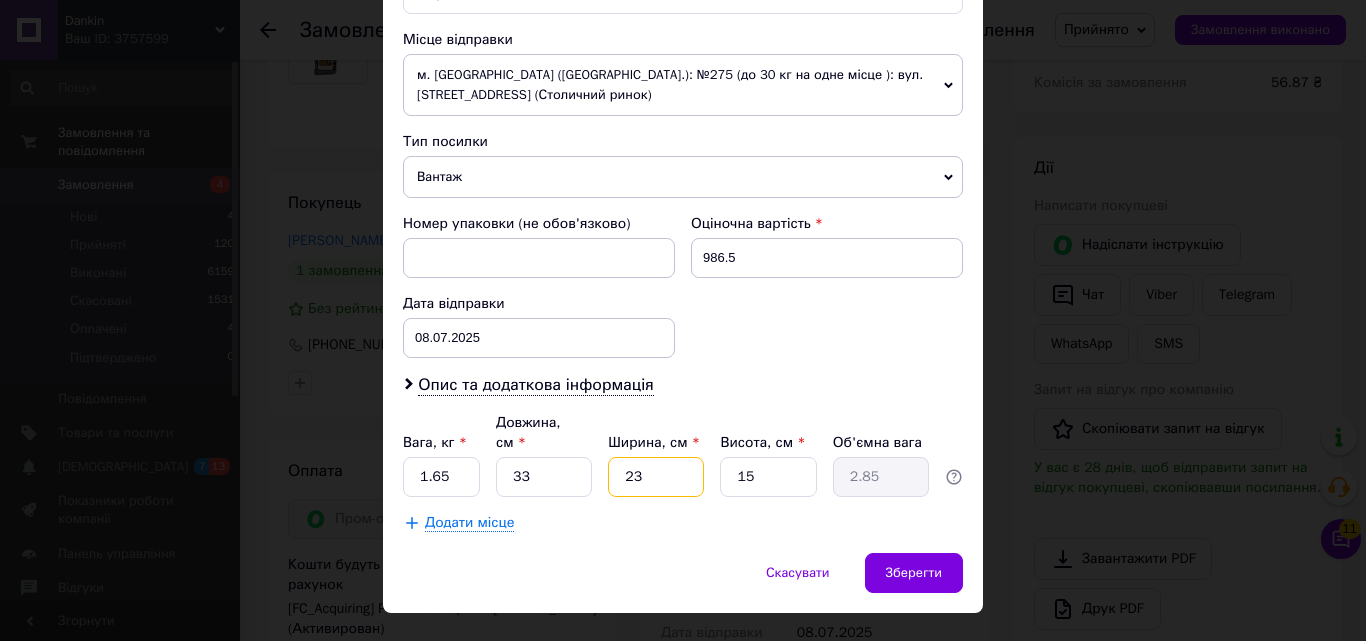 click on "23" at bounding box center (656, 477) 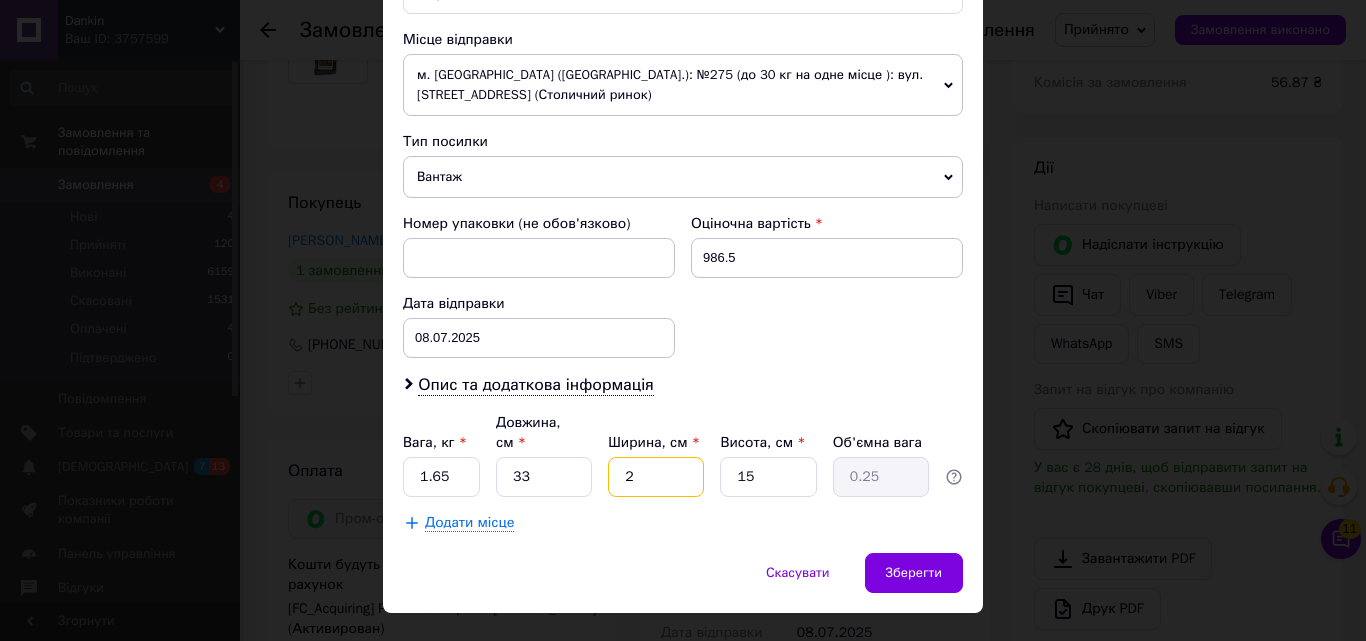 type on "28" 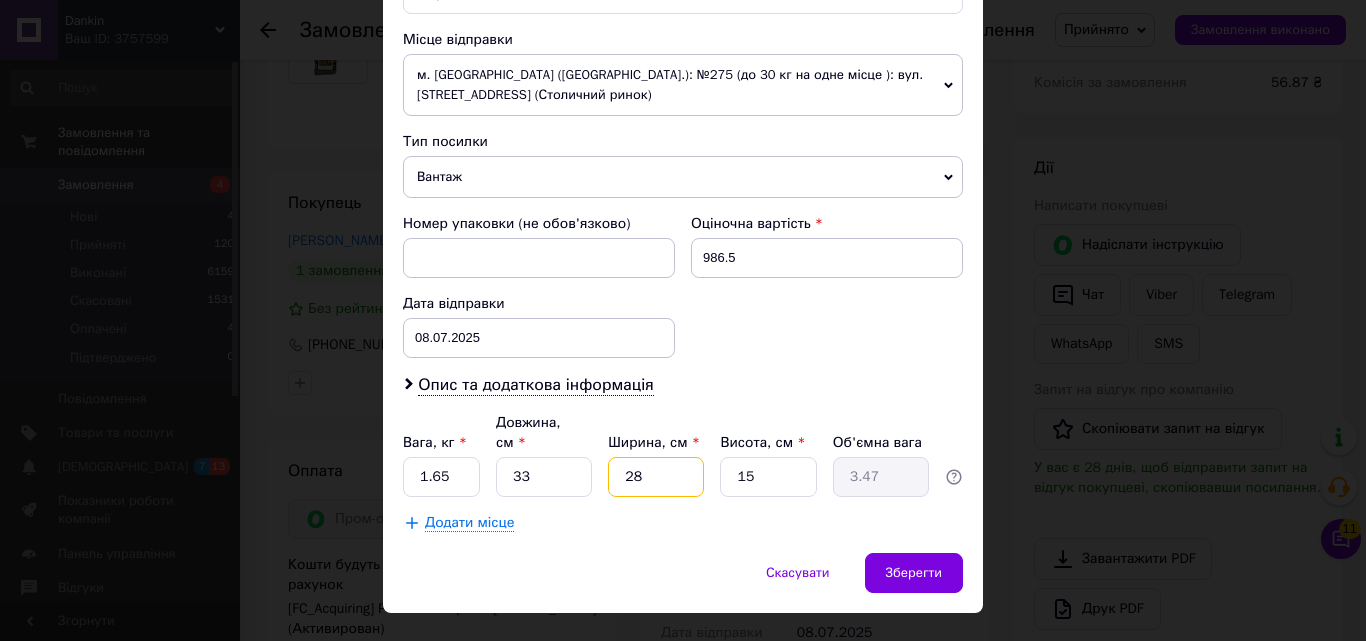 type on "28" 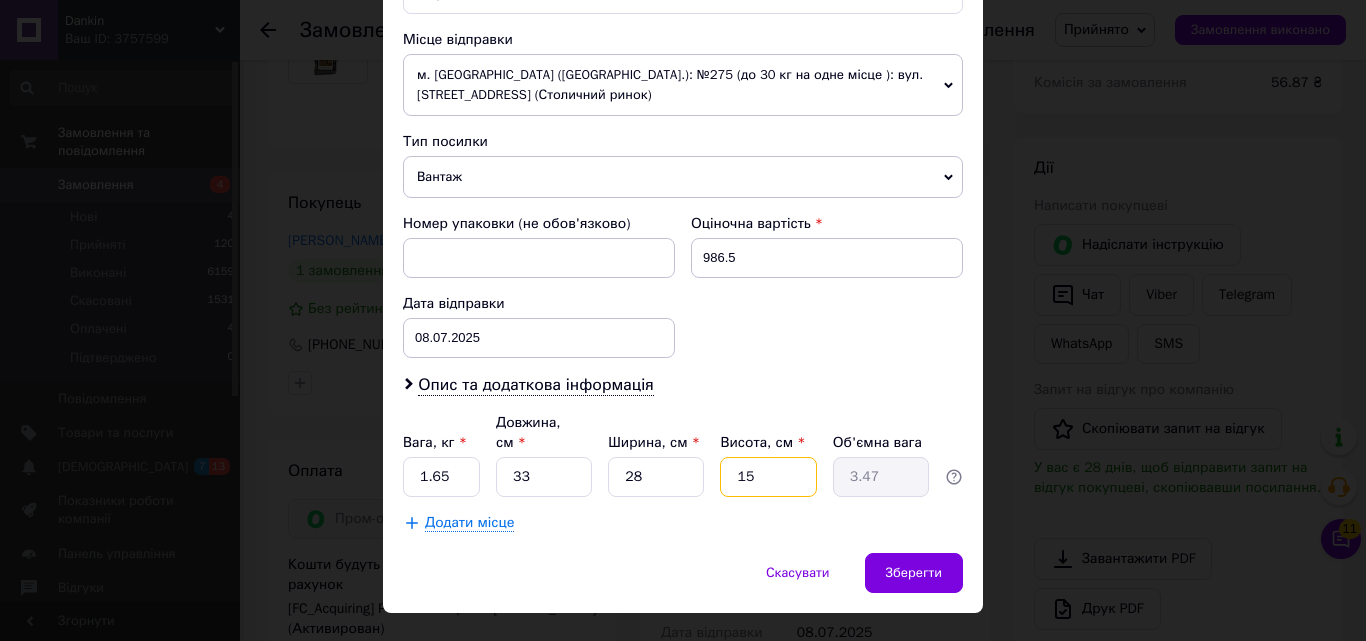 click on "15" at bounding box center (768, 477) 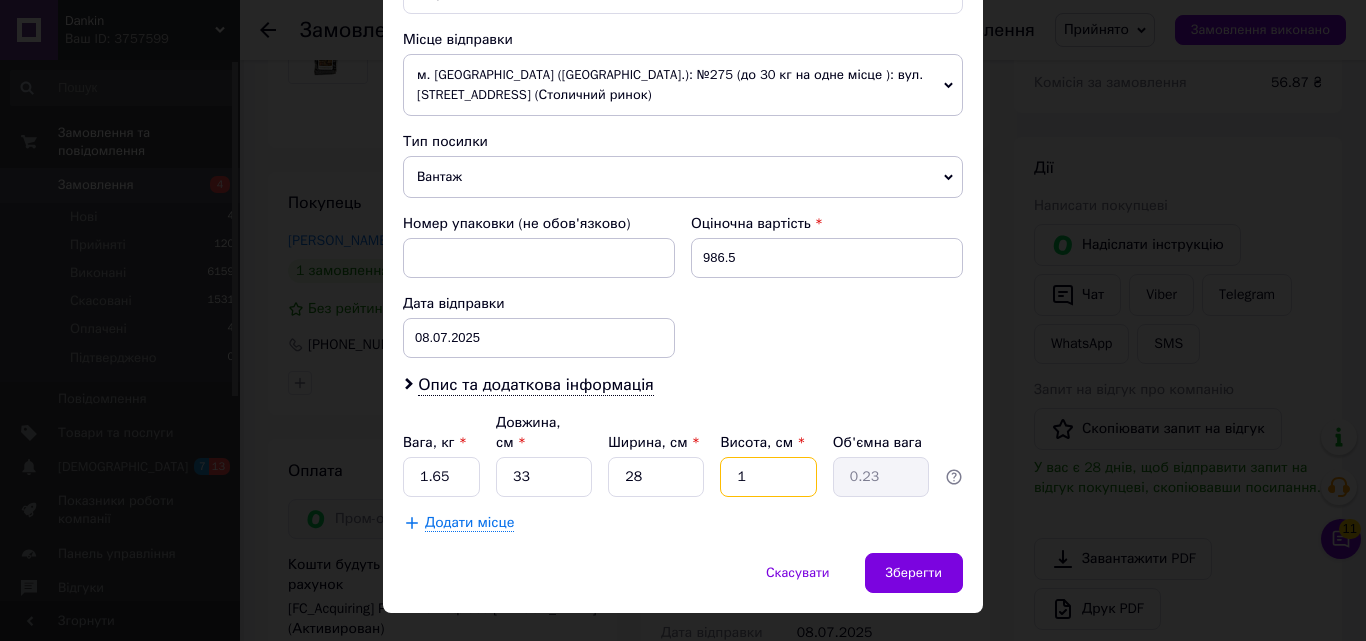 type 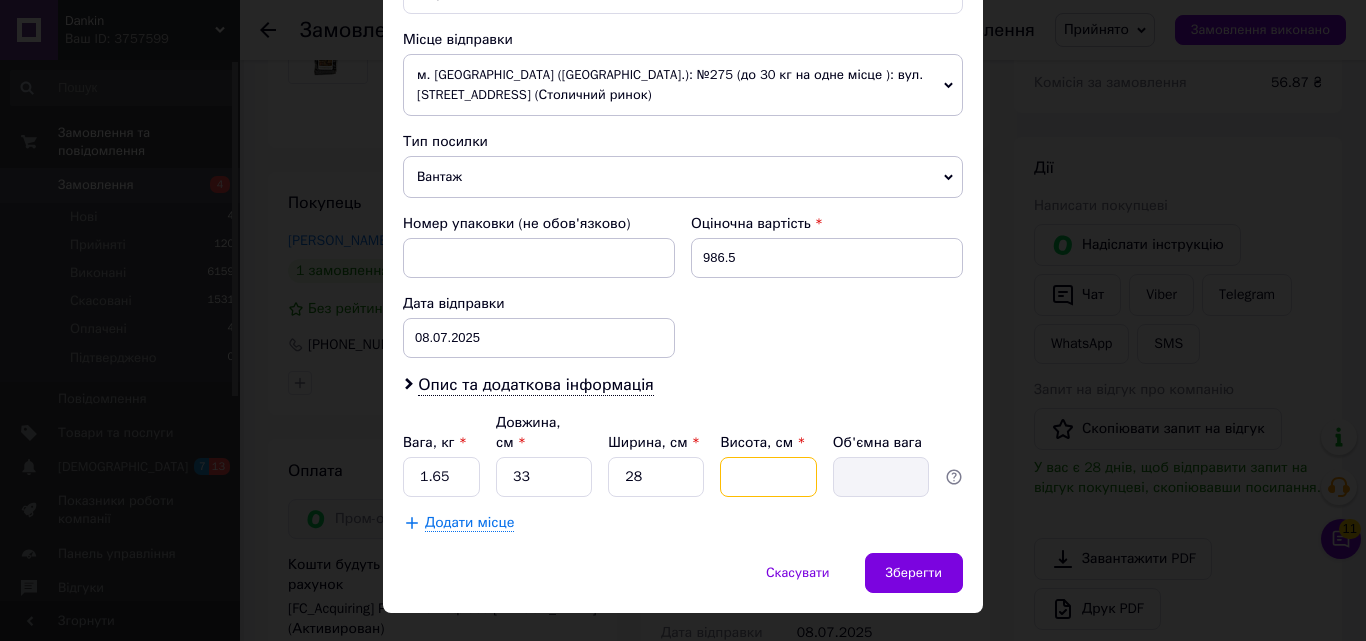 type on "1" 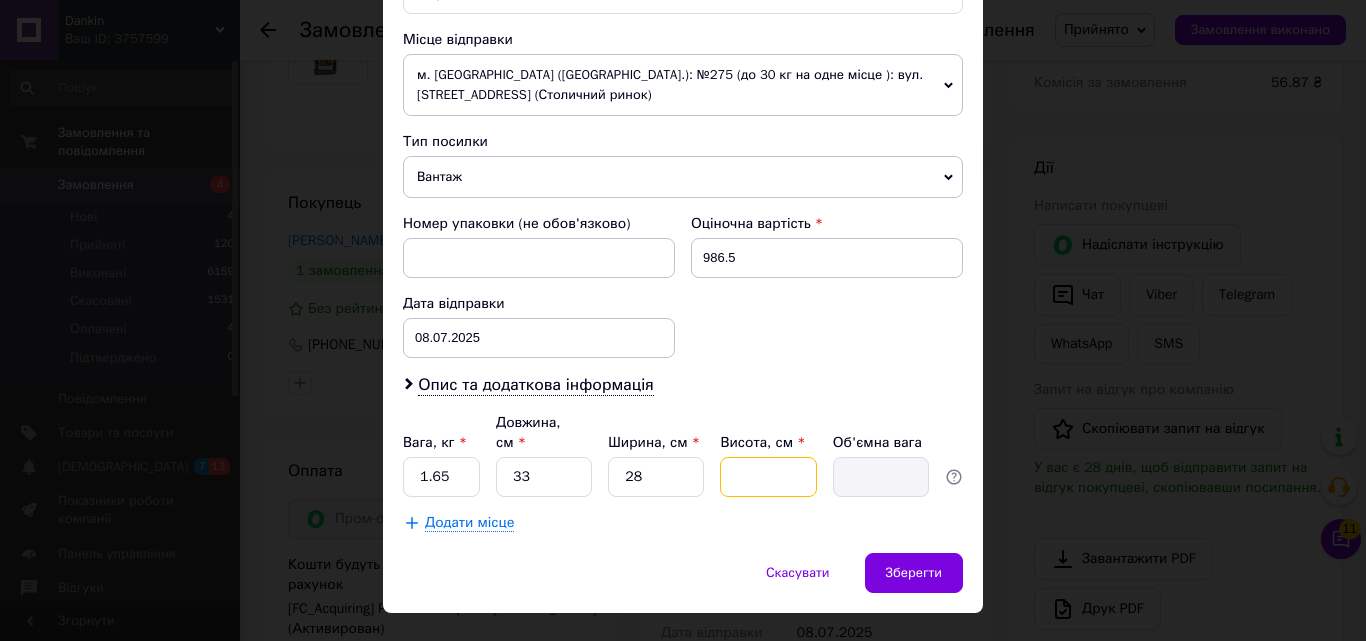 type on "0.23" 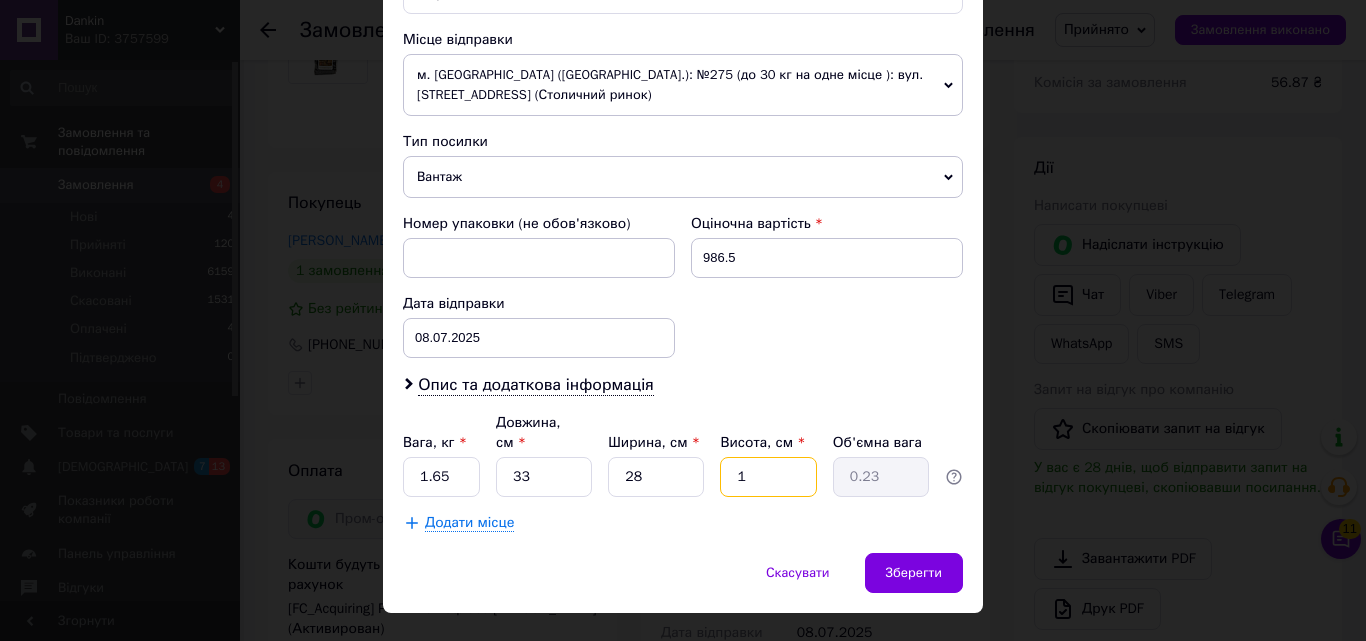 type on "14" 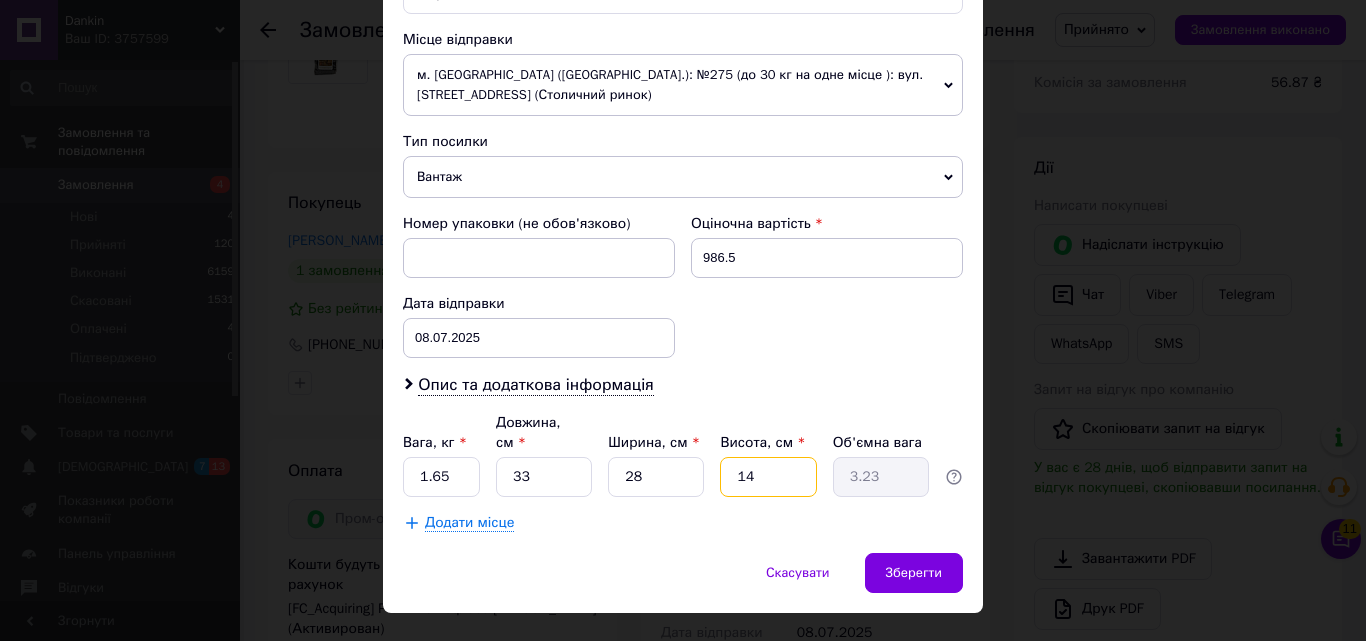 type on "14" 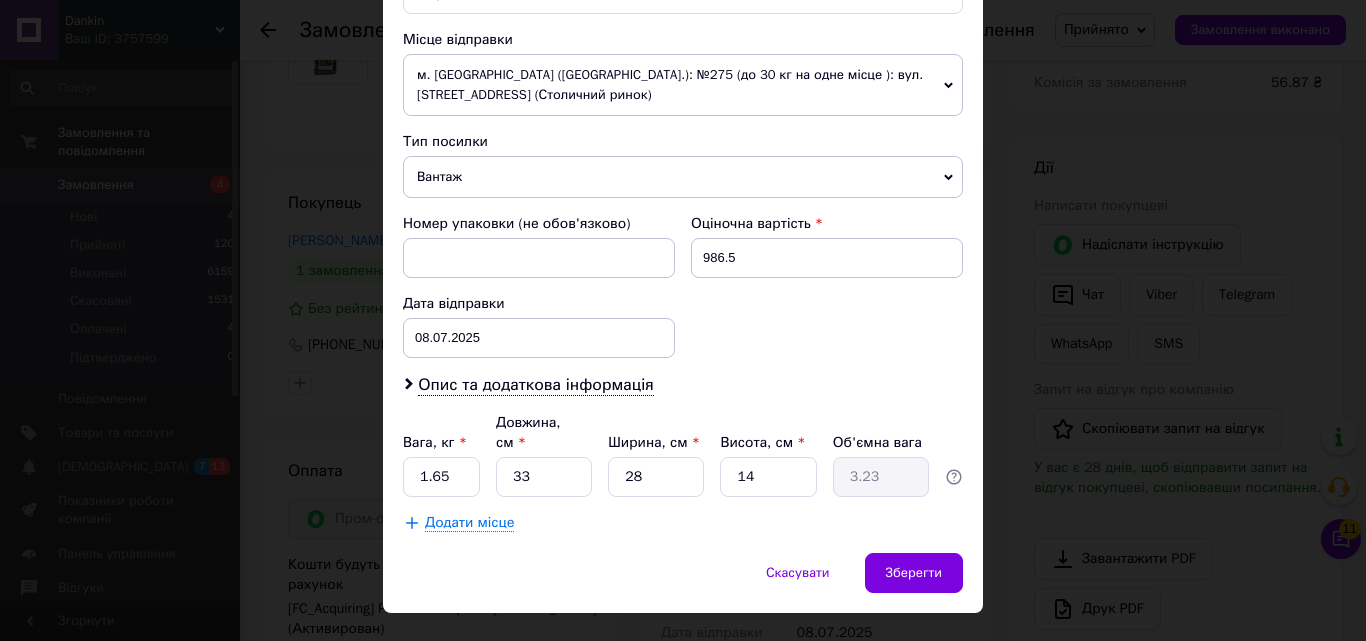 click on "Спосіб доставки Нова Пошта (платна) Платник Отримувач Відправник Прізвище отримувача максименко Ім'я отримувача андрей По батькові отримувача Телефон отримувача +380504580238 Тип доставки У відділенні Кур'єром В поштоматі Місто м. Запоріжжя (Запорізька обл., Запорізький р-н.) Відділення №20 (до 30 кг): вул. В'ячеслава Зайцева, 15 (вул. Патріотична, 48) Місце відправки м. Київ (Київська обл.): №275 (до 30 кг на одне місце ): вул. Велика Кільцева, 110-А (Столичний ринок) м. Київ (Київська обл.): №18 (до 1100 кг): просп. Повітряних Сил, 66 Додати ще місце відправки Тип посилки Вантаж 986.5 < > <" at bounding box center (683, -12) 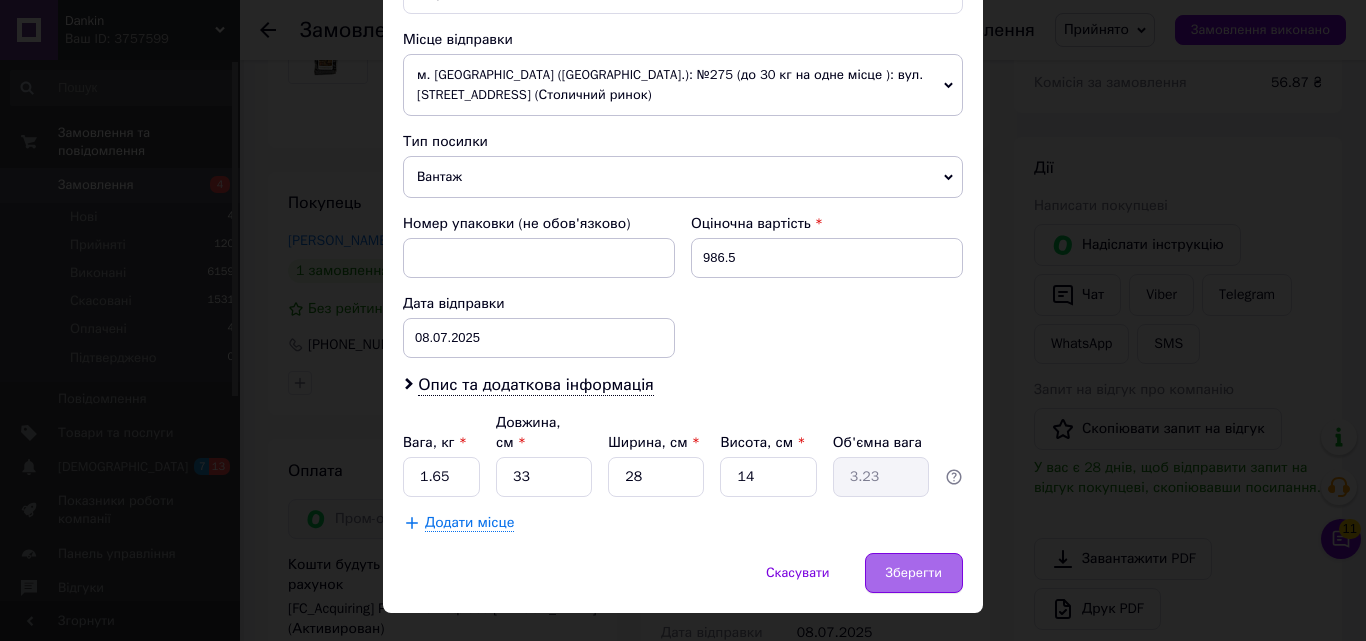 click on "Зберегти" at bounding box center [914, 573] 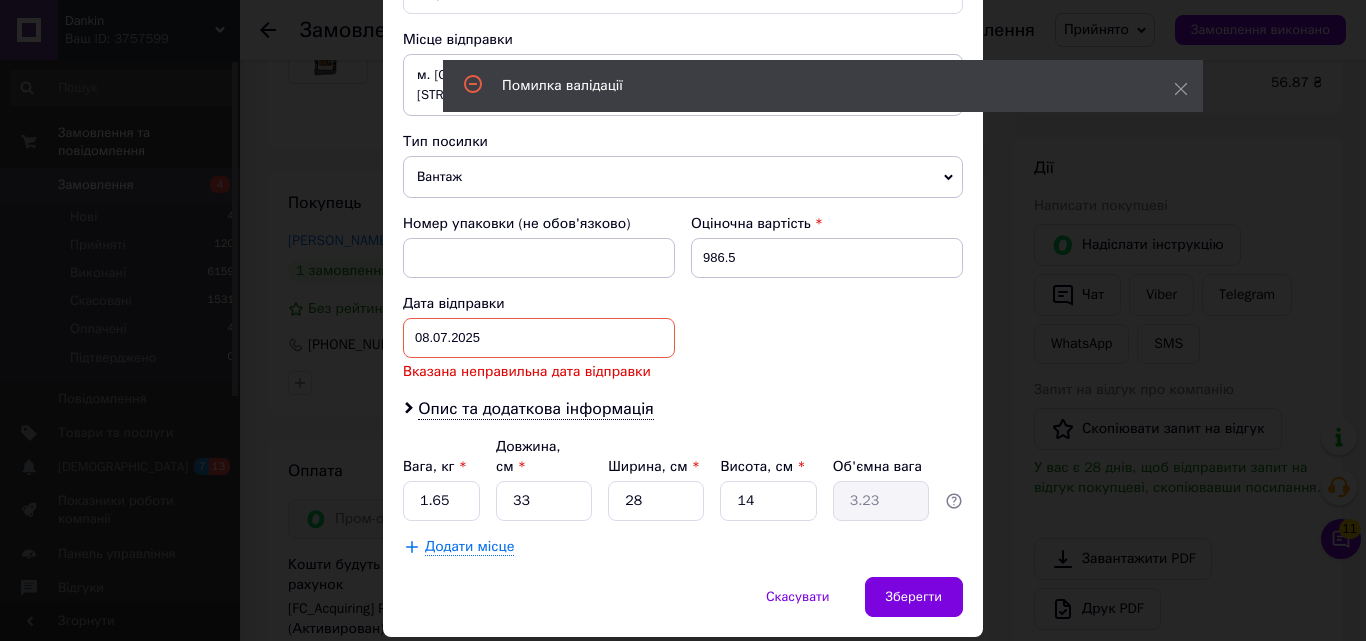 click on "08.07.2025 < 2025 > < Июль > Пн Вт Ср Чт Пт Сб Вс 30 1 2 3 4 5 6 7 8 9 10 11 12 13 14 15 16 17 18 19 20 21 22 23 24 25 26 27 28 29 30 31 1 2 3 4 5 6 7 8 9 10" at bounding box center (539, 338) 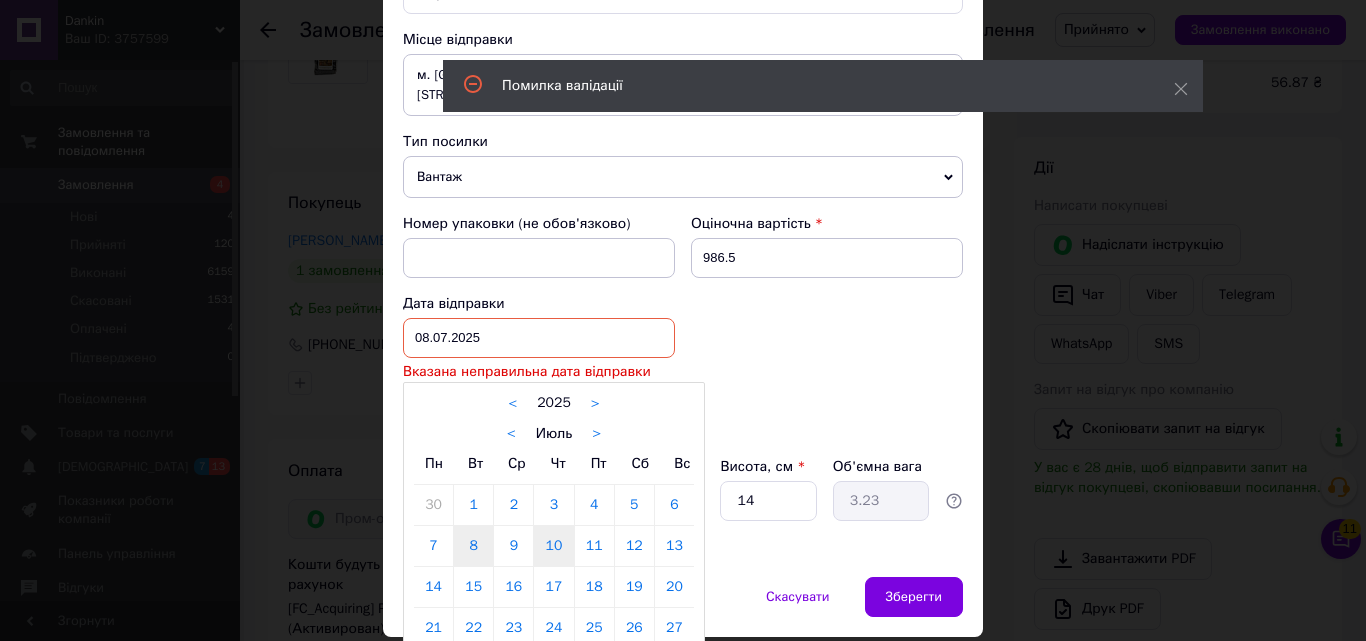 click on "10" at bounding box center (553, 546) 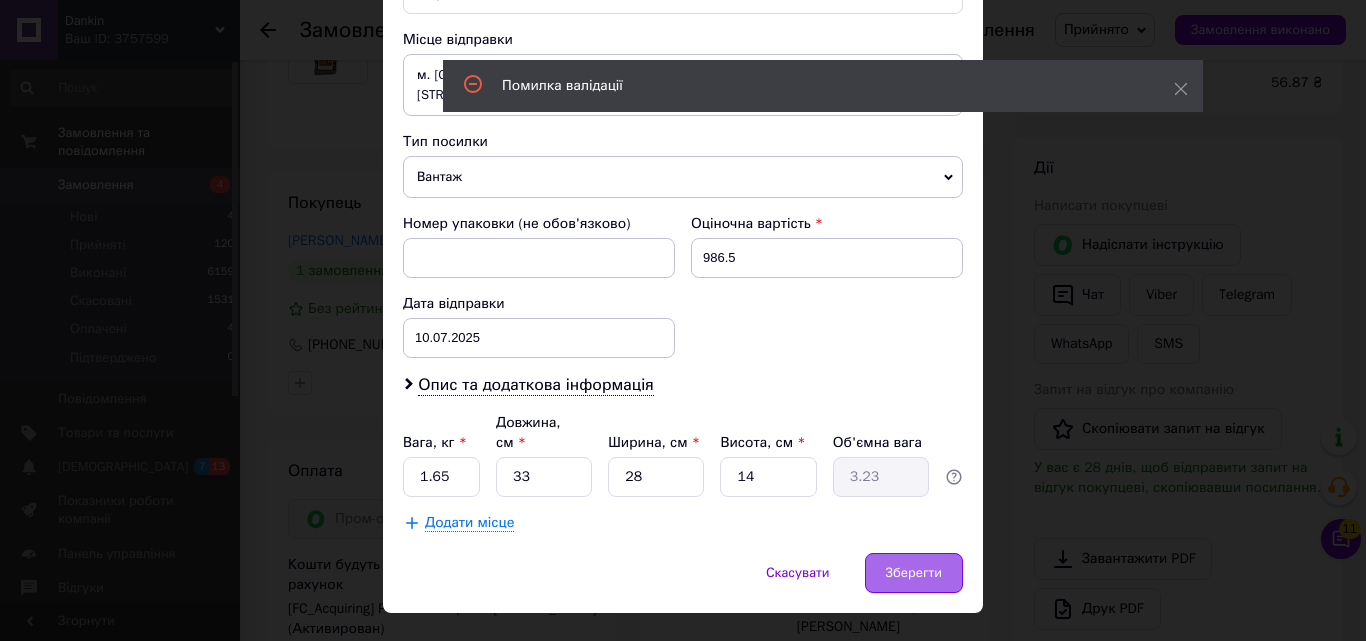 click on "Зберегти" at bounding box center [914, 573] 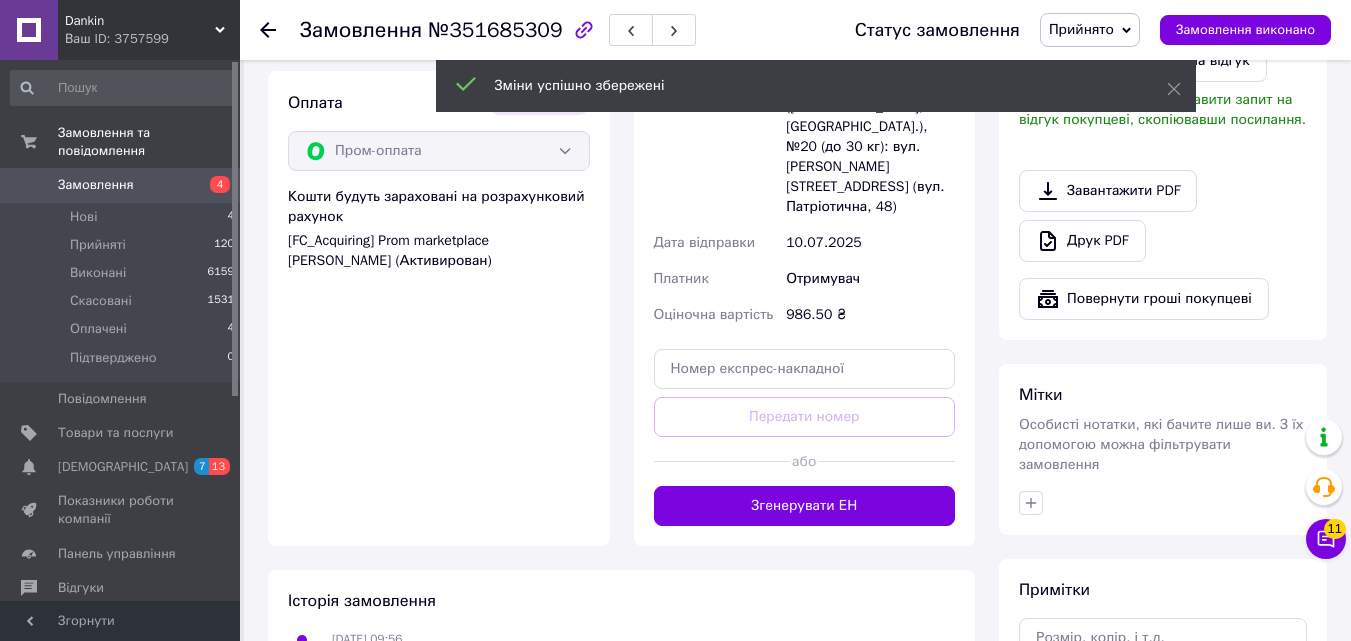 scroll, scrollTop: 680, scrollLeft: 0, axis: vertical 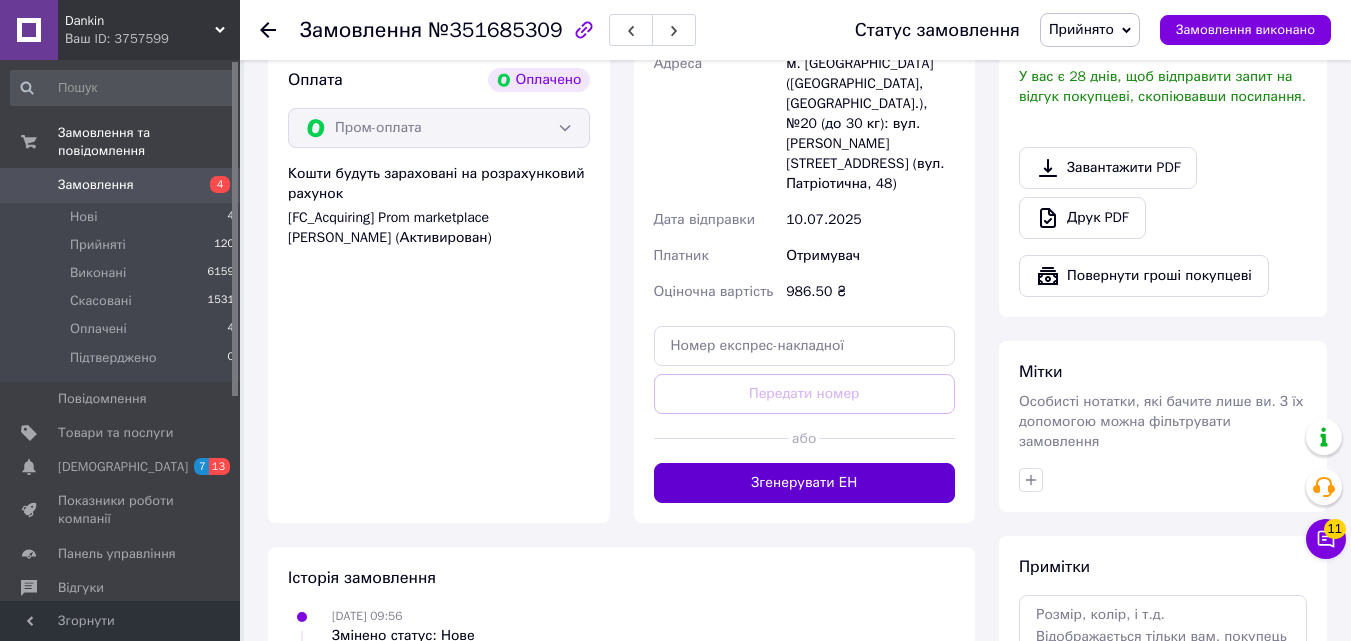 click on "Згенерувати ЕН" at bounding box center (805, 483) 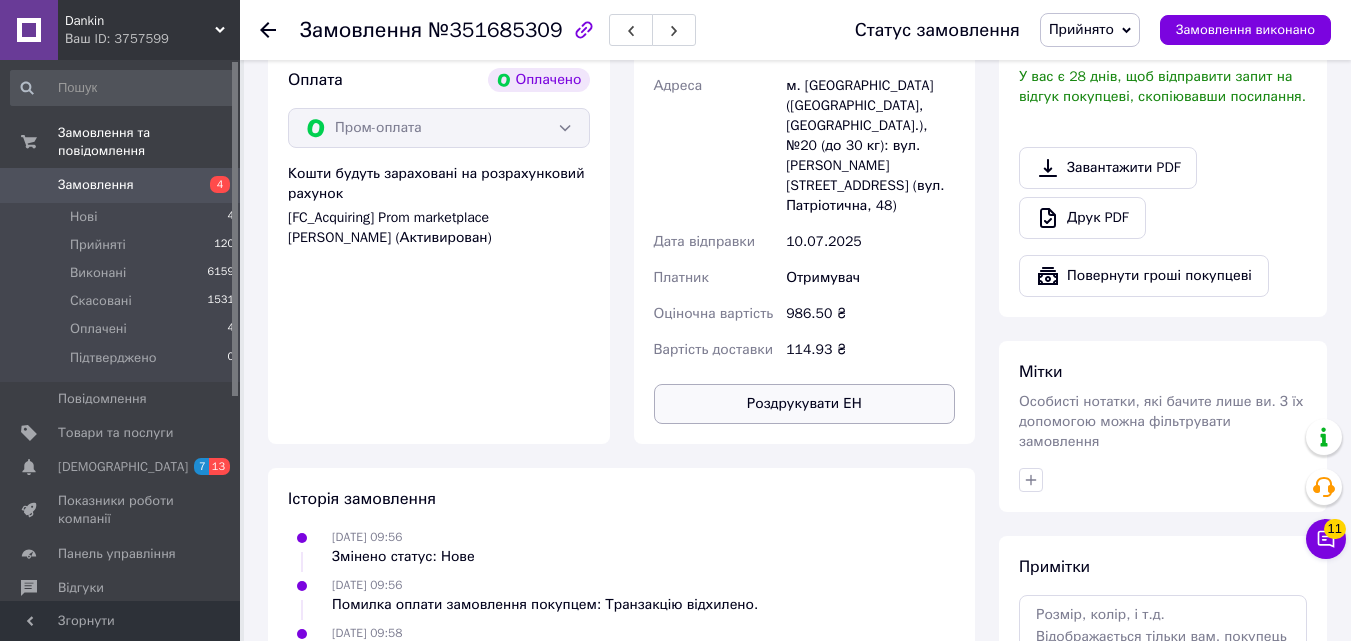 click on "Роздрукувати ЕН" at bounding box center (805, 404) 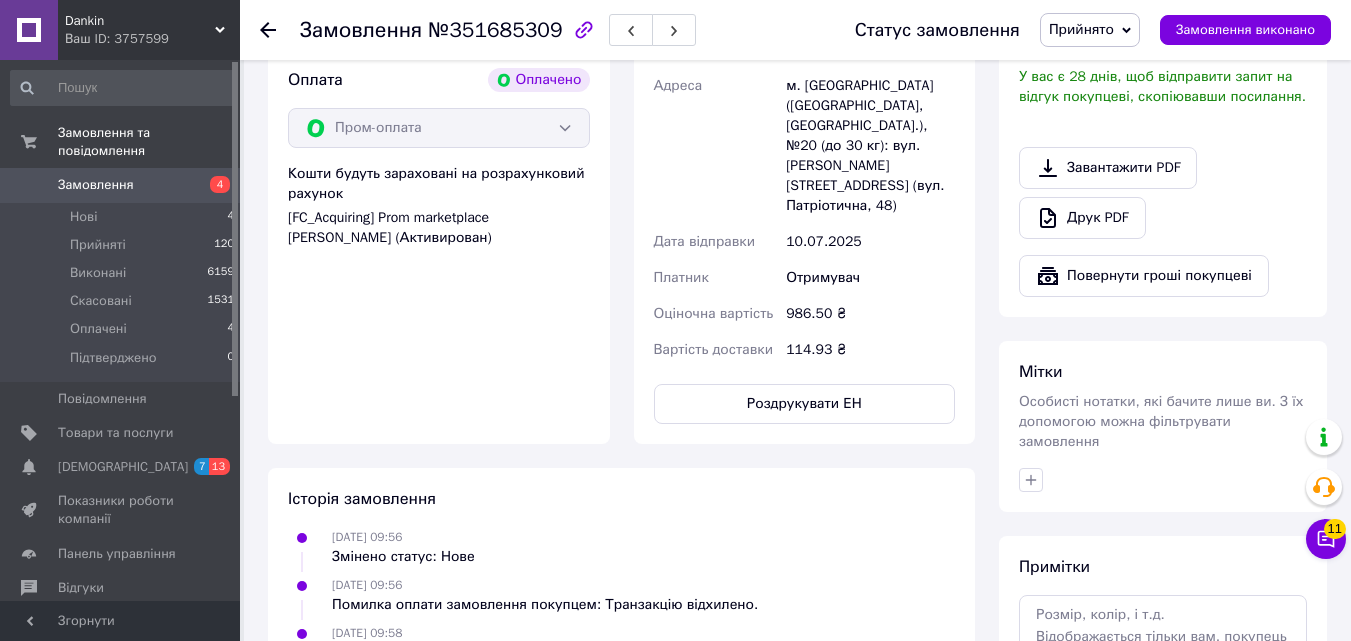 click on "Прийнято" at bounding box center [1081, 29] 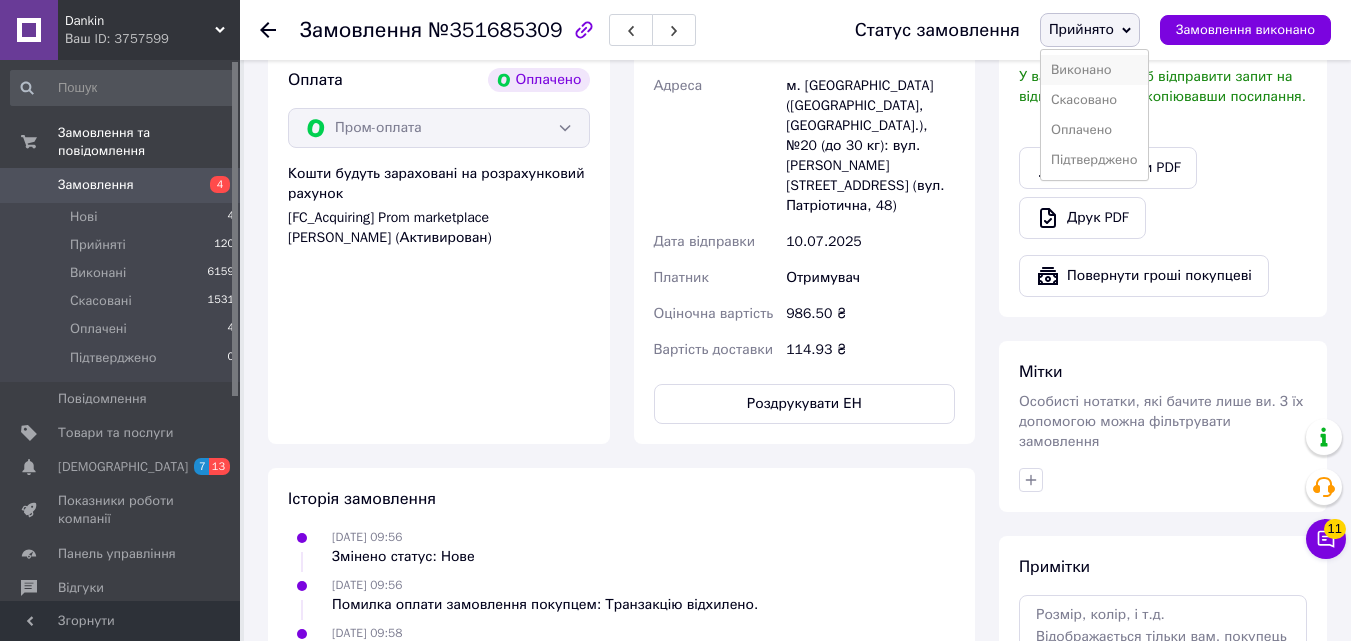 click on "Виконано" at bounding box center [1094, 70] 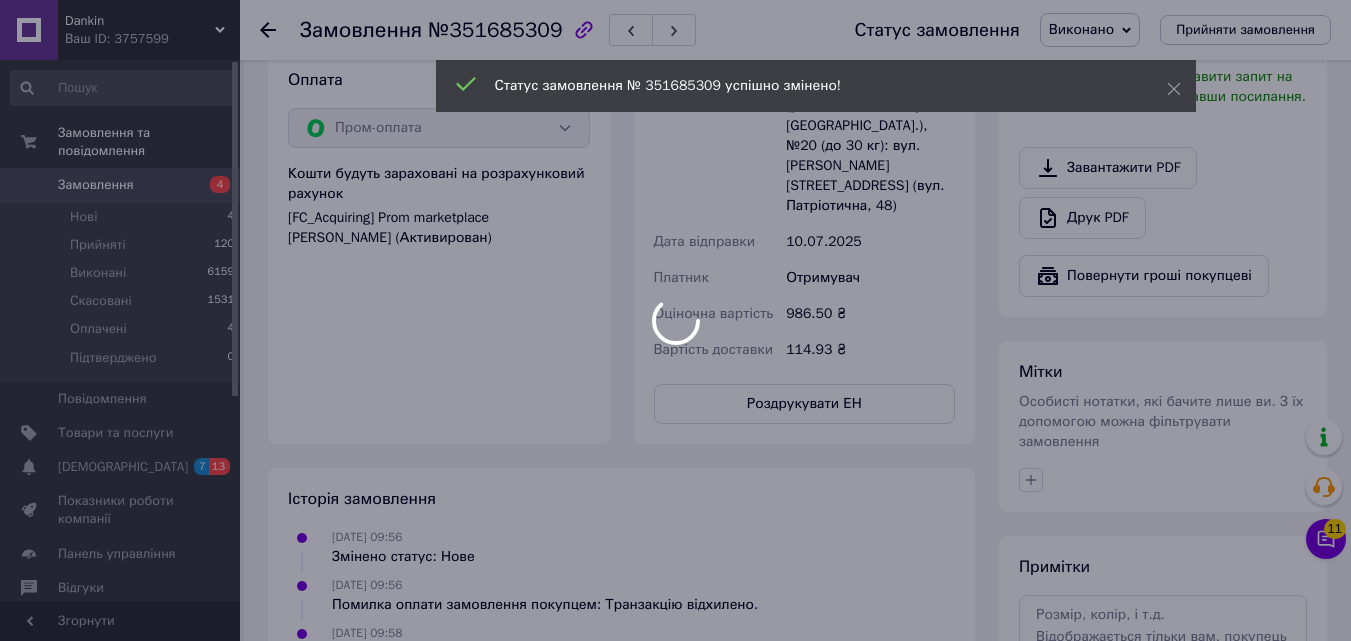 click at bounding box center (675, 320) 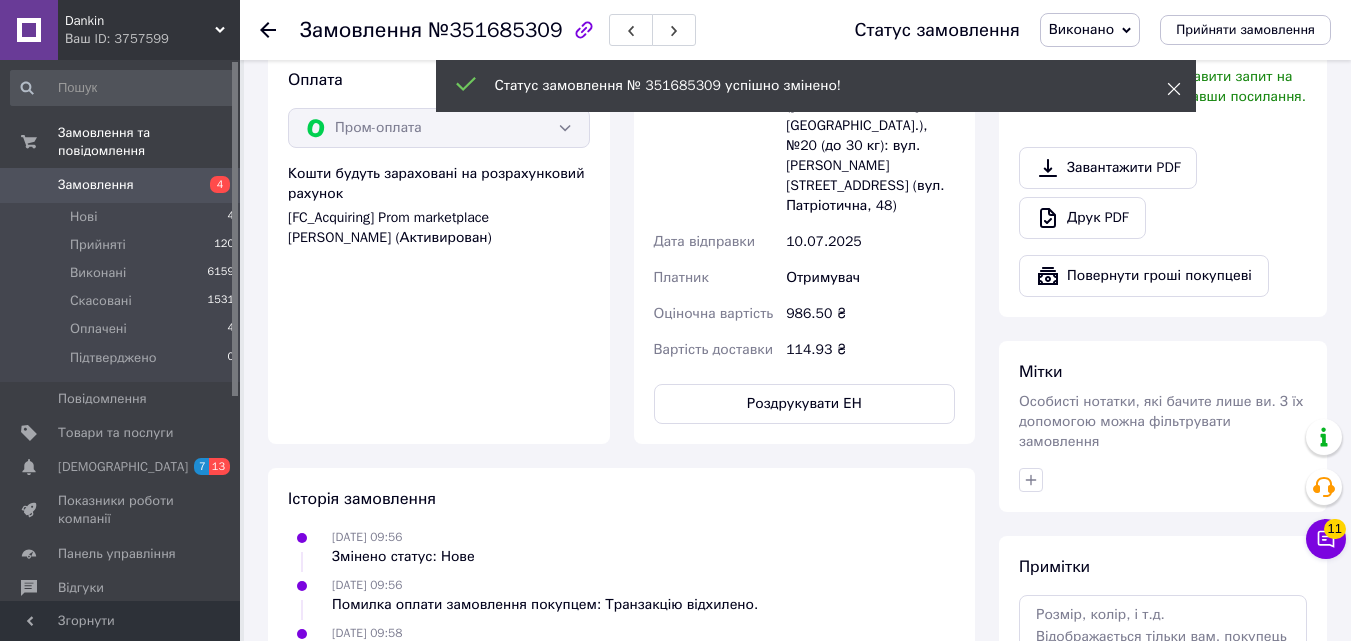 click 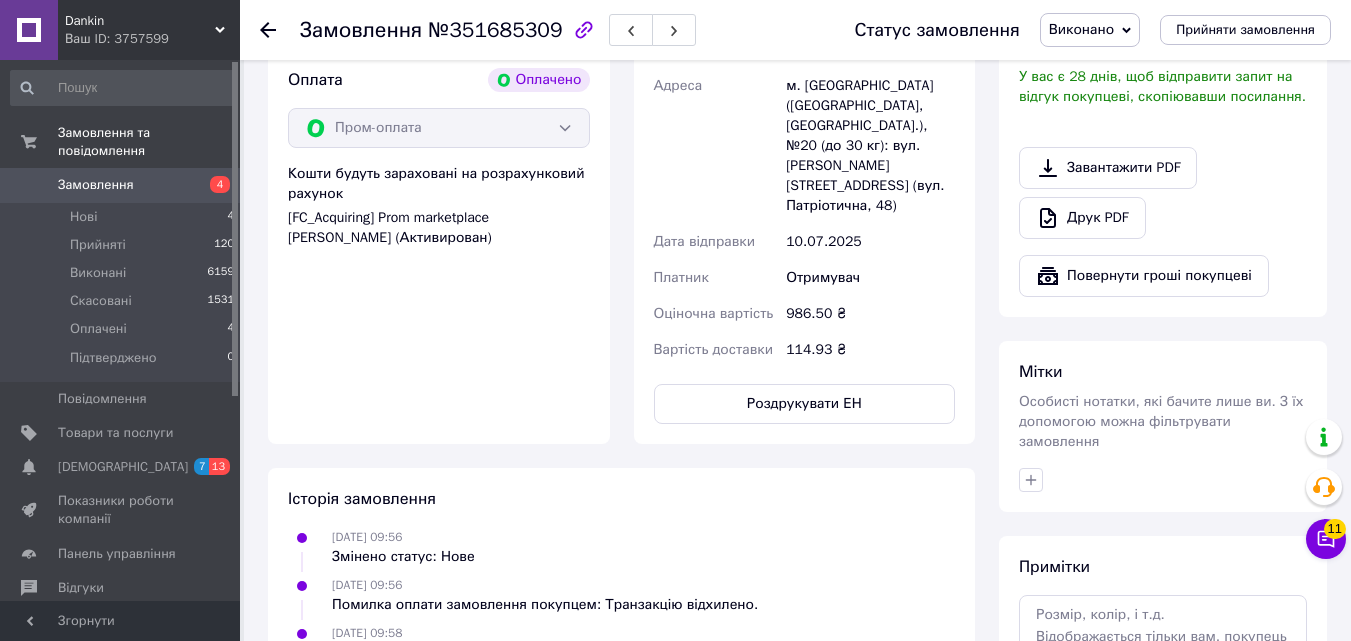 click on "Виконано" at bounding box center (1081, 29) 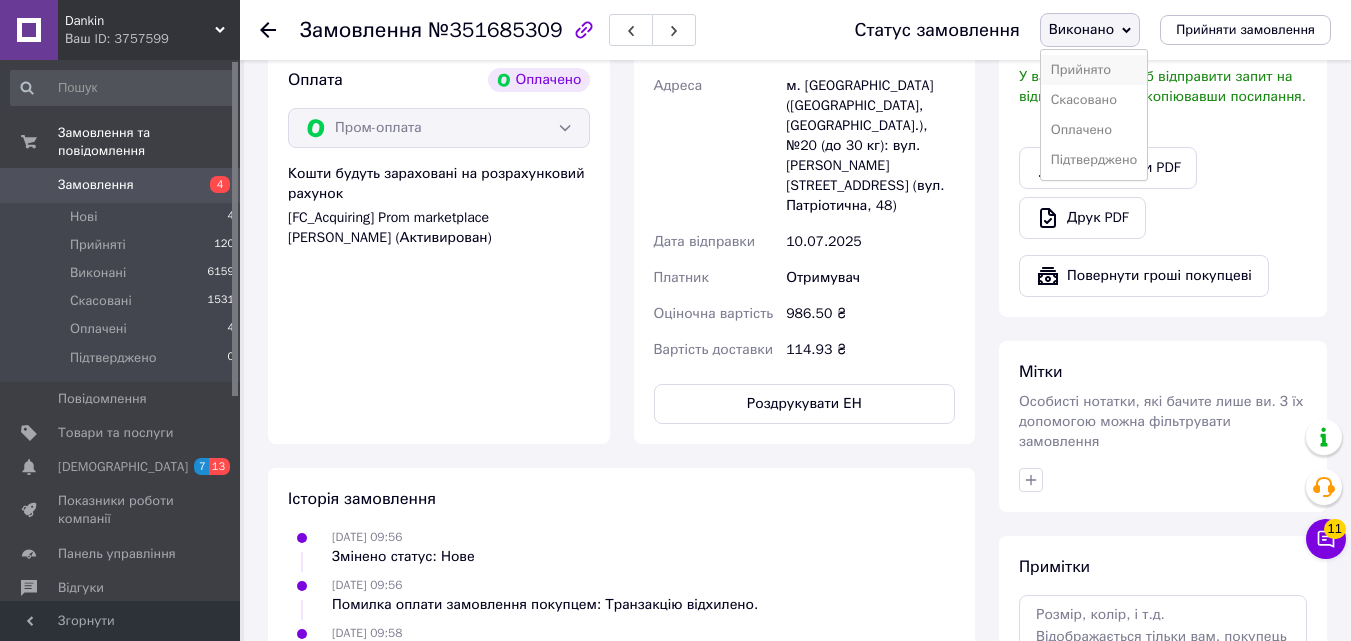 click on "Прийнято" at bounding box center [1094, 70] 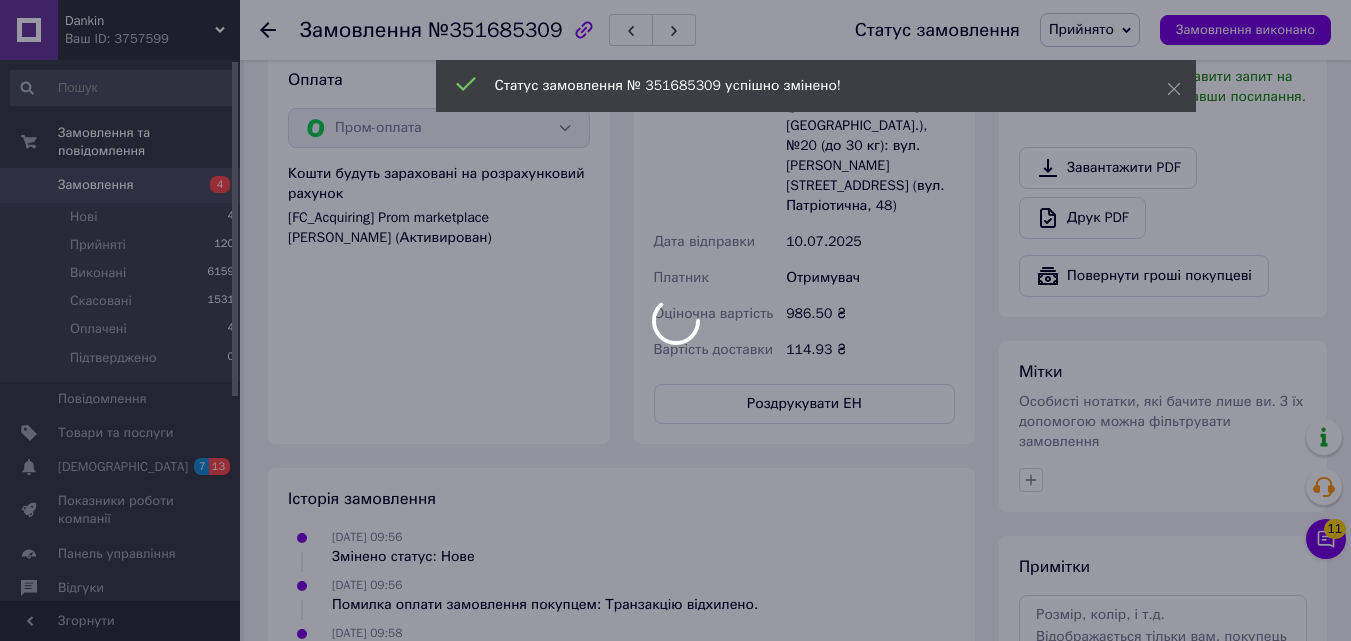 scroll, scrollTop: 40, scrollLeft: 0, axis: vertical 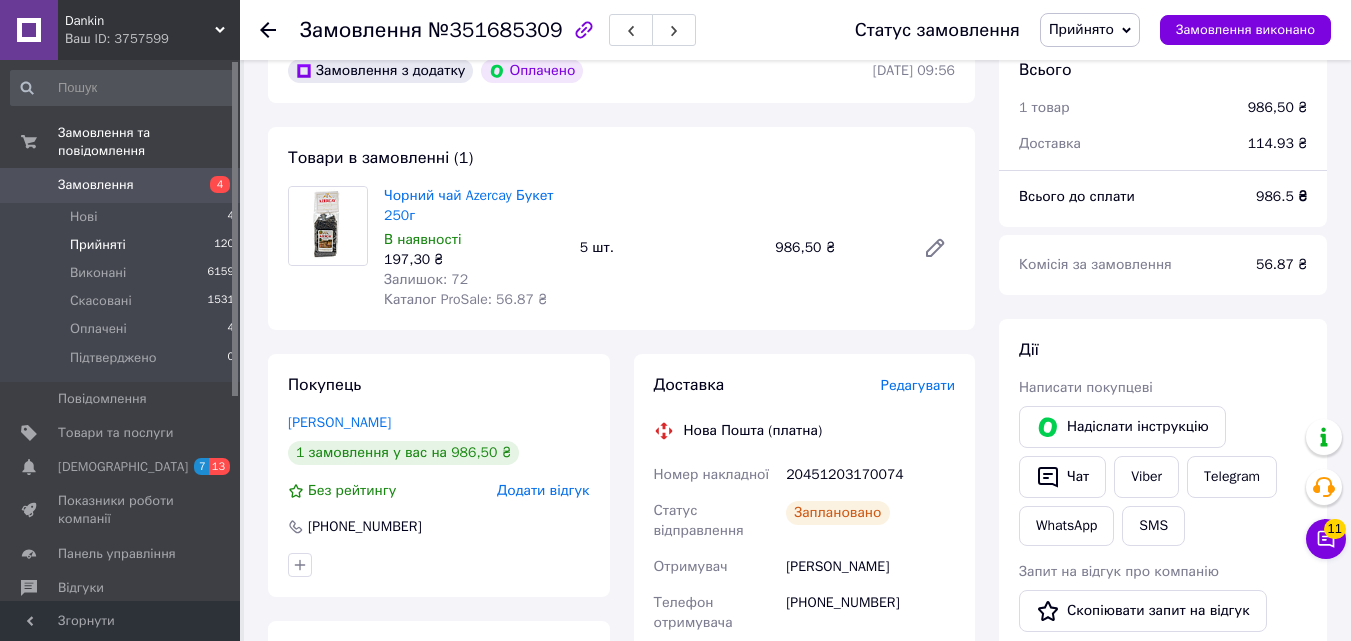 click on "Прийняті" at bounding box center (98, 245) 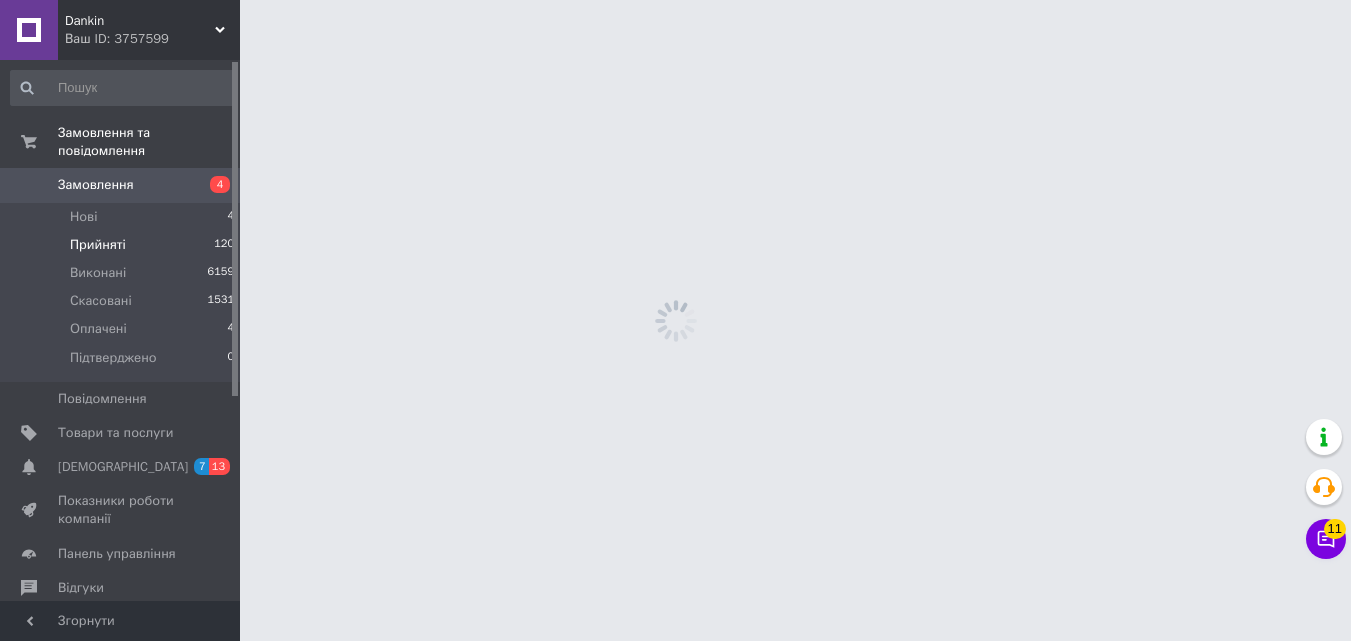 scroll, scrollTop: 0, scrollLeft: 0, axis: both 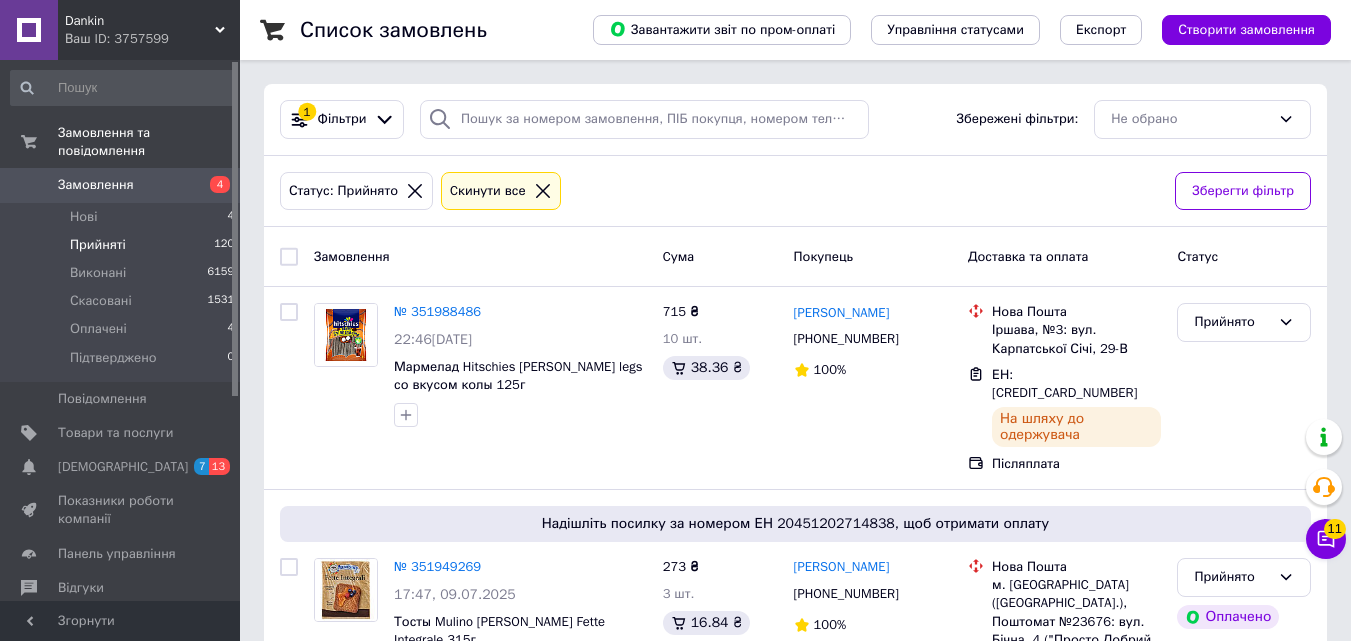 click 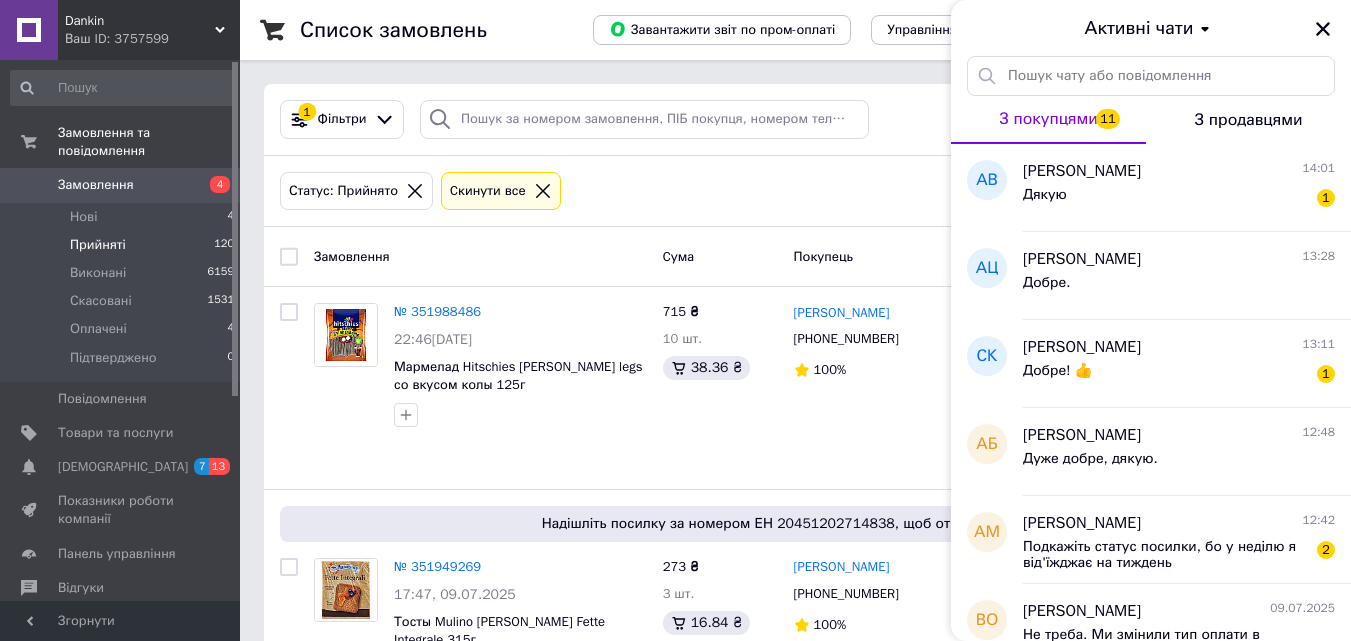 scroll, scrollTop: 79, scrollLeft: 0, axis: vertical 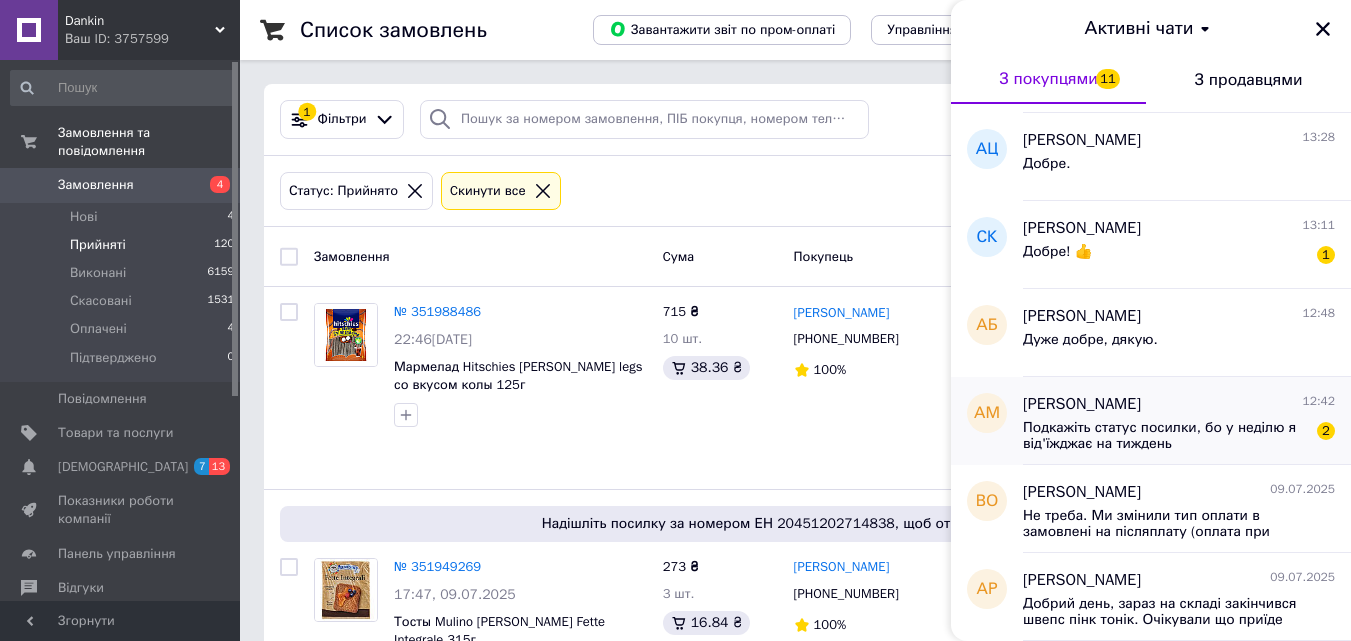click on "андрей максименко 12:42 Подкажіть статус посилки, бо у неділю я від'їжджає на тиждень 2" at bounding box center (1187, 421) 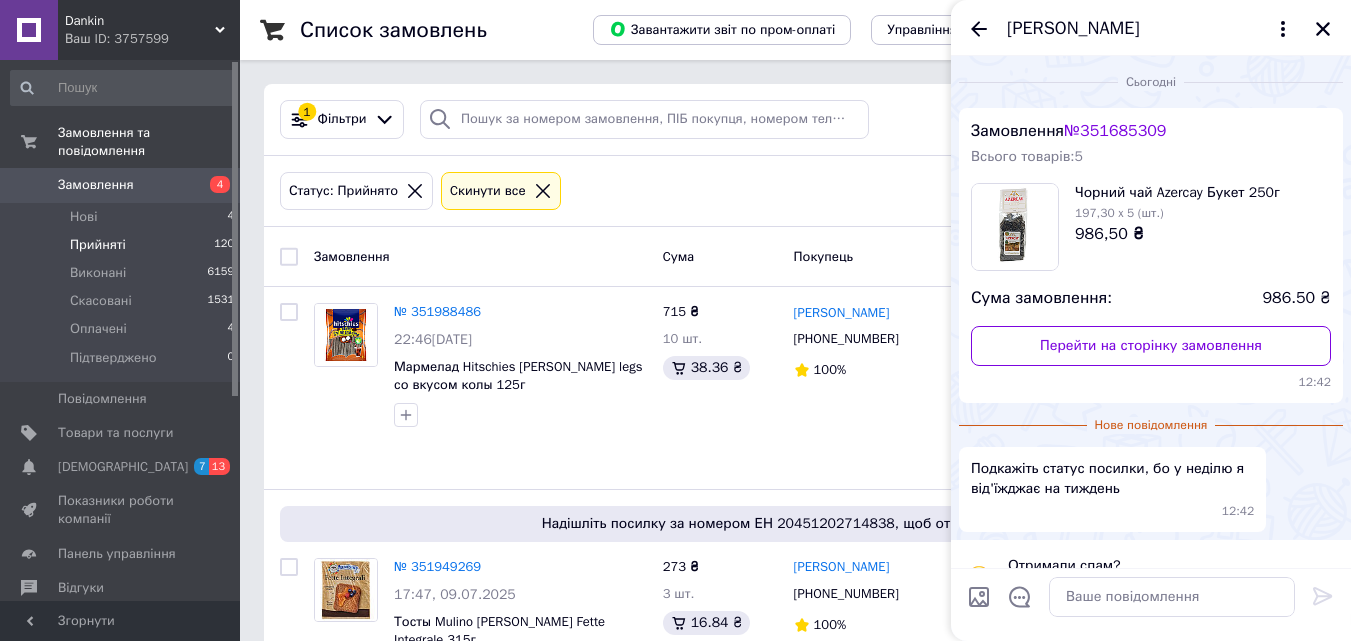 scroll, scrollTop: 45, scrollLeft: 0, axis: vertical 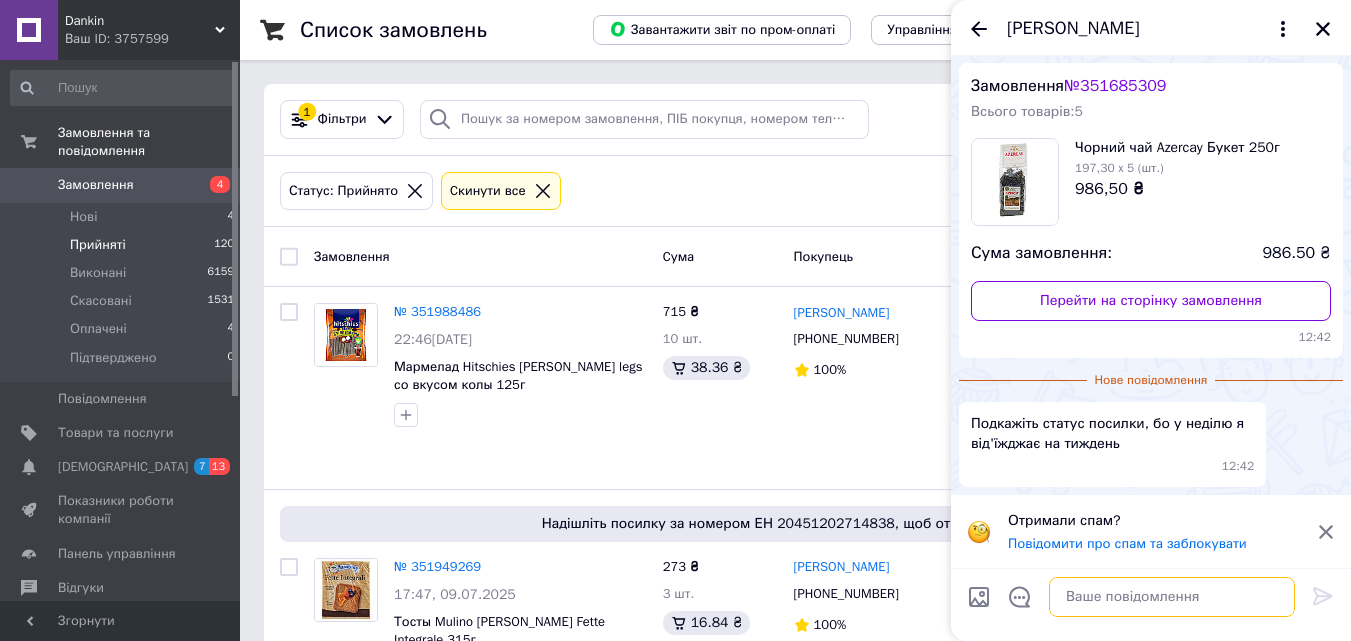 click at bounding box center (1172, 597) 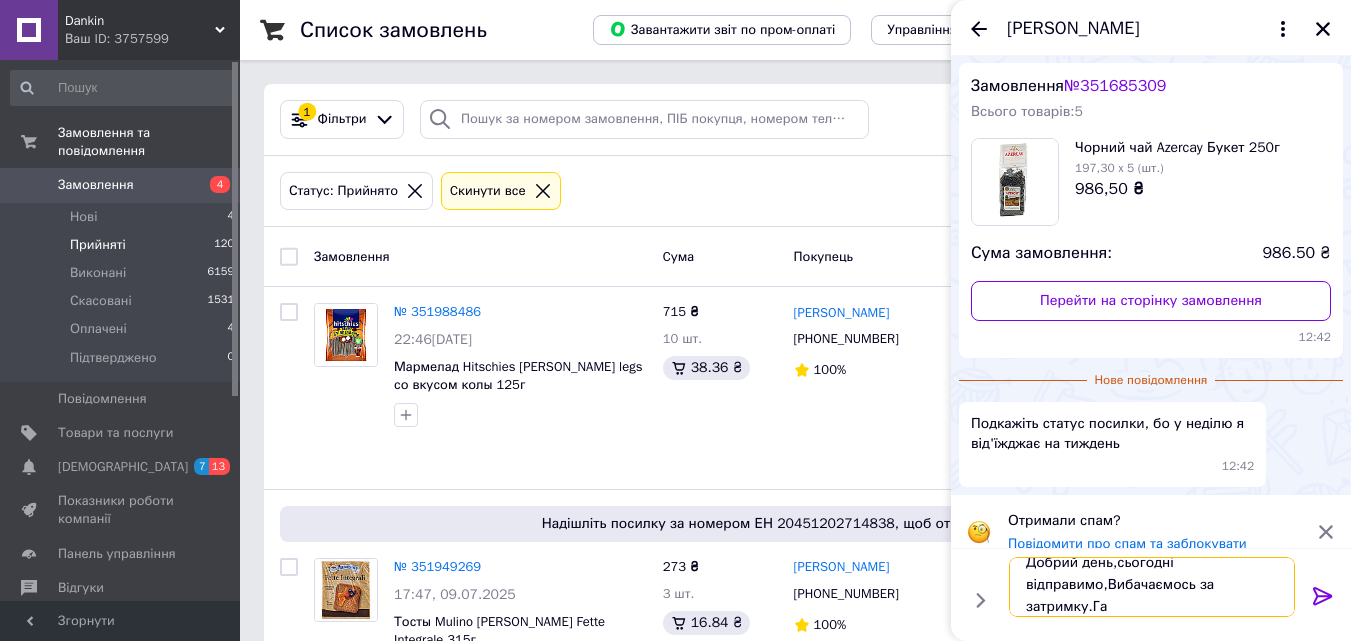 scroll, scrollTop: 2, scrollLeft: 0, axis: vertical 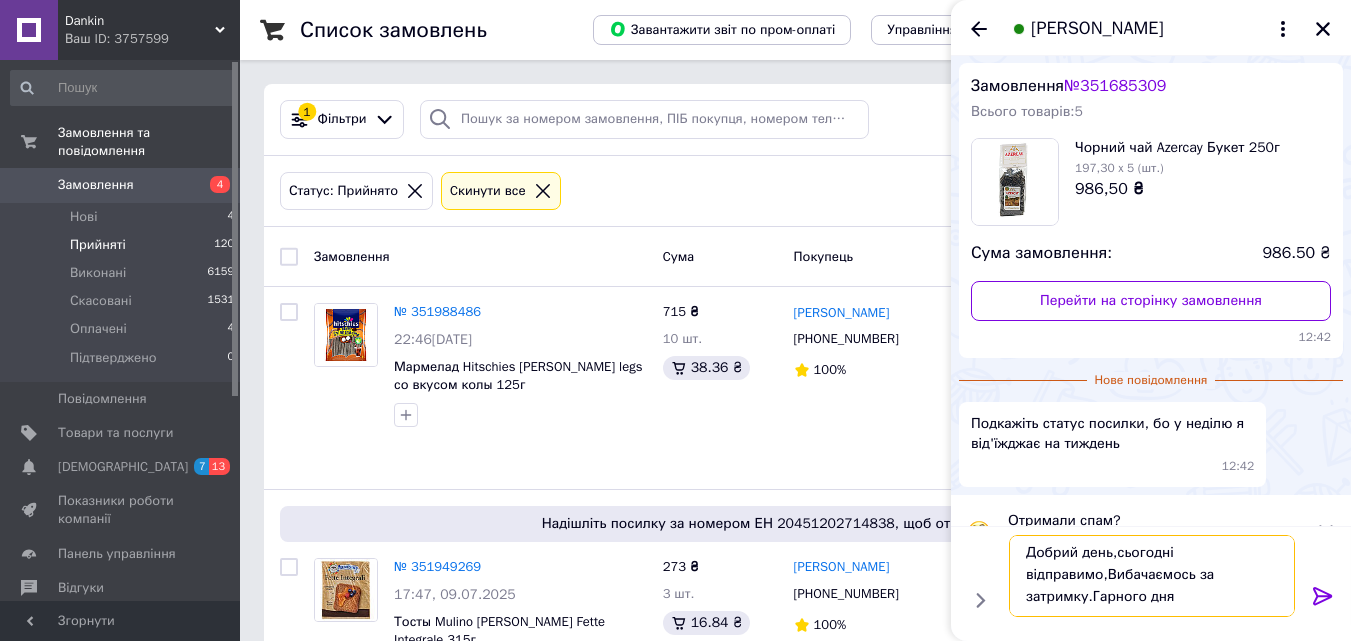 type on "Добрий день,сьогодні відправимо,Вибачаємось за затримку.Гарного дня" 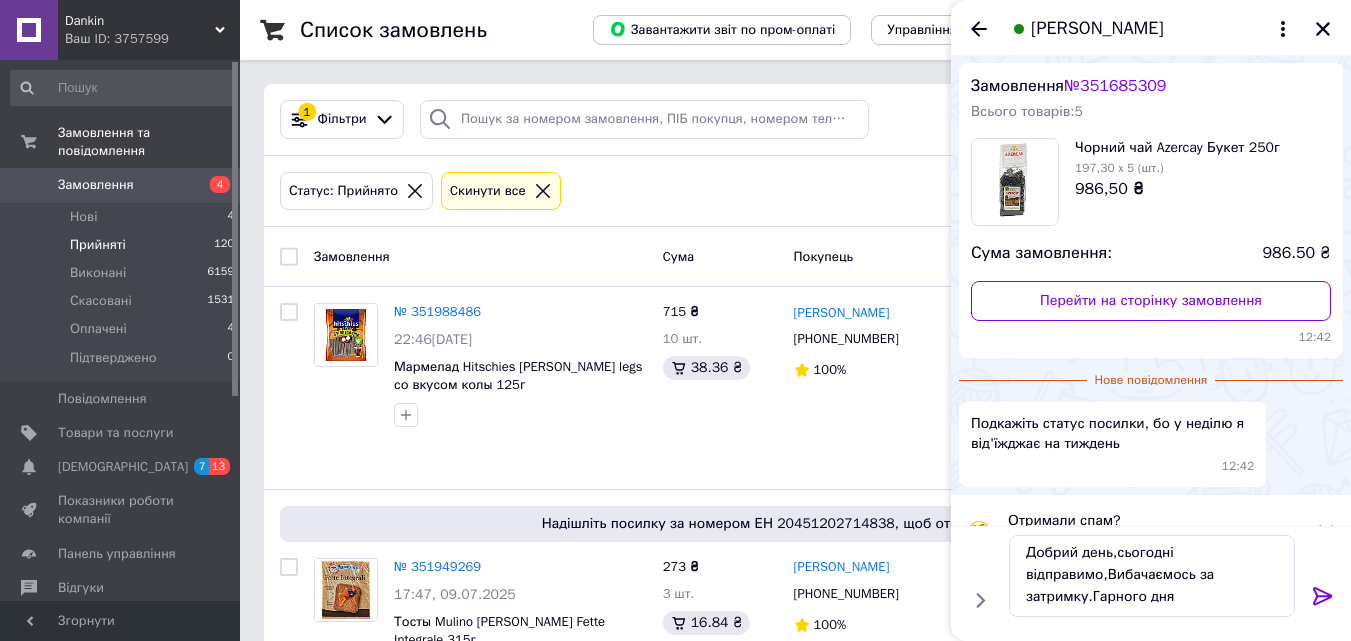 click 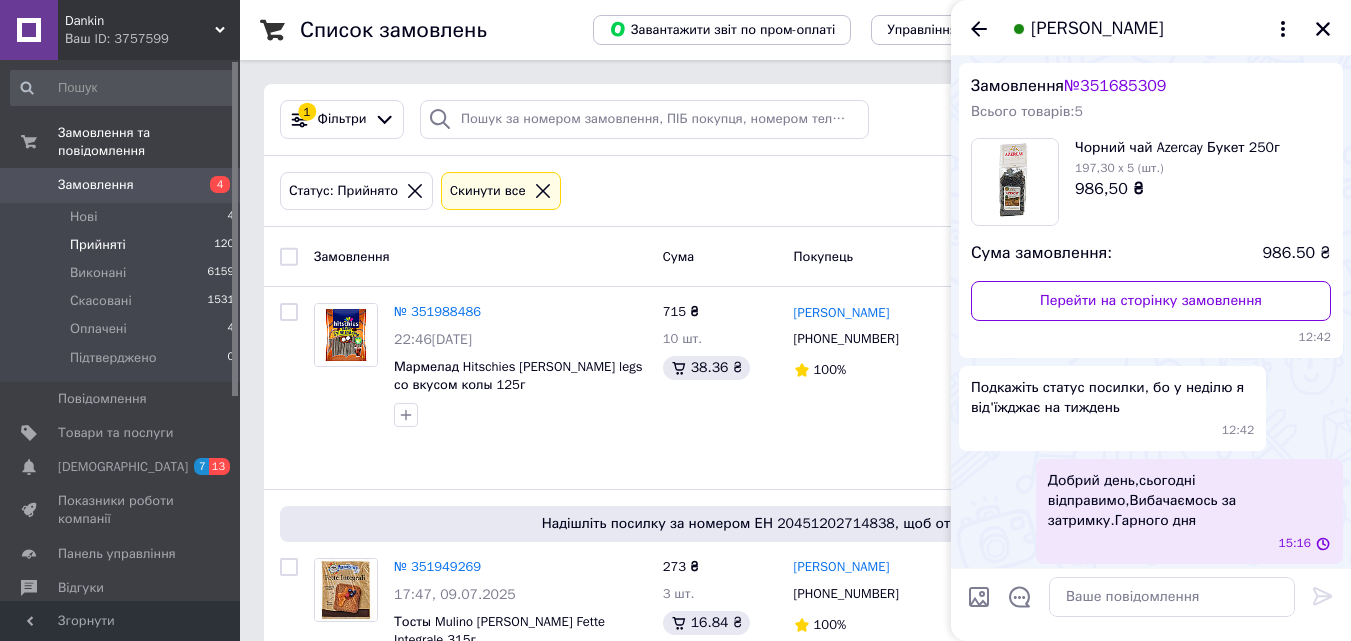 scroll, scrollTop: 0, scrollLeft: 0, axis: both 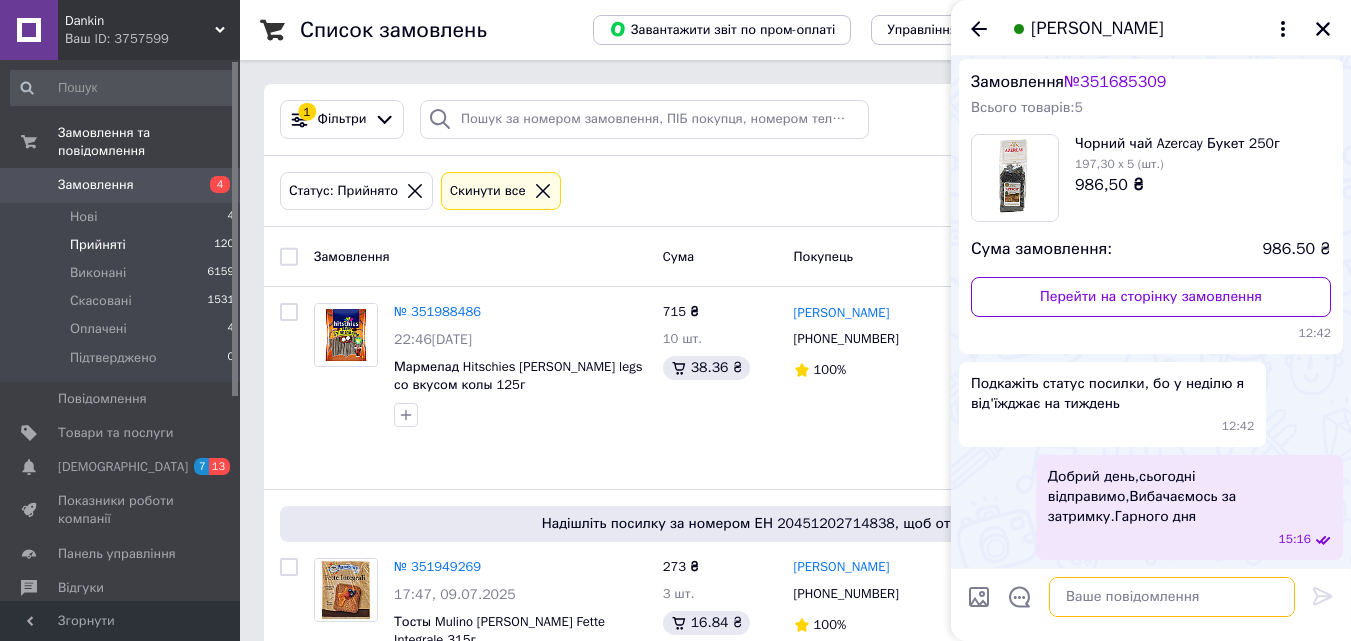 click at bounding box center [1172, 597] 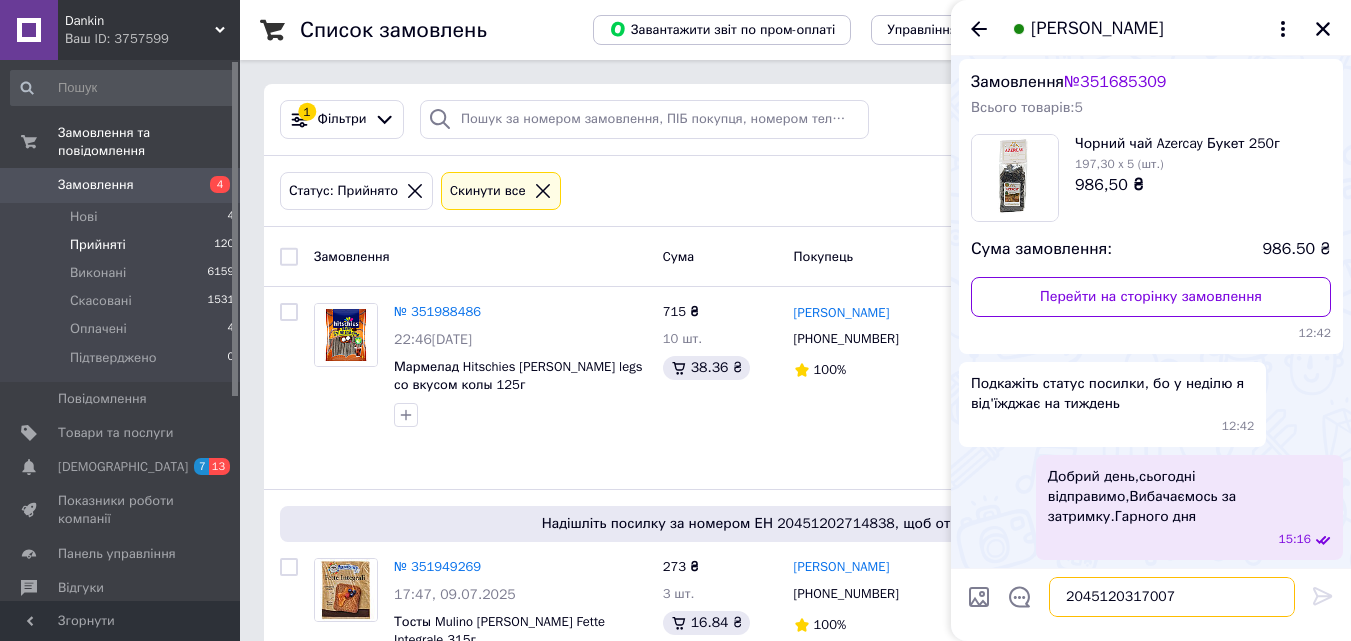 type on "20451203170074" 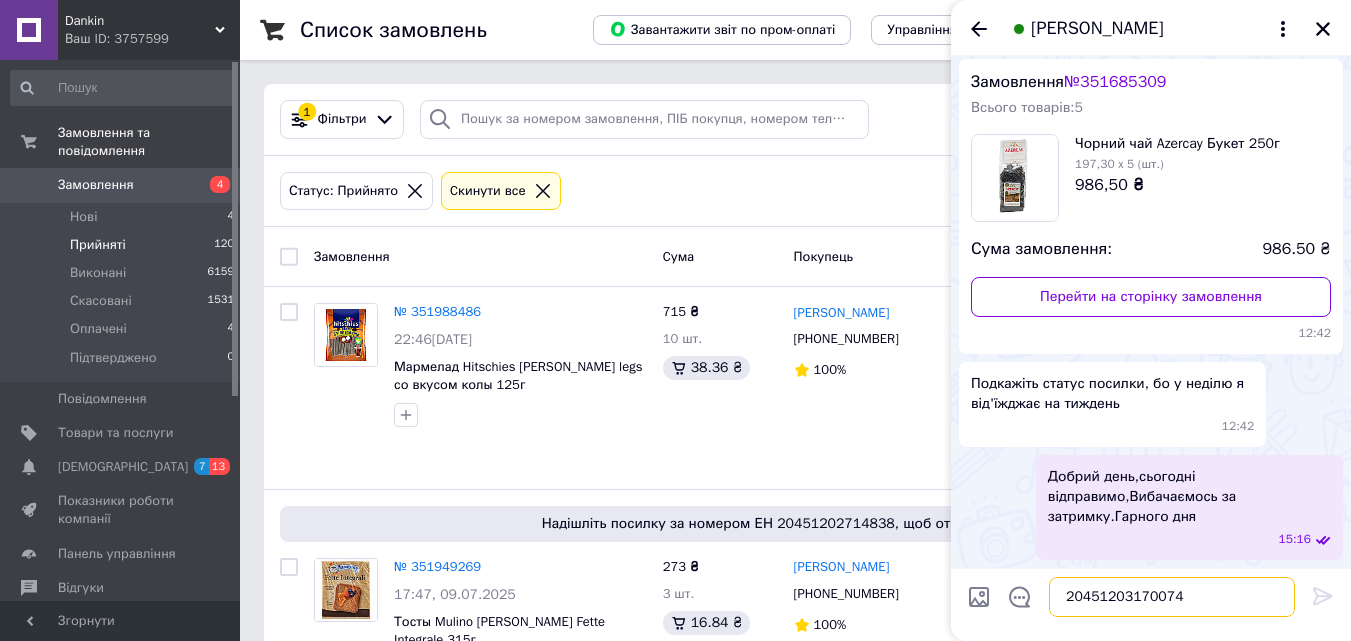 type 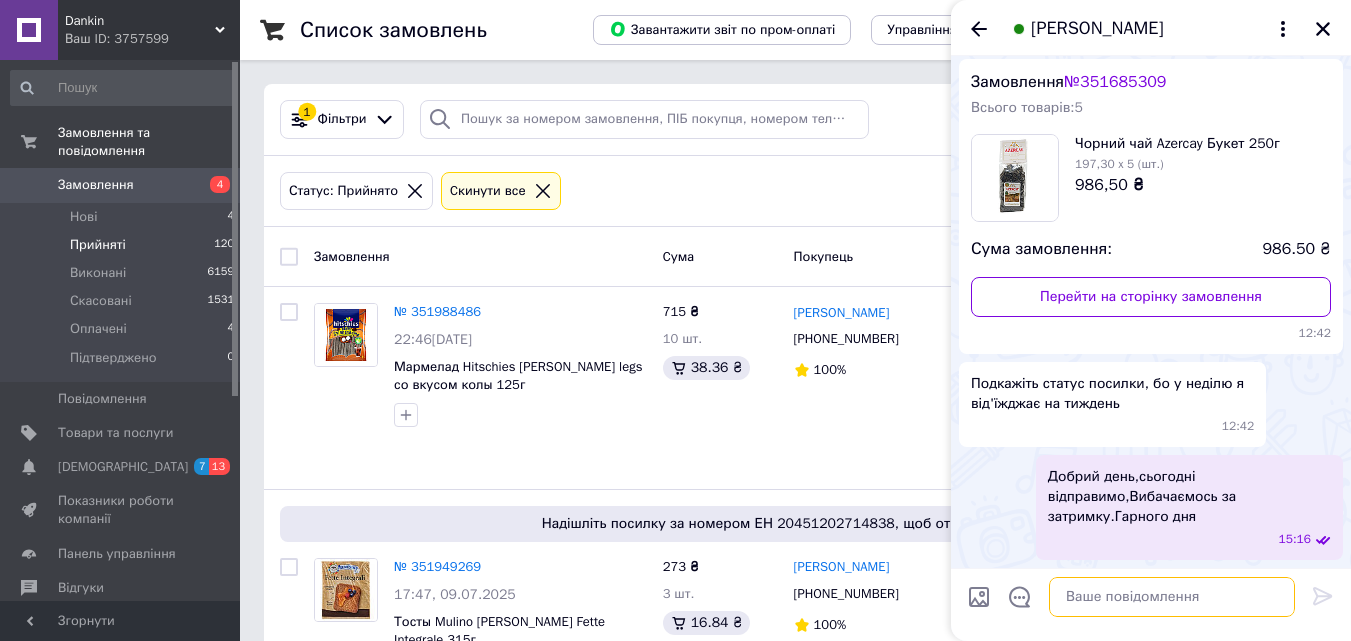 scroll, scrollTop: 102, scrollLeft: 0, axis: vertical 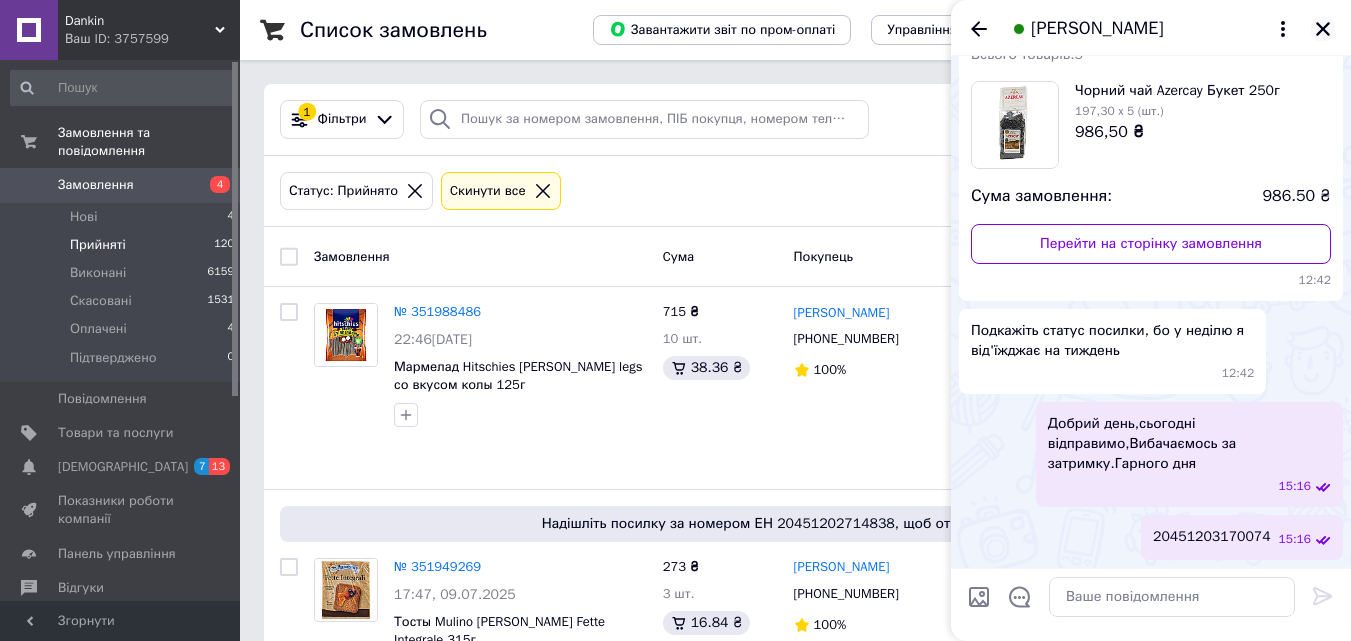 click 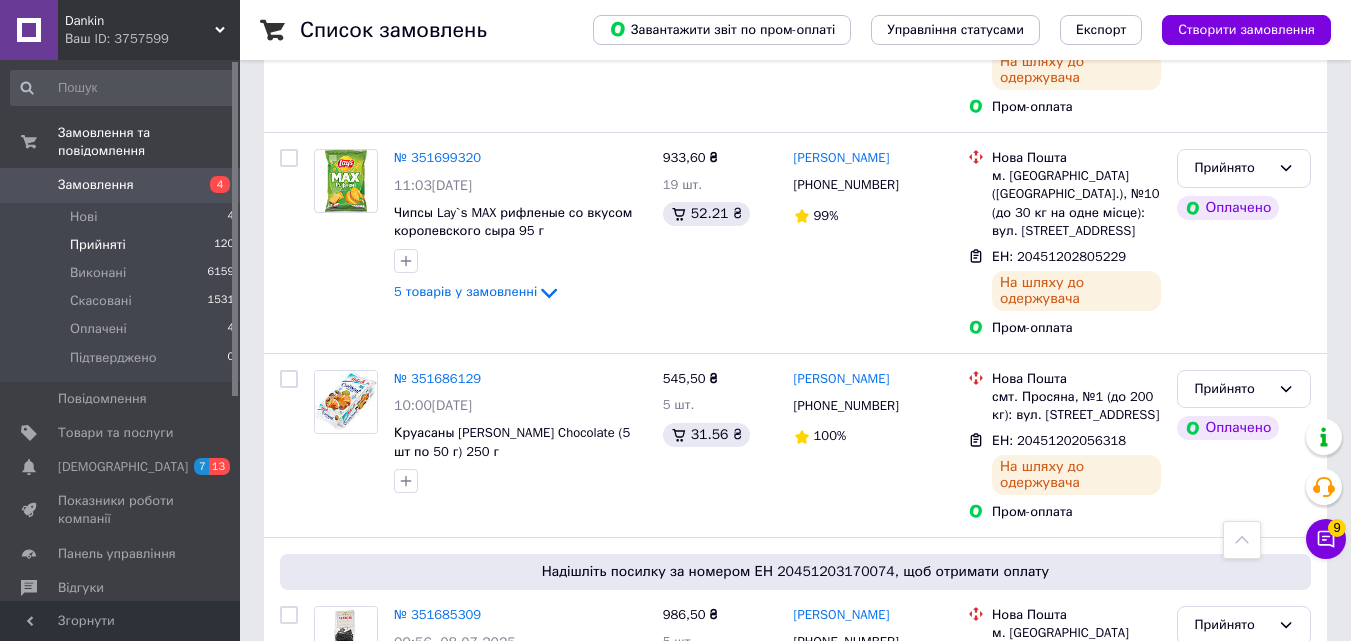 scroll, scrollTop: 3585, scrollLeft: 0, axis: vertical 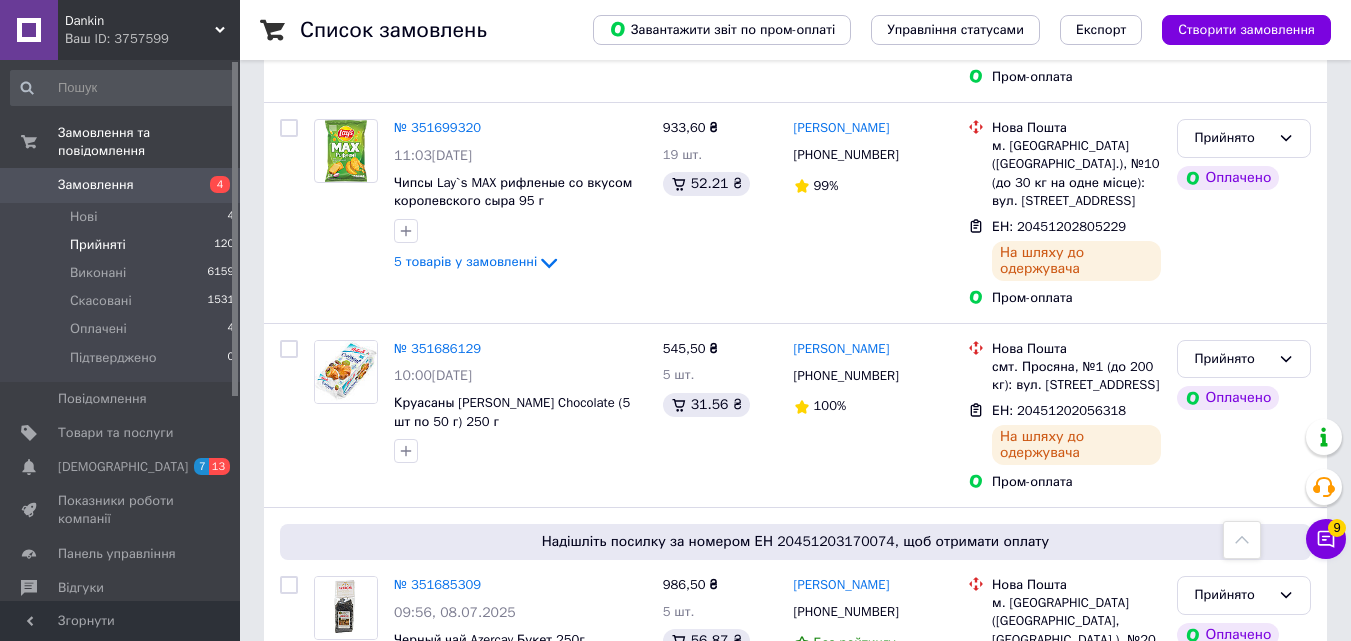 click 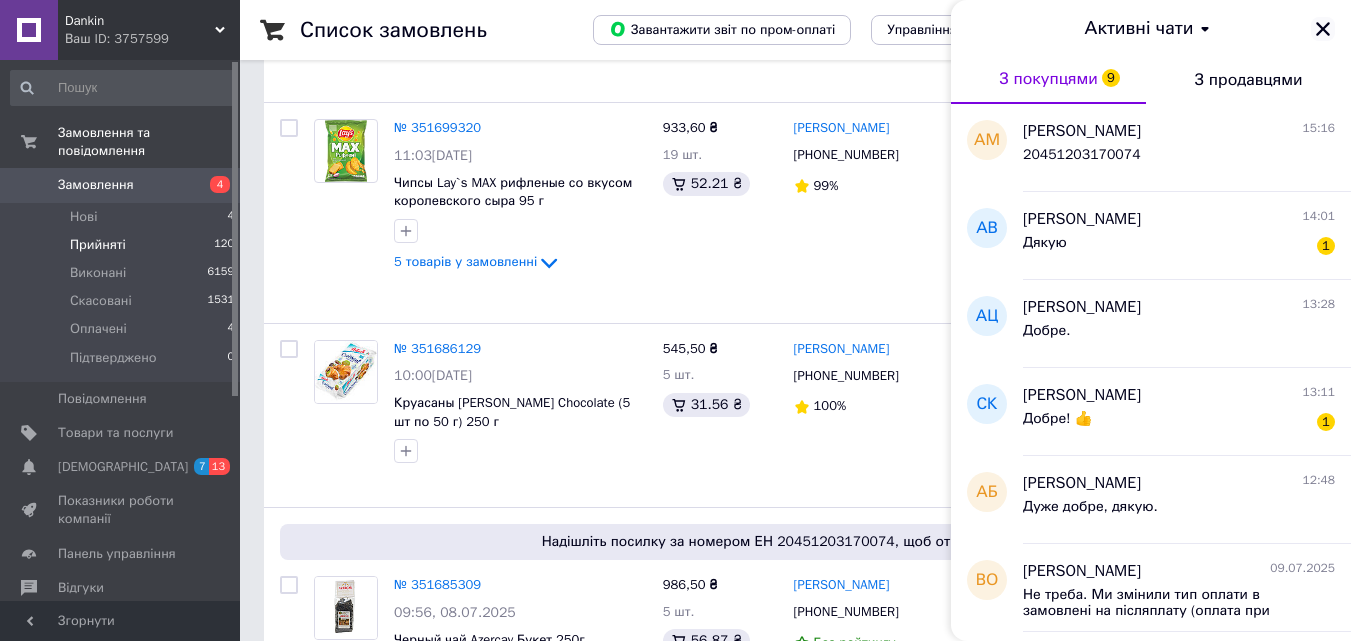 click 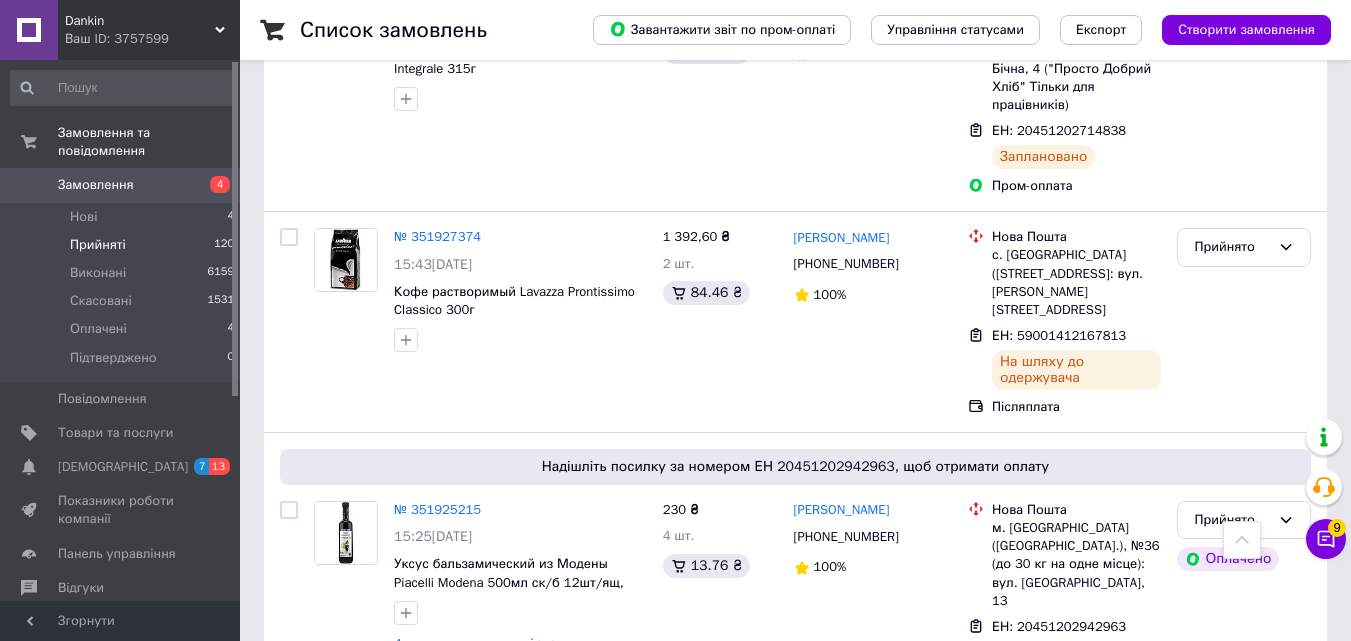 scroll, scrollTop: 550, scrollLeft: 0, axis: vertical 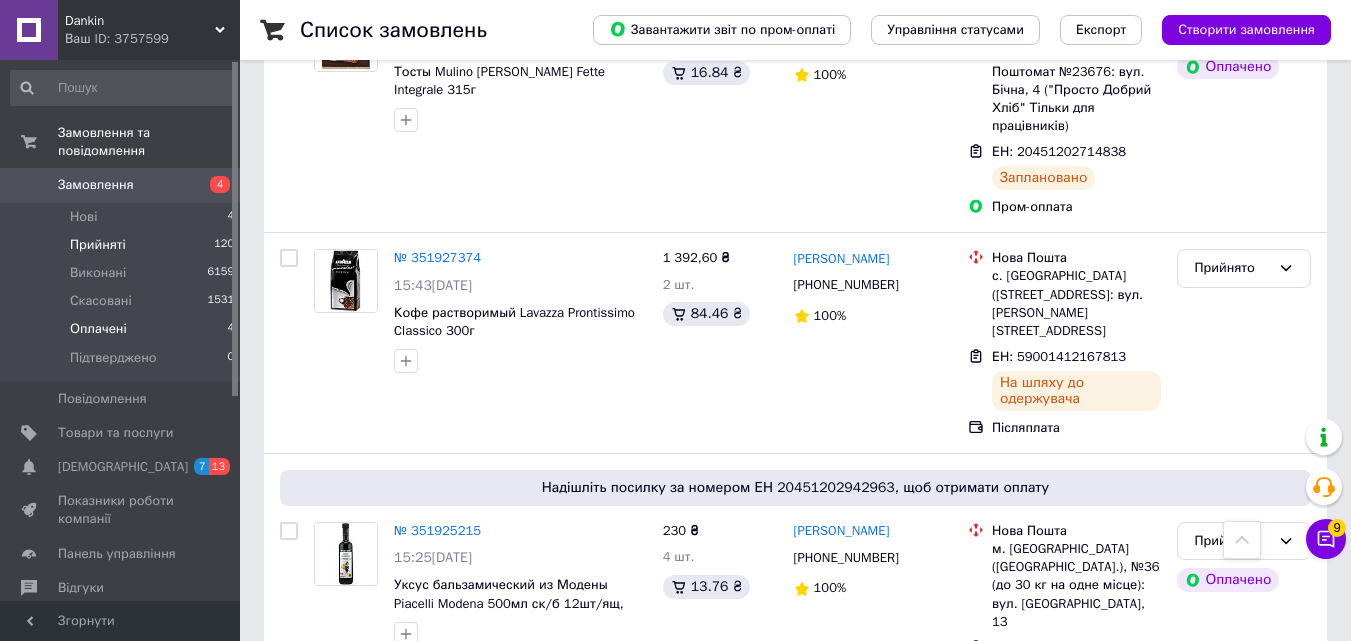 click on "Оплачені" at bounding box center (98, 329) 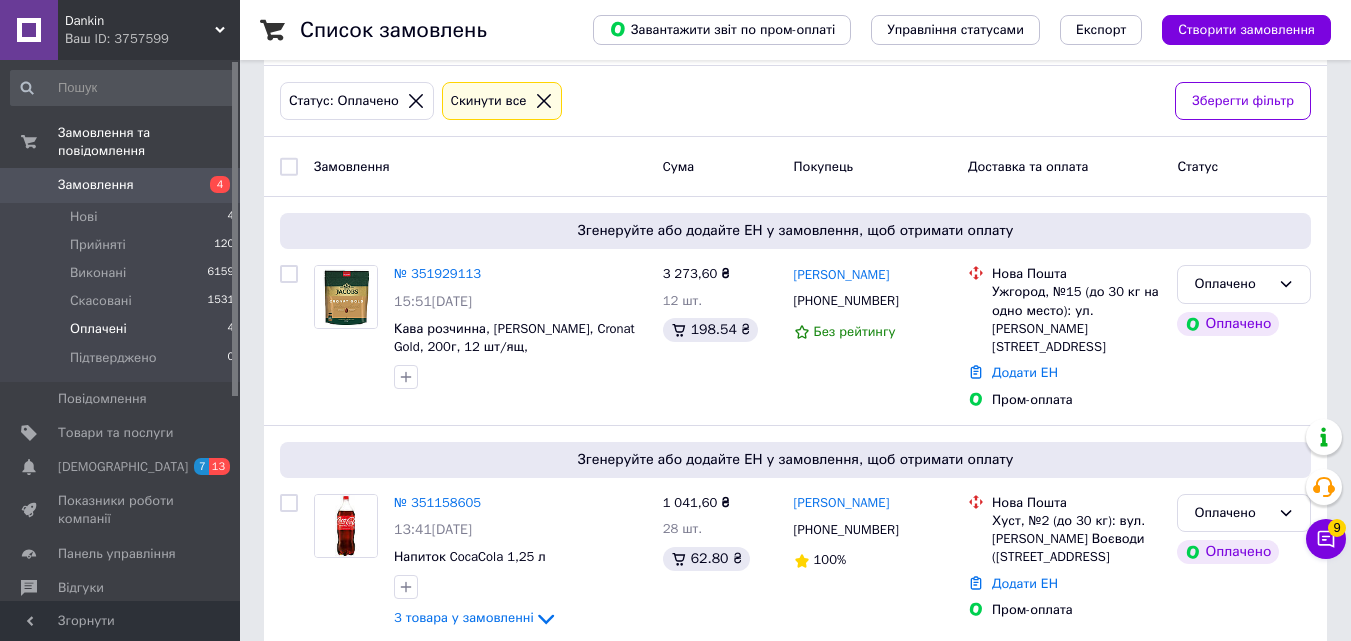 scroll, scrollTop: 0, scrollLeft: 0, axis: both 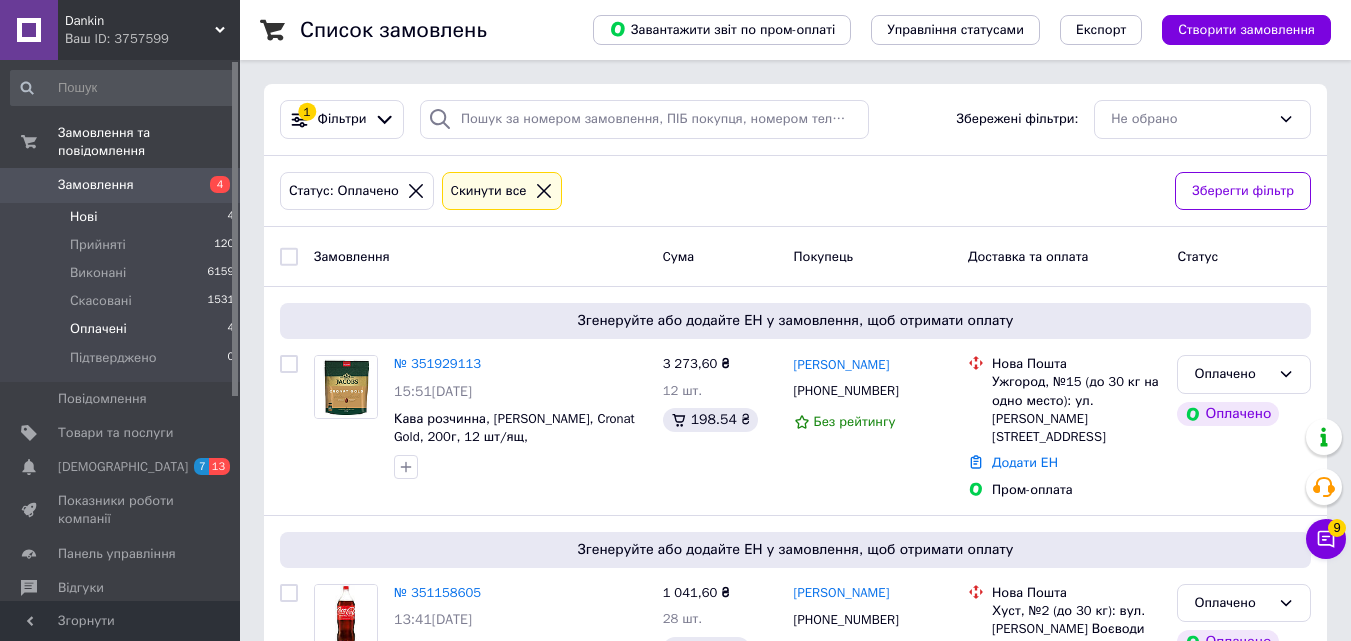 click on "Нові" at bounding box center (83, 217) 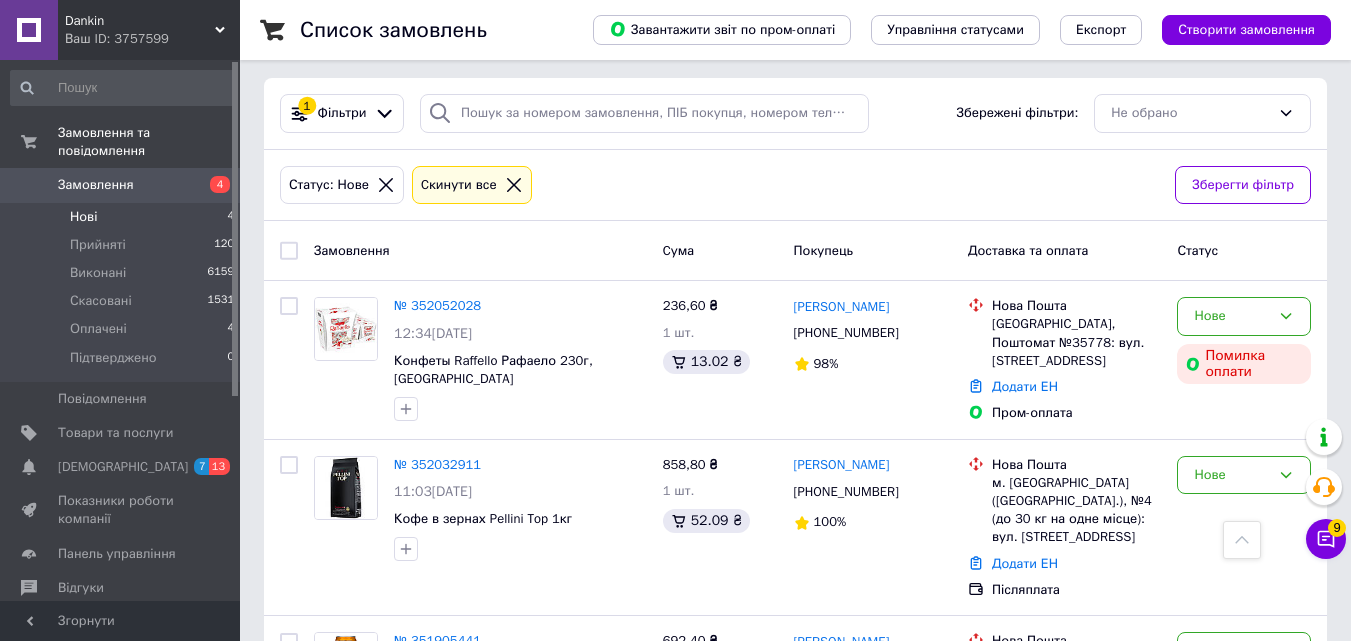 scroll, scrollTop: 0, scrollLeft: 0, axis: both 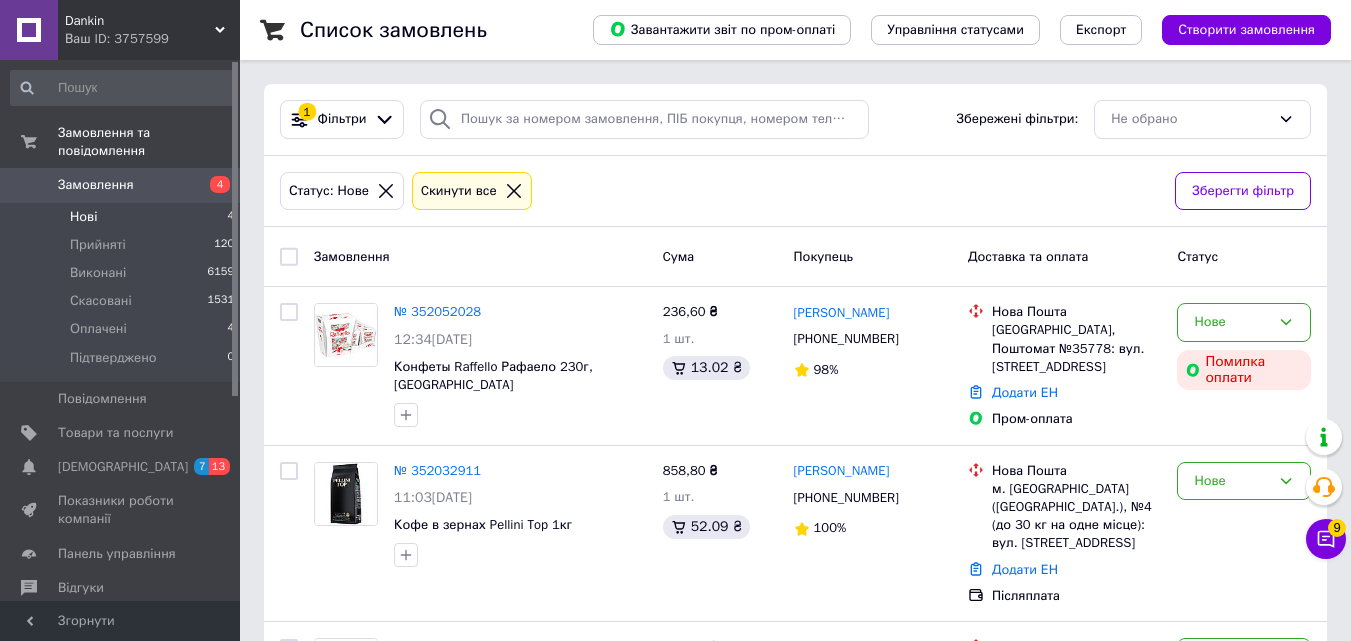 click 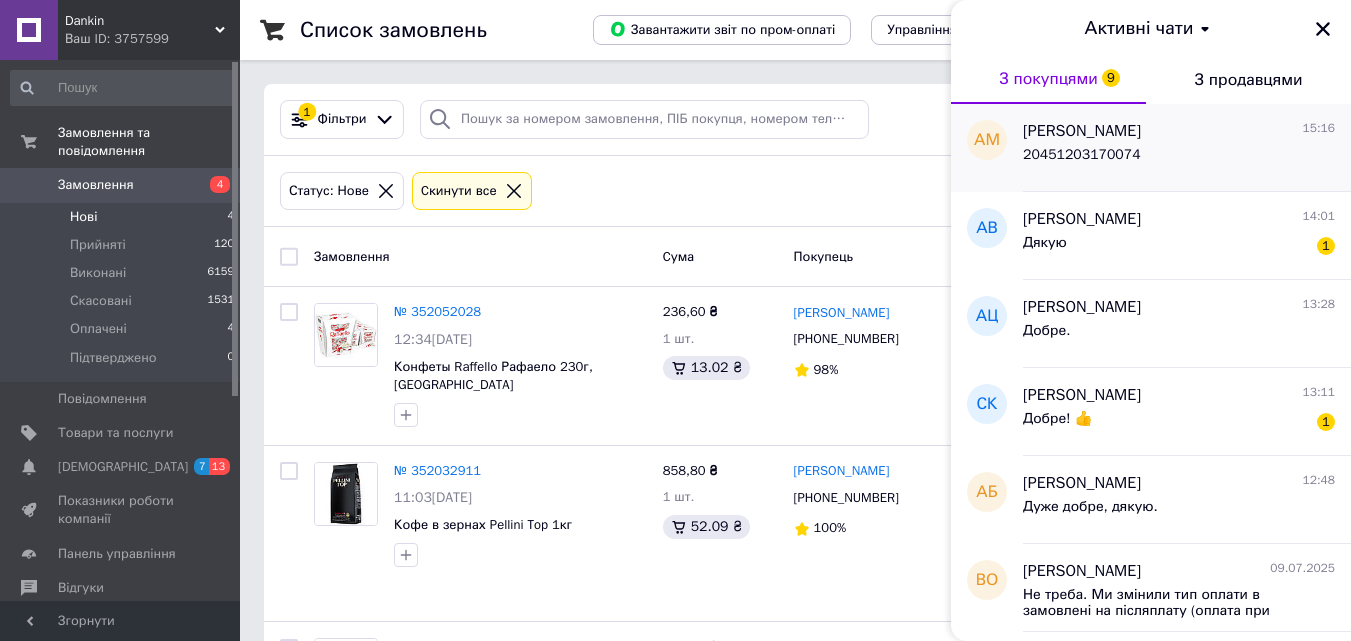 click on "20451203170074" at bounding box center [1179, 159] 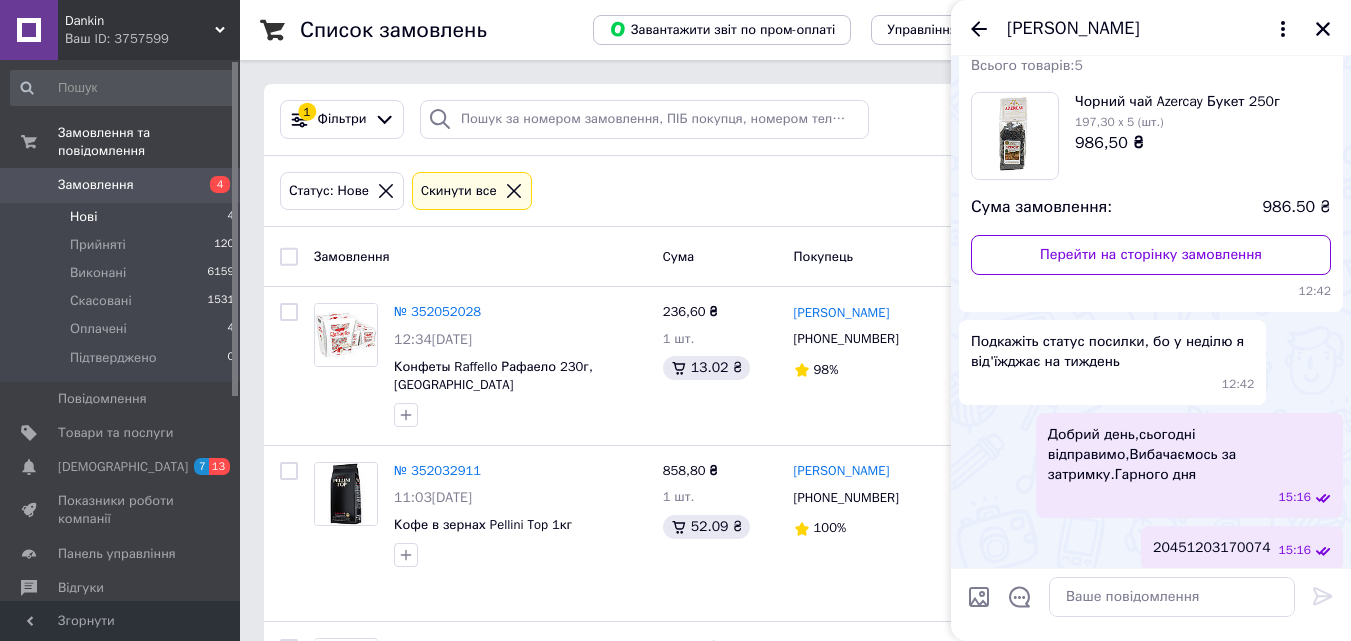 scroll, scrollTop: 102, scrollLeft: 0, axis: vertical 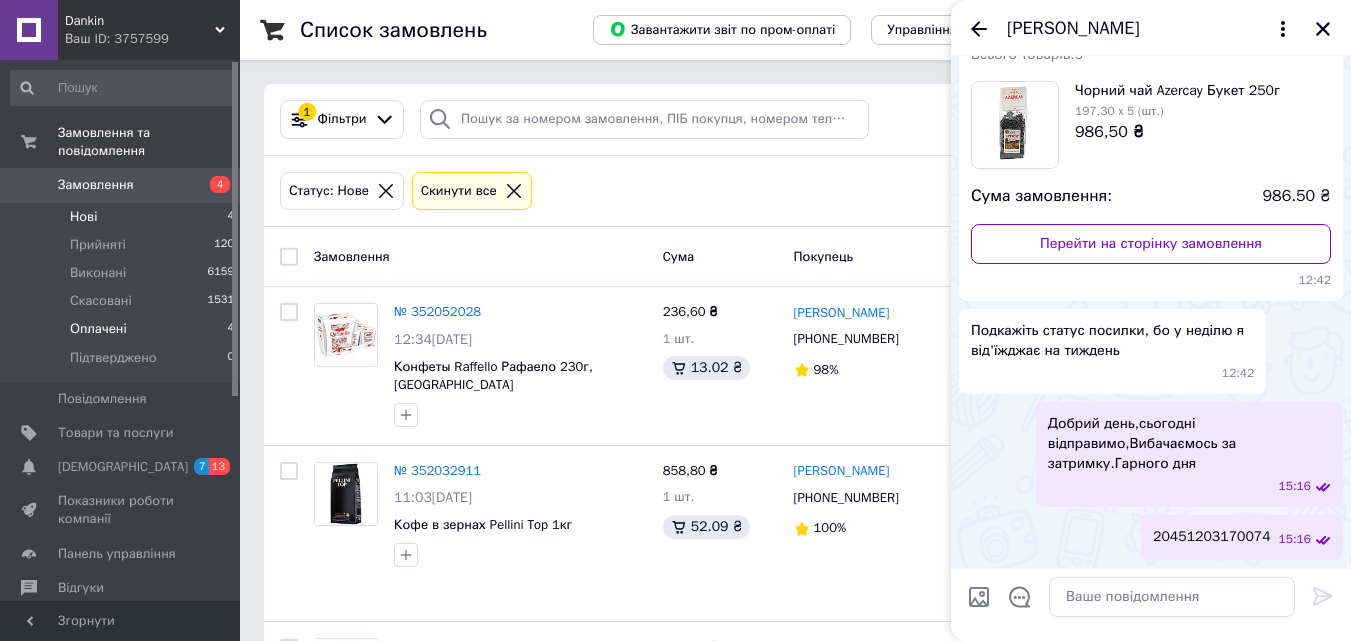 click on "Оплачені 4" at bounding box center (123, 329) 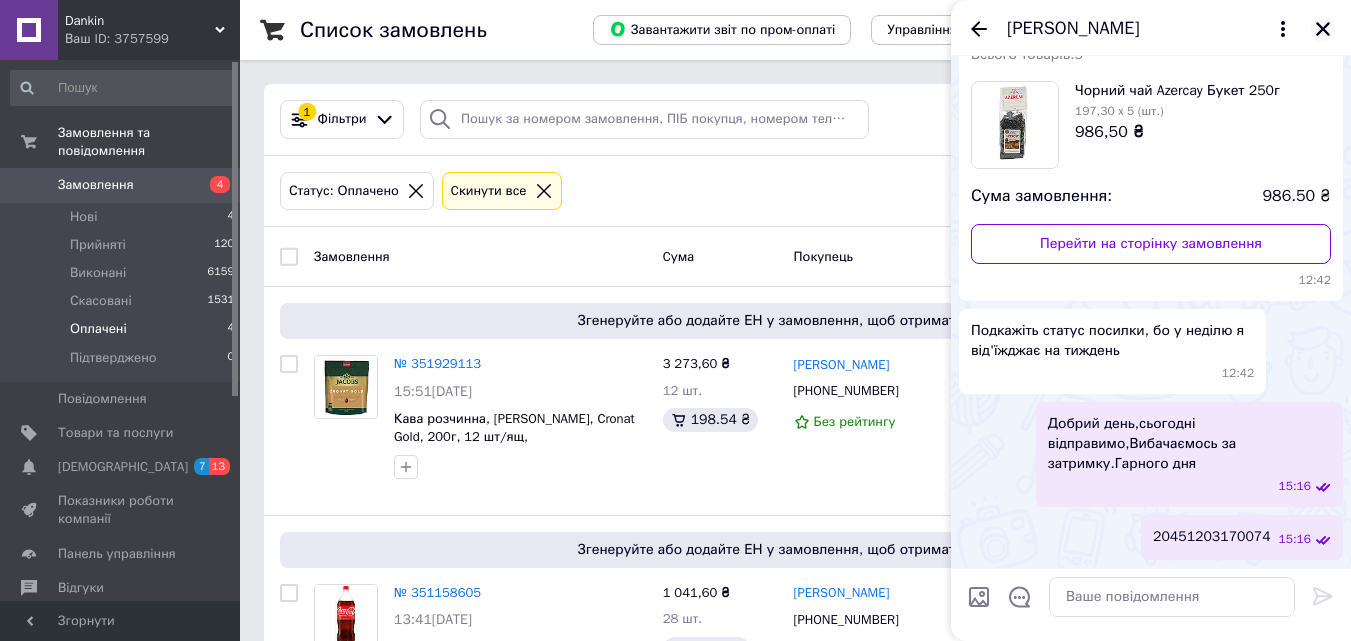 click 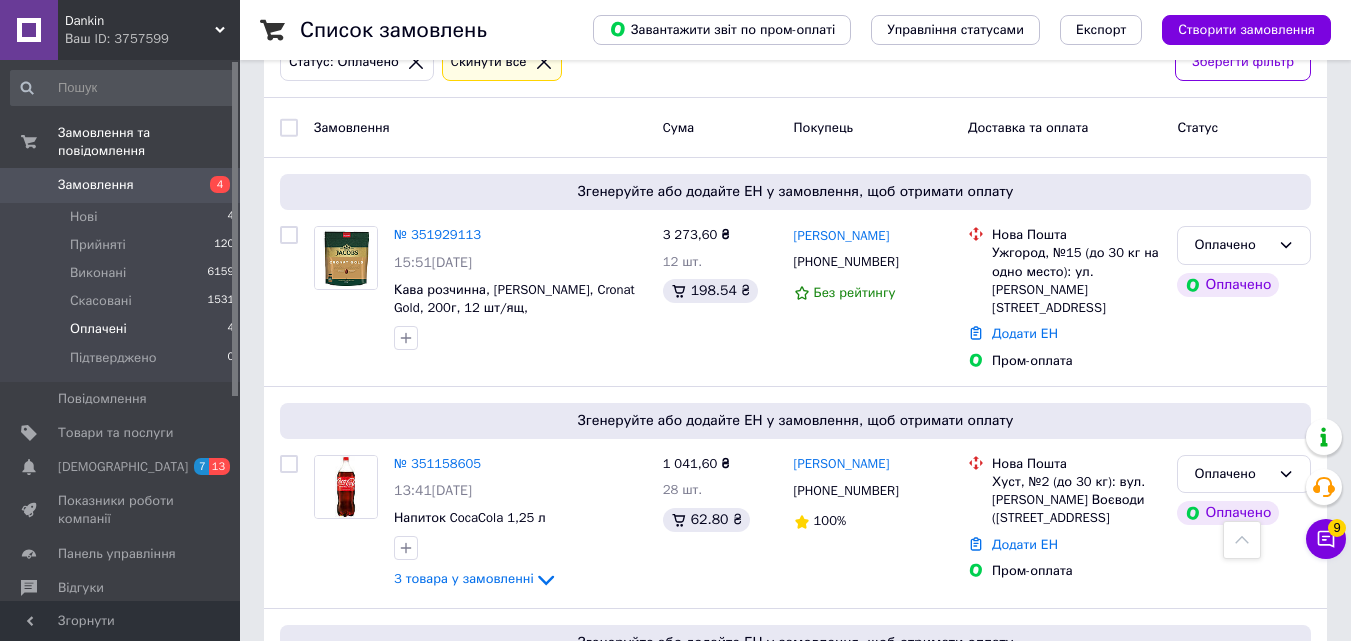 scroll, scrollTop: 0, scrollLeft: 0, axis: both 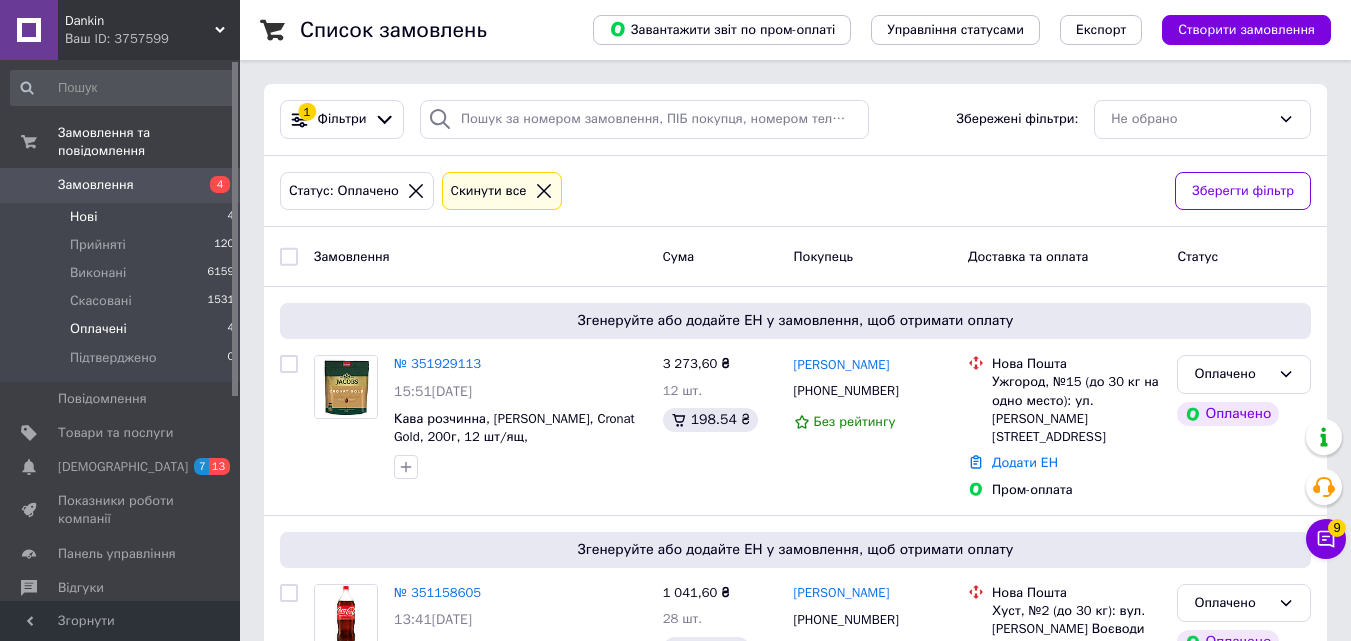 click on "Нові 4" at bounding box center (123, 217) 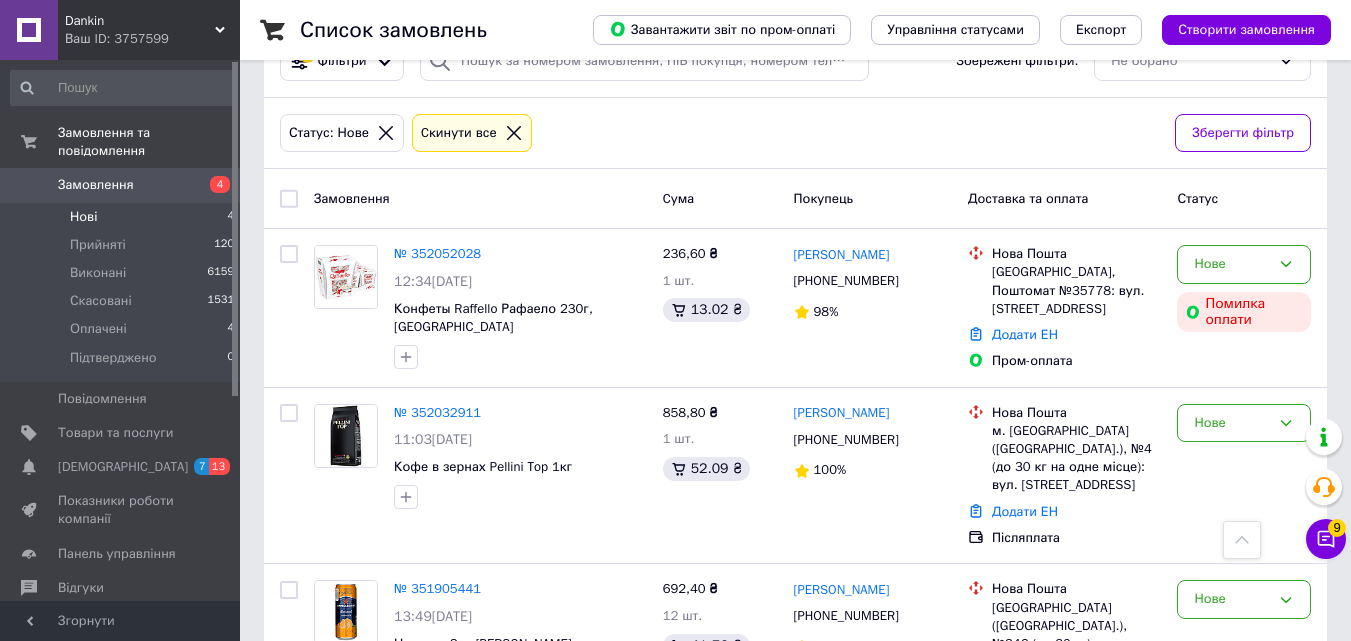scroll, scrollTop: 0, scrollLeft: 0, axis: both 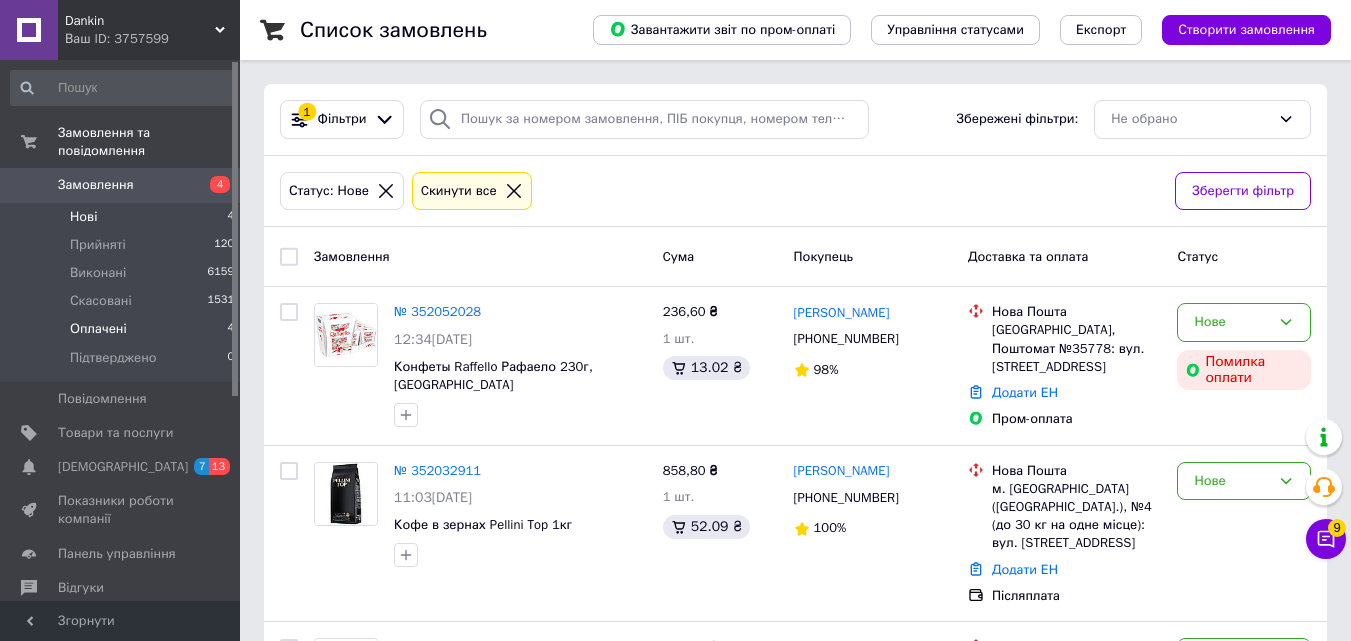 click on "Оплачені" at bounding box center (98, 329) 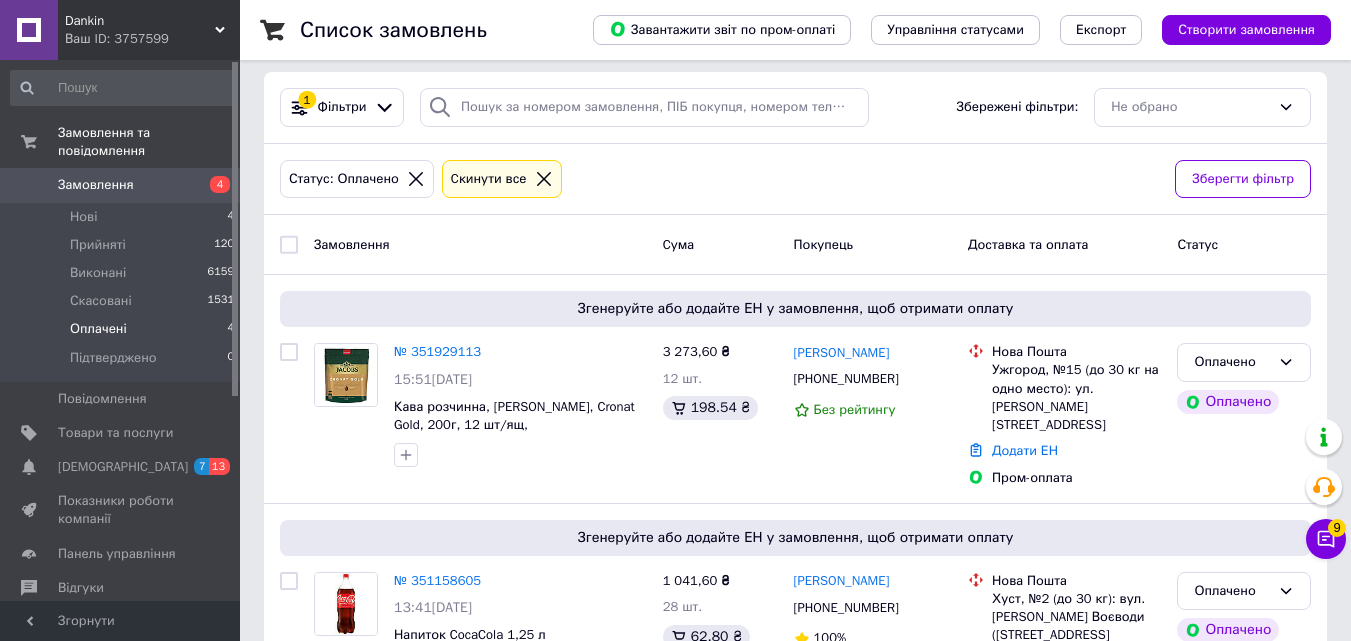 scroll, scrollTop: 0, scrollLeft: 0, axis: both 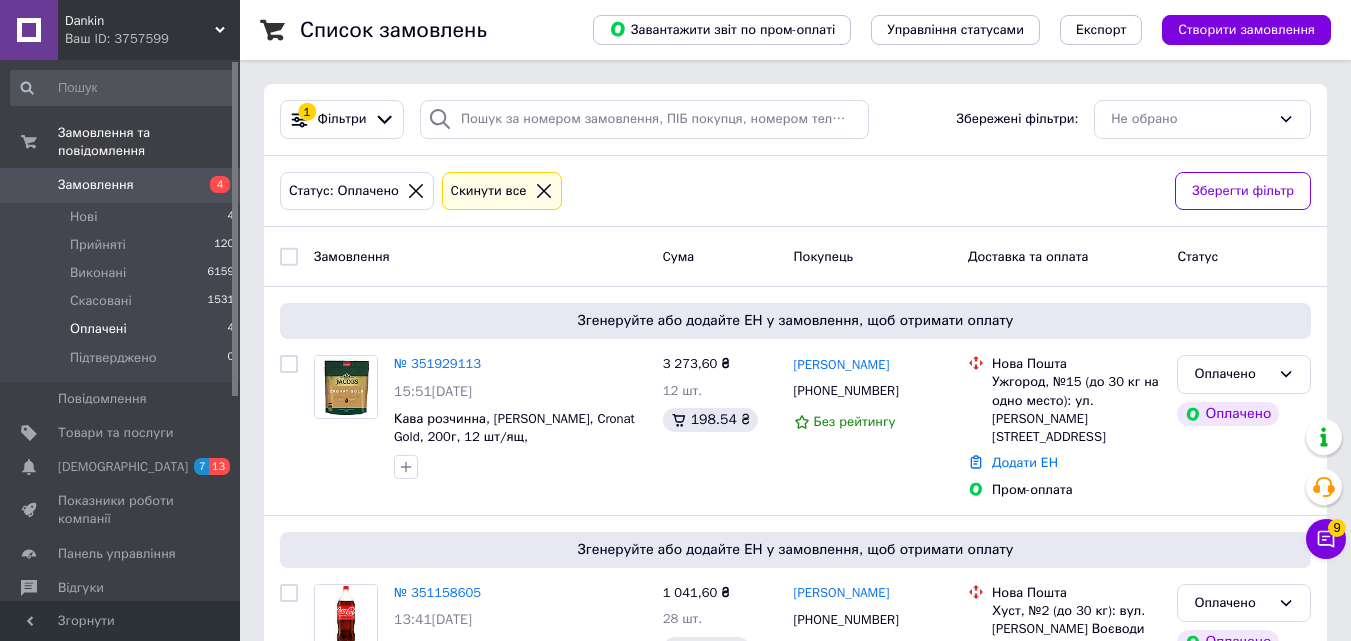 click on "Оплачені" at bounding box center (98, 329) 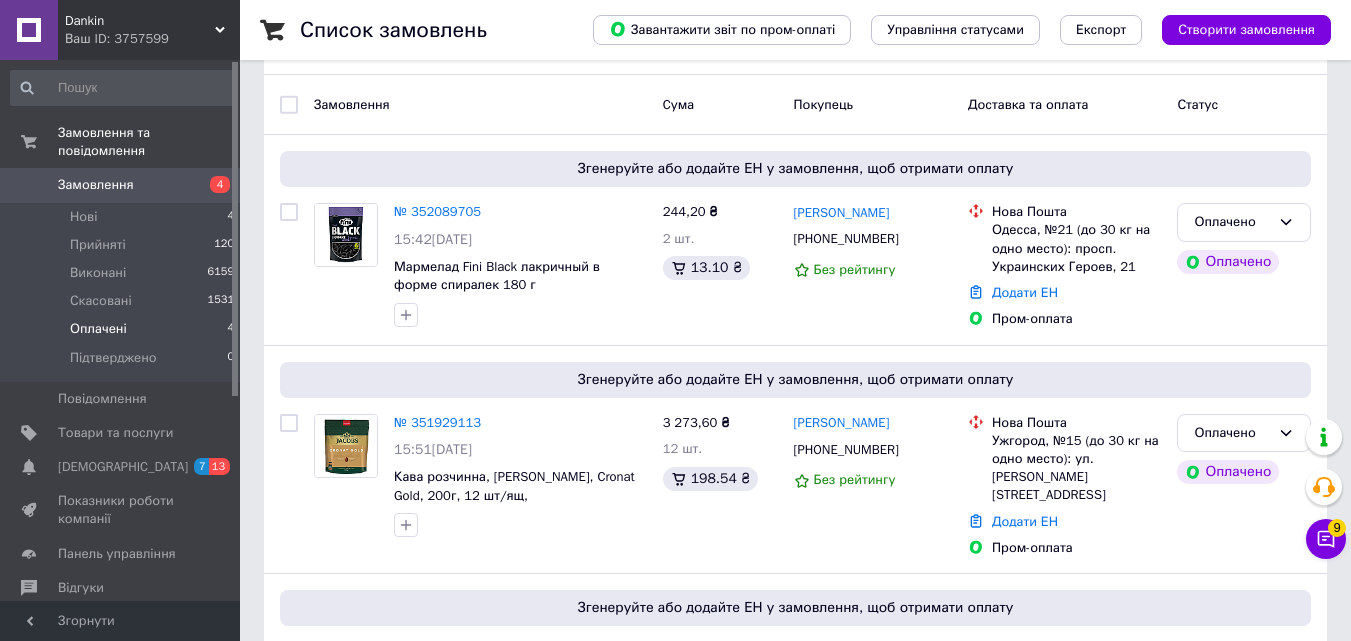 scroll, scrollTop: 128, scrollLeft: 0, axis: vertical 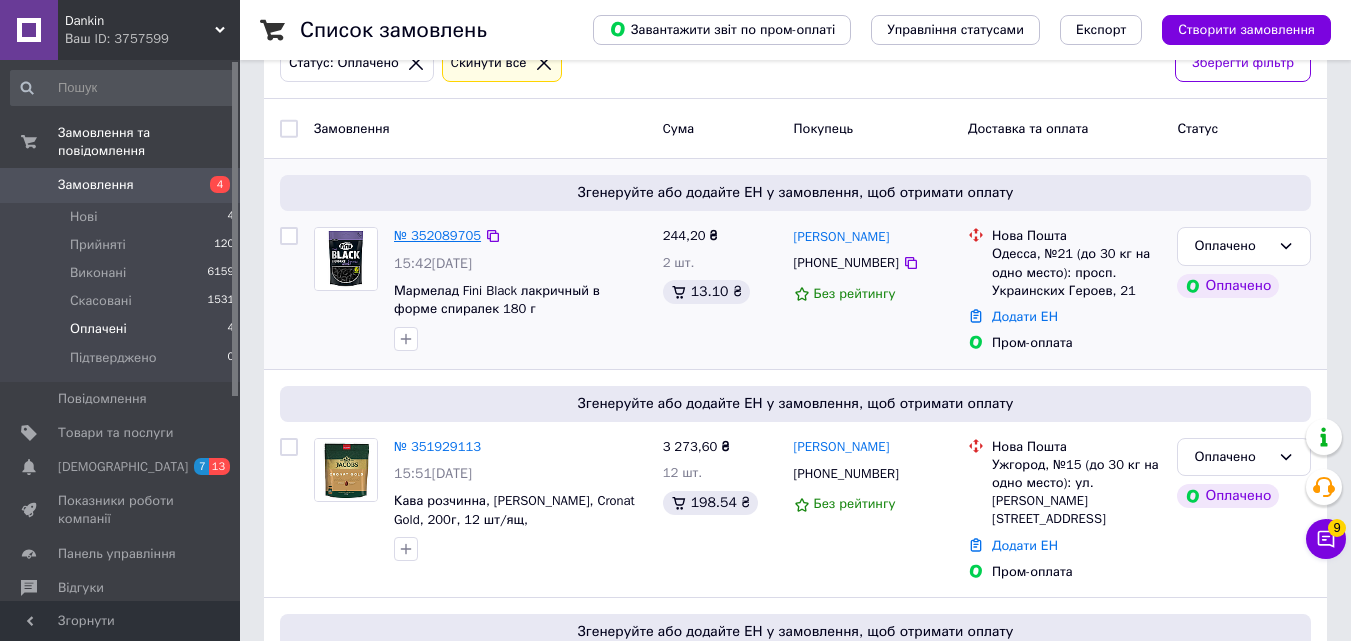 click on "№ 352089705" at bounding box center [437, 235] 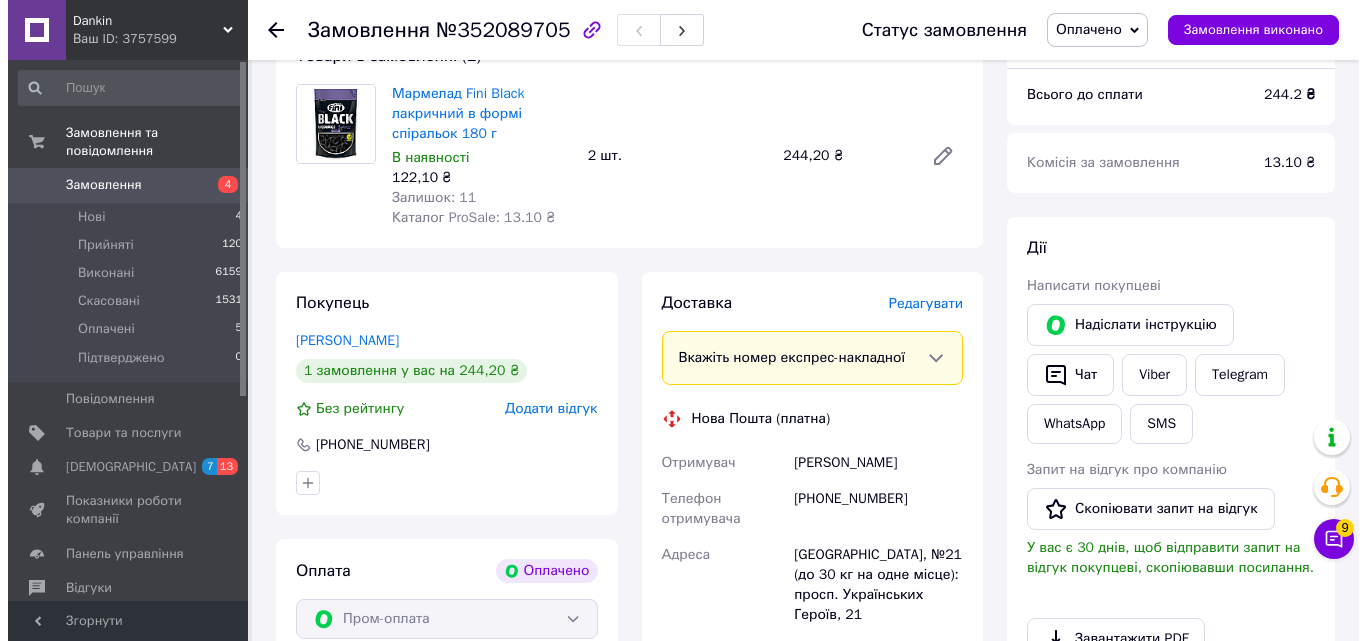 scroll, scrollTop: 212, scrollLeft: 0, axis: vertical 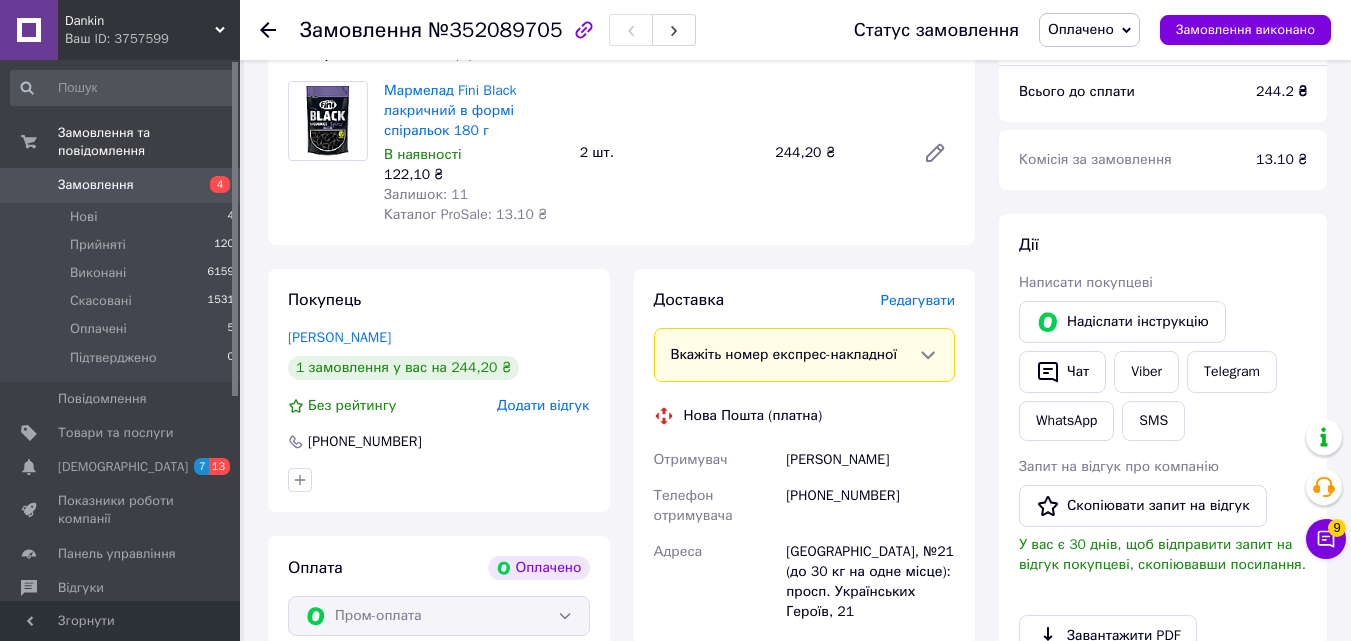 click on "Редагувати" at bounding box center [918, 300] 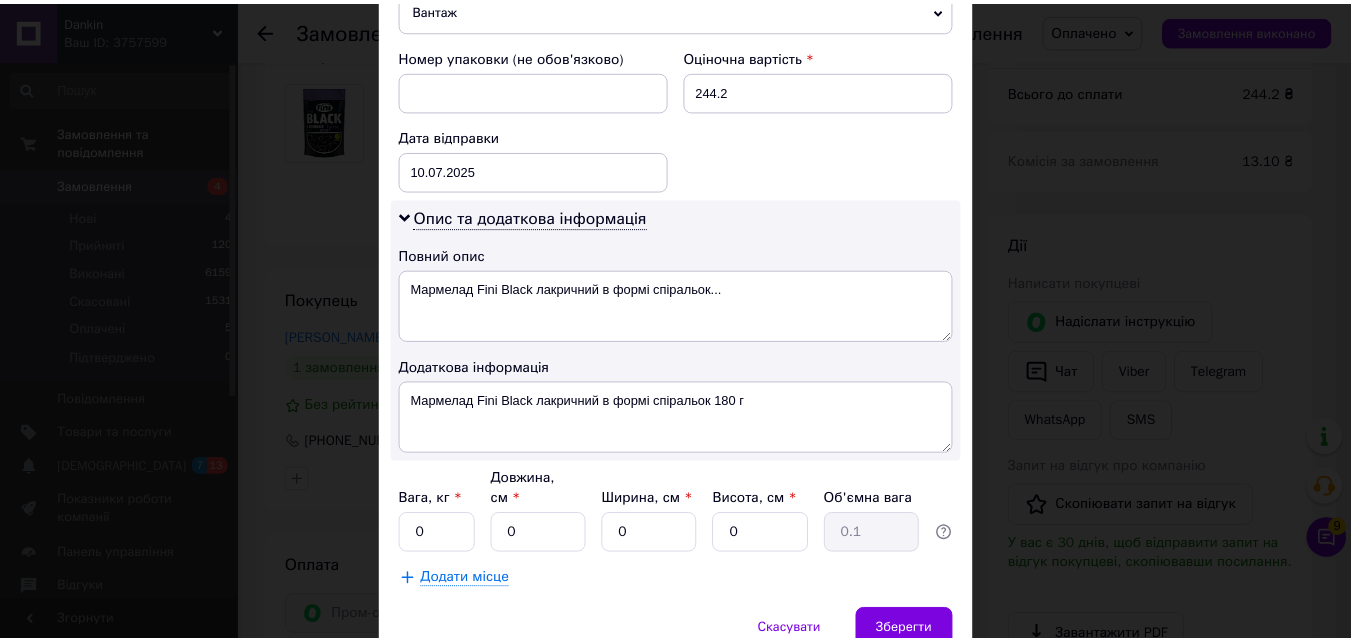 scroll, scrollTop: 931, scrollLeft: 0, axis: vertical 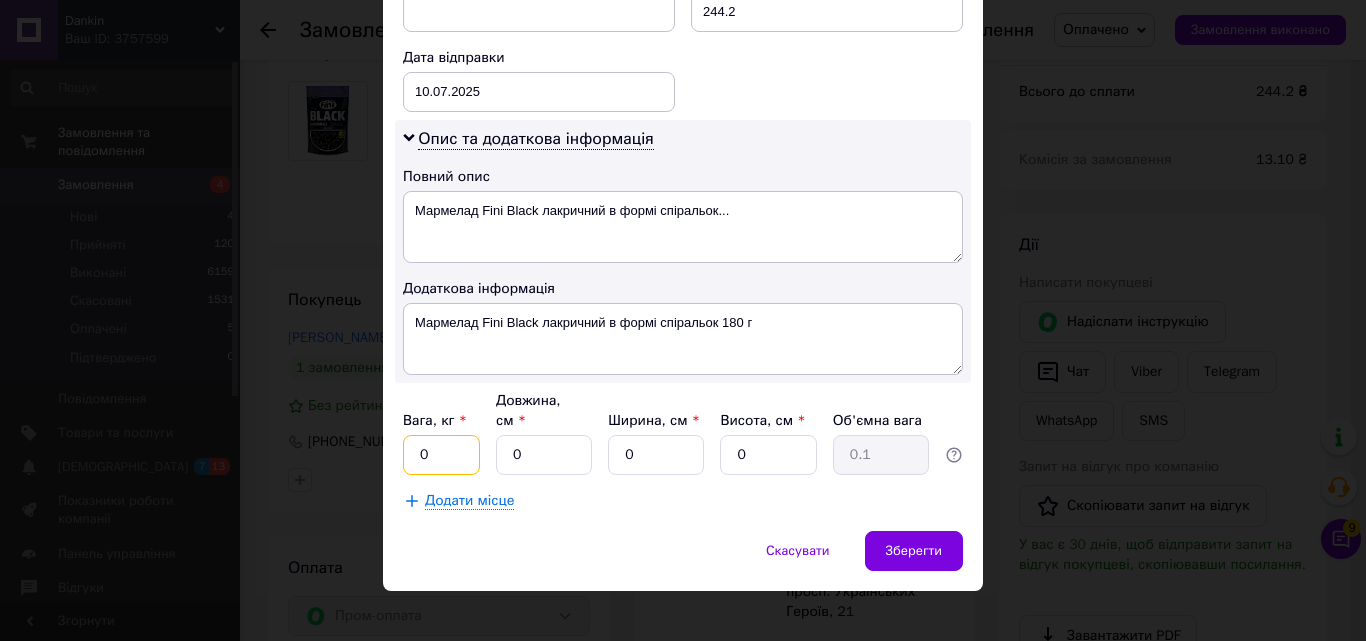 click on "0" at bounding box center (441, 455) 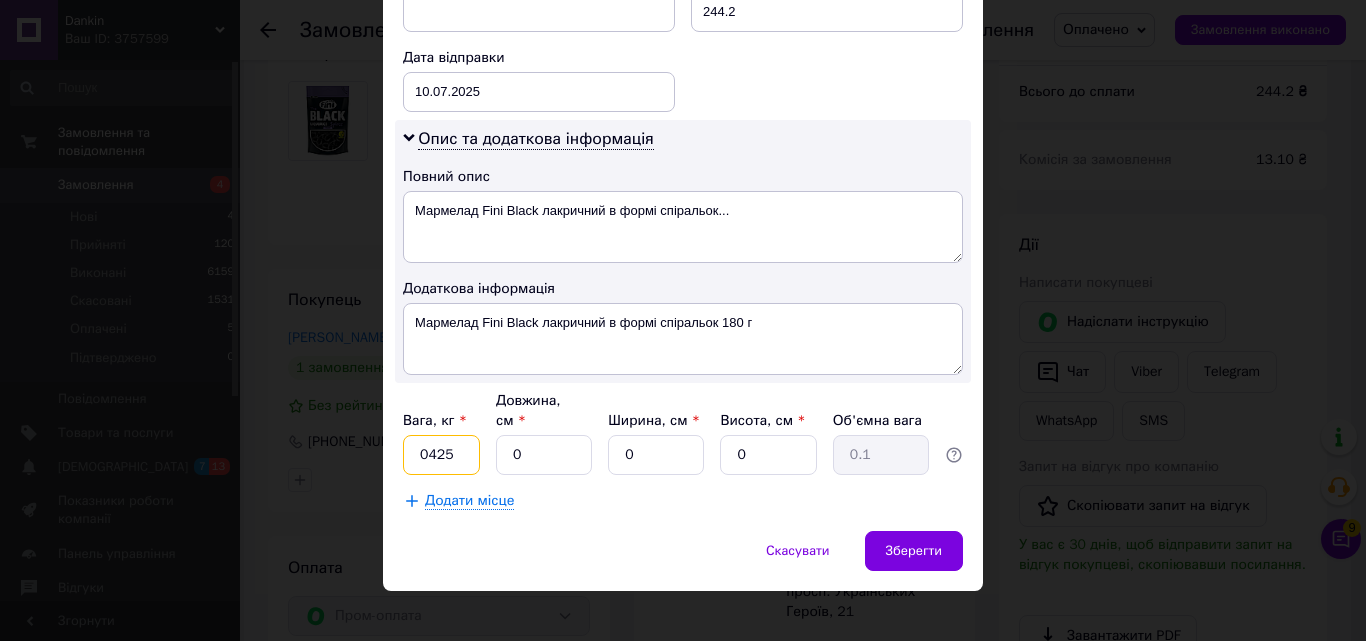 type on "0425" 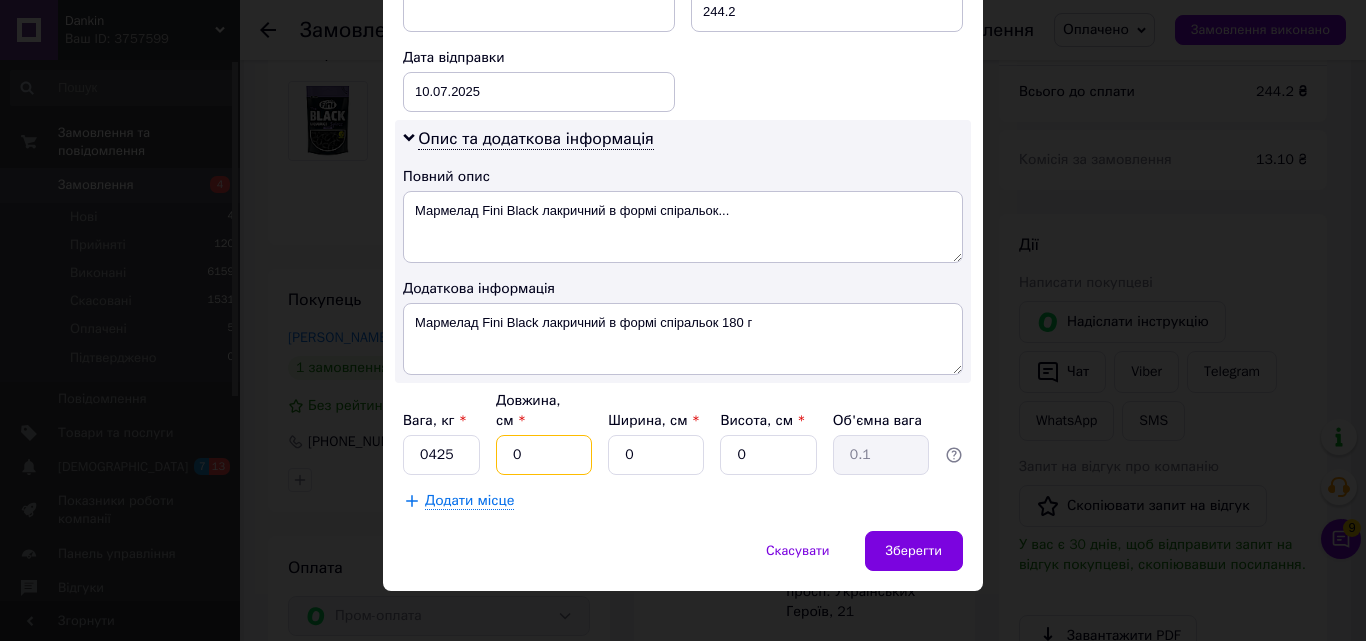 click on "0" at bounding box center (544, 455) 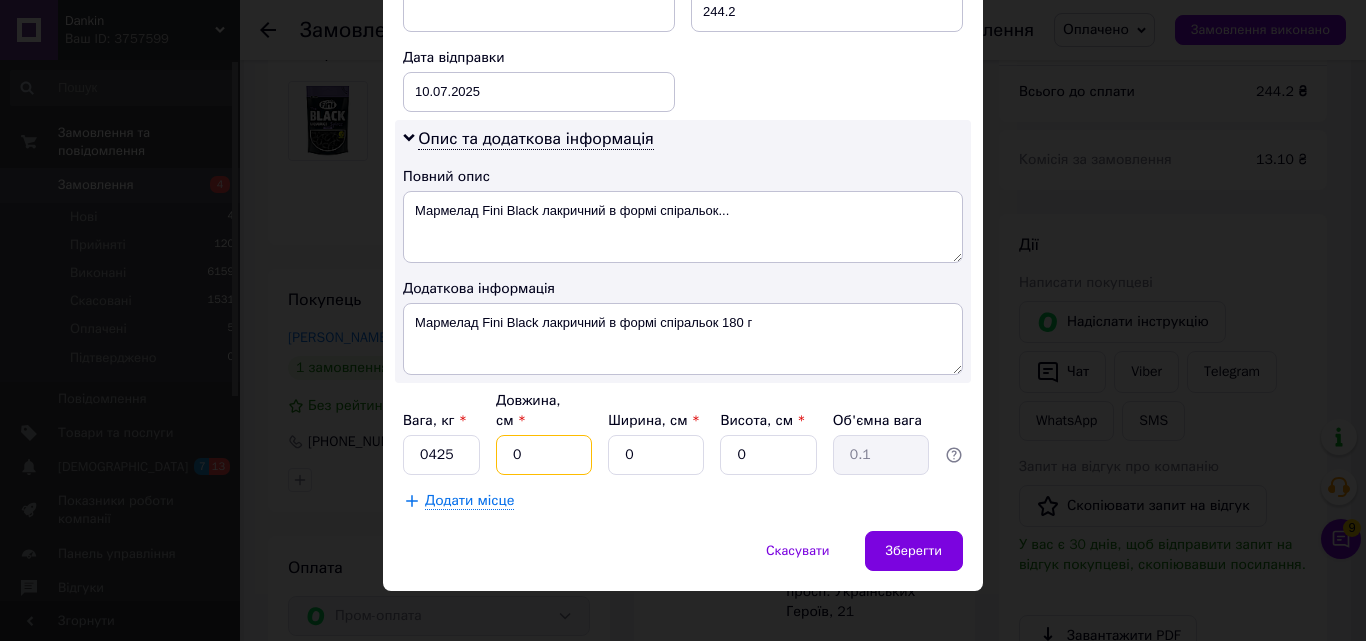 type 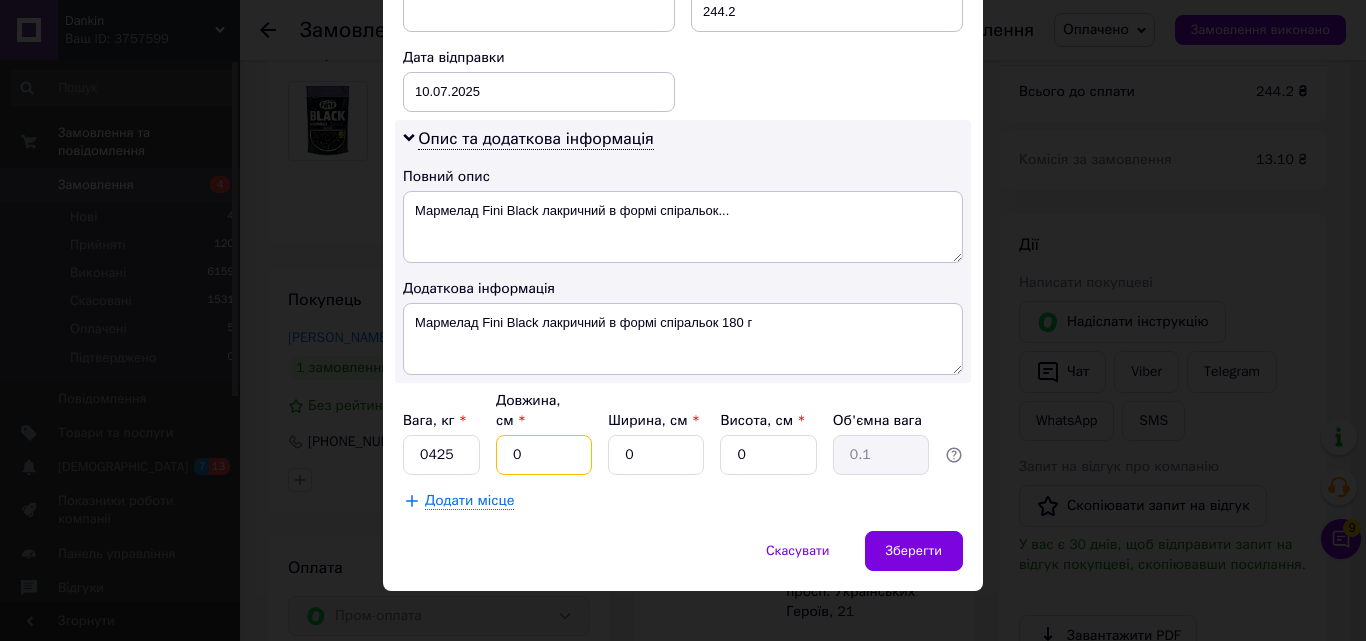 type 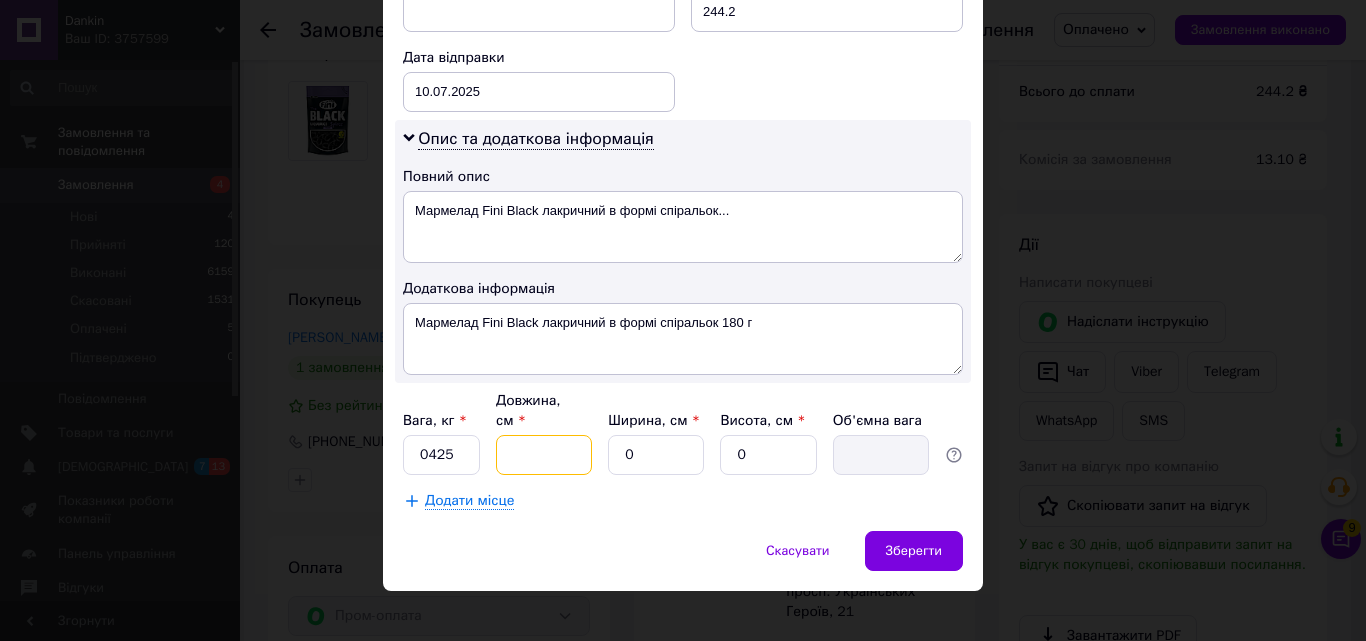 type on "2" 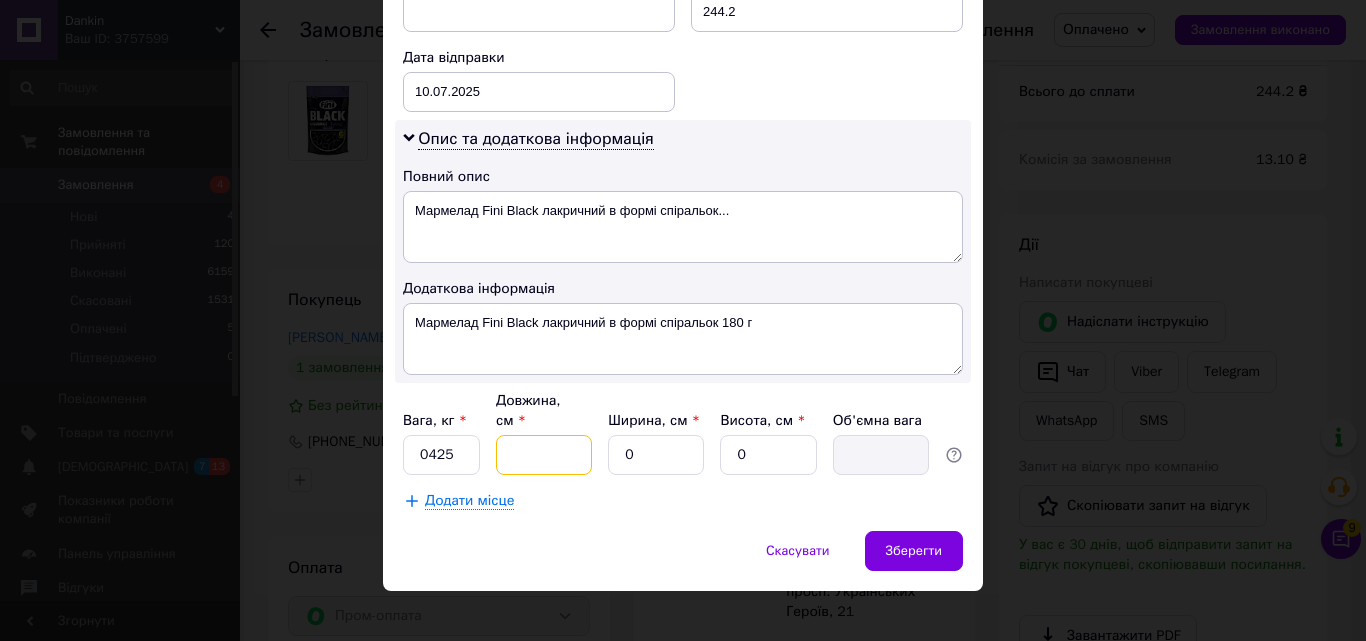 type on "0.1" 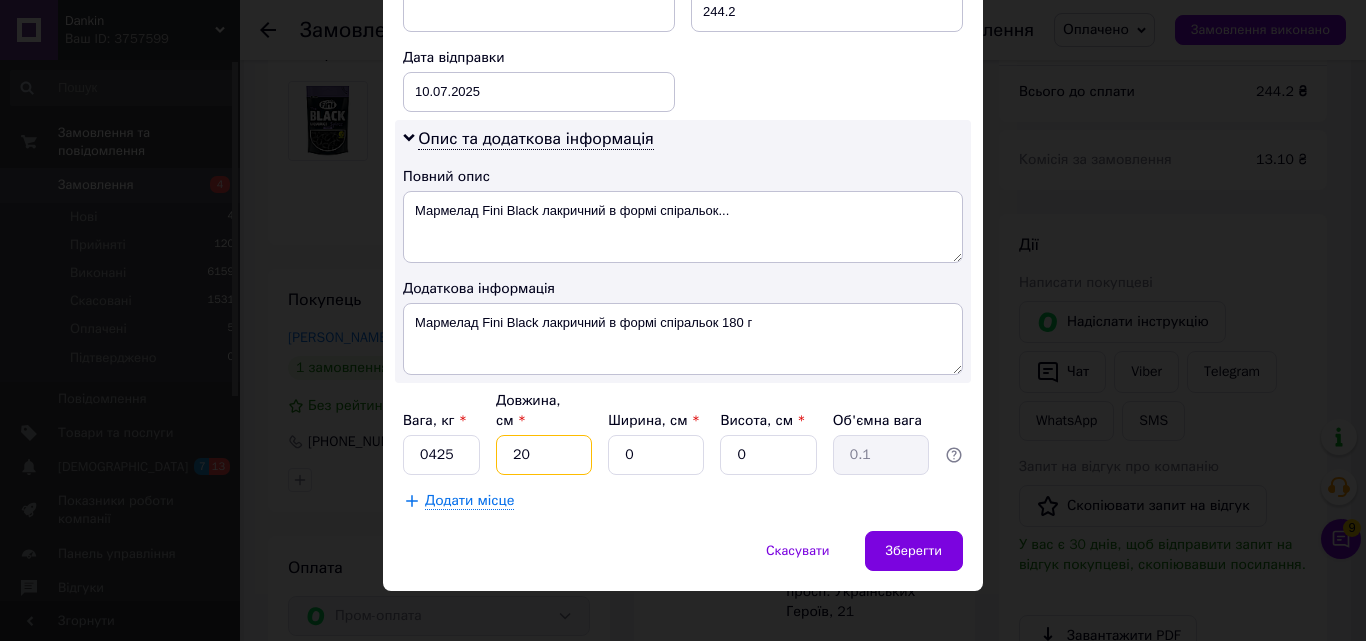 type on "20" 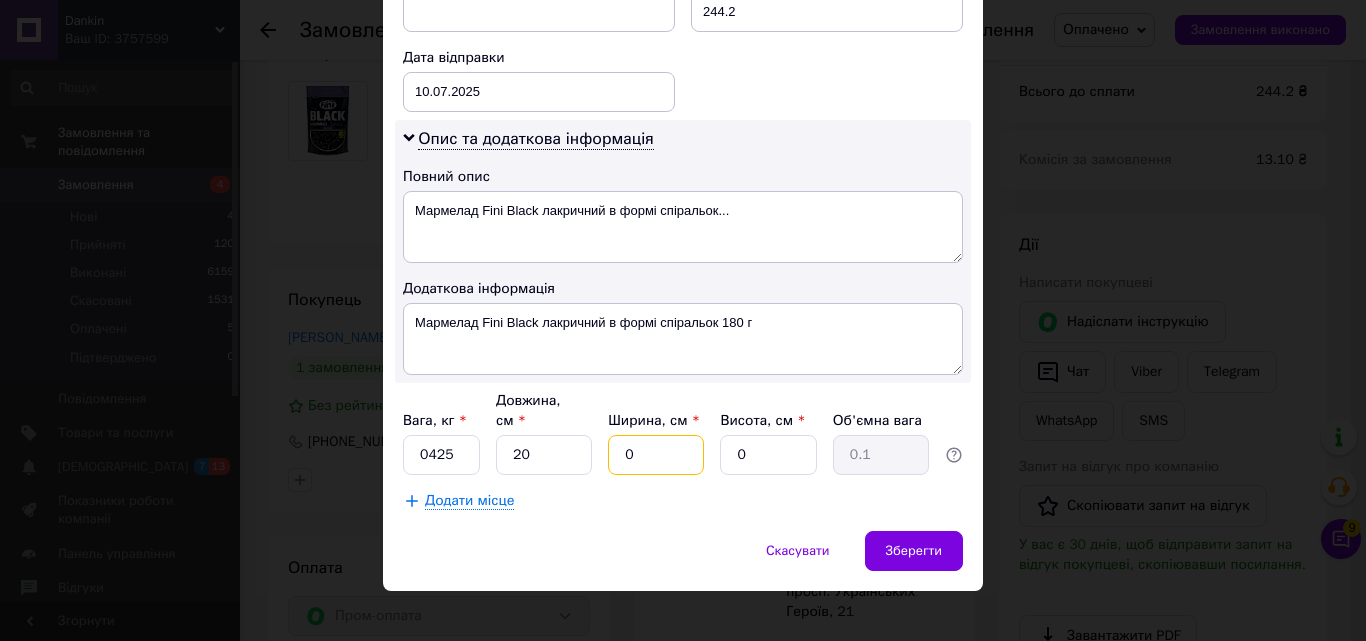 click on "0" at bounding box center (656, 455) 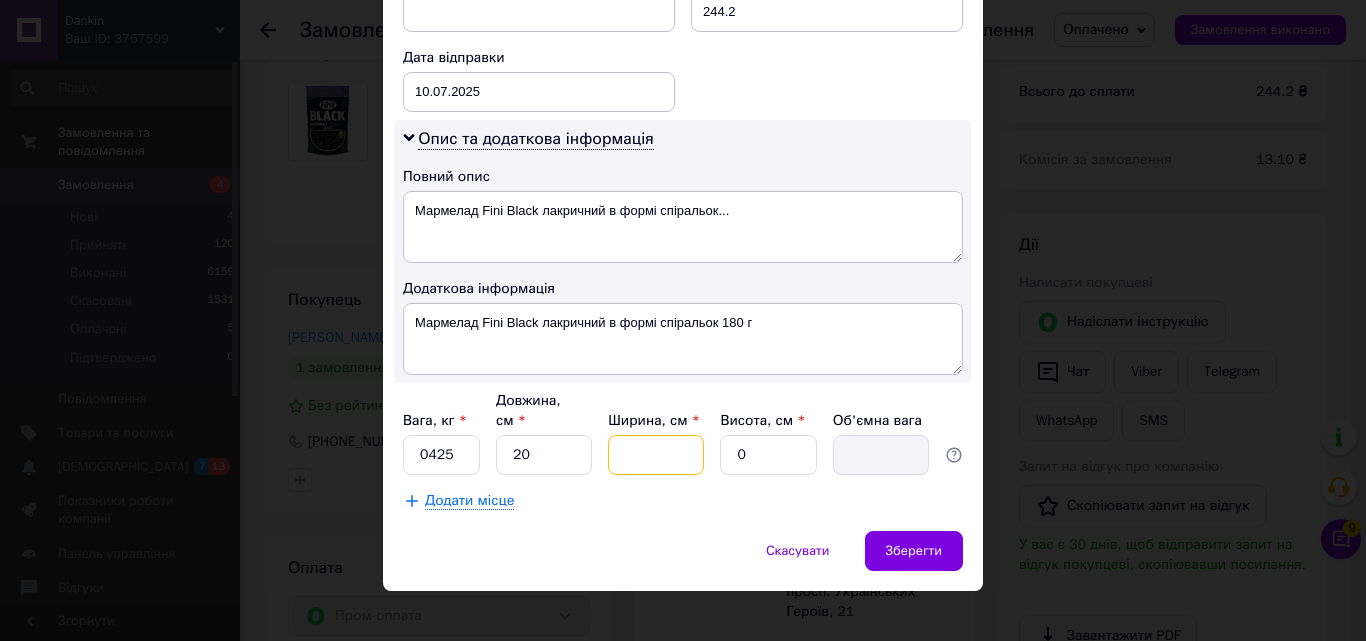 type on "1" 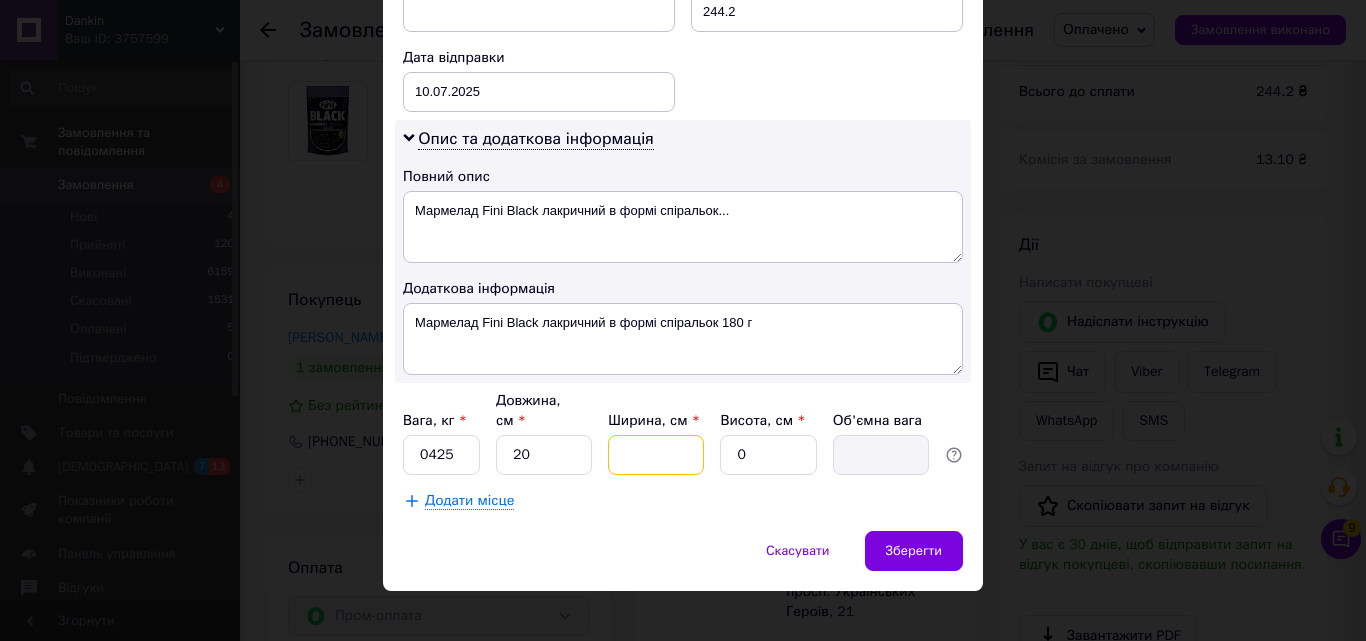 type on "0.1" 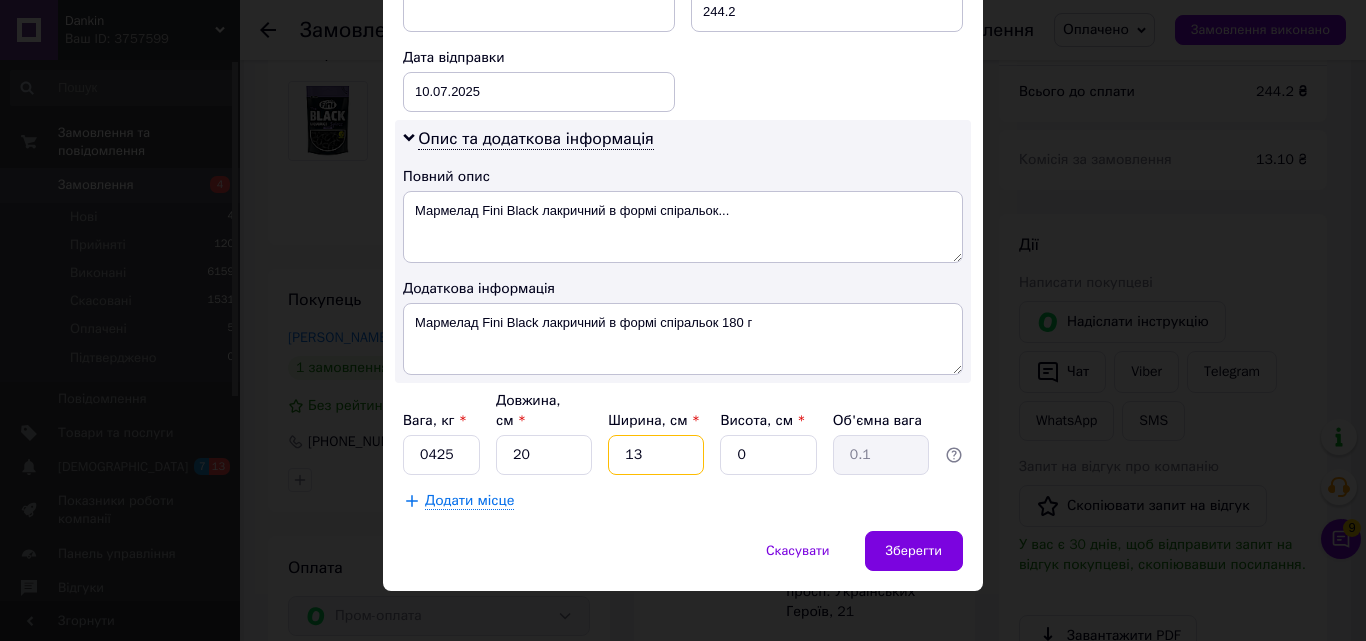 type on "13" 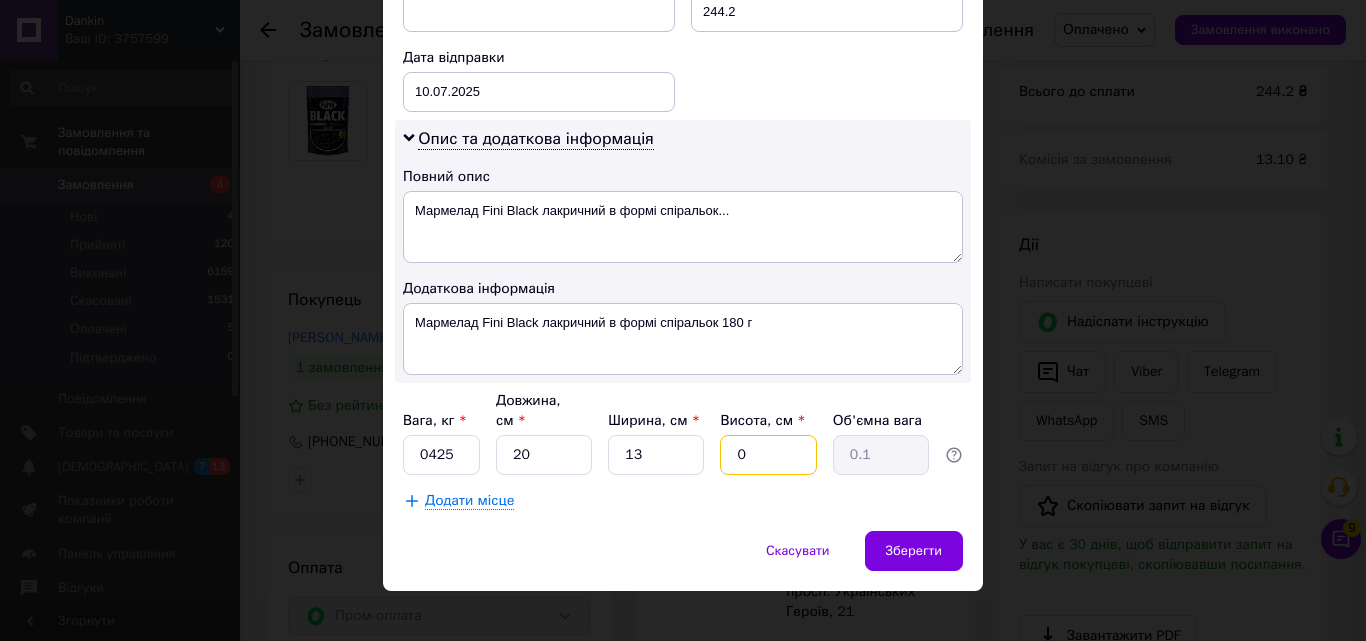click on "0" at bounding box center (768, 455) 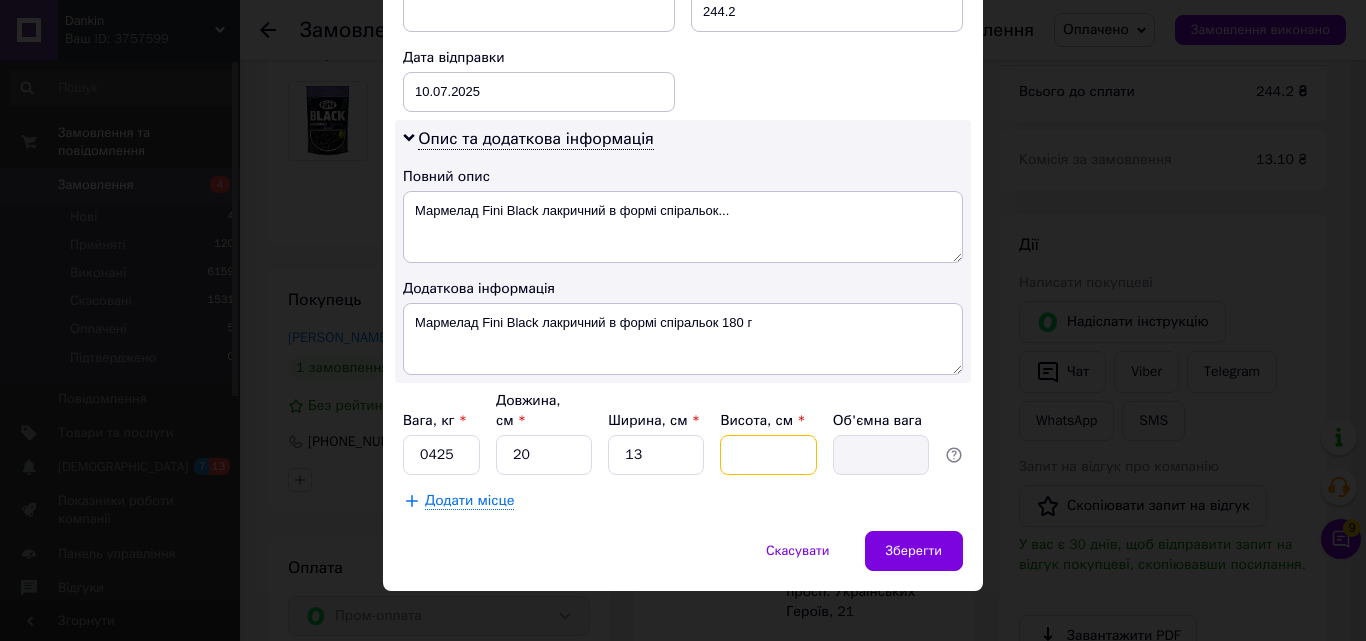 type on "7" 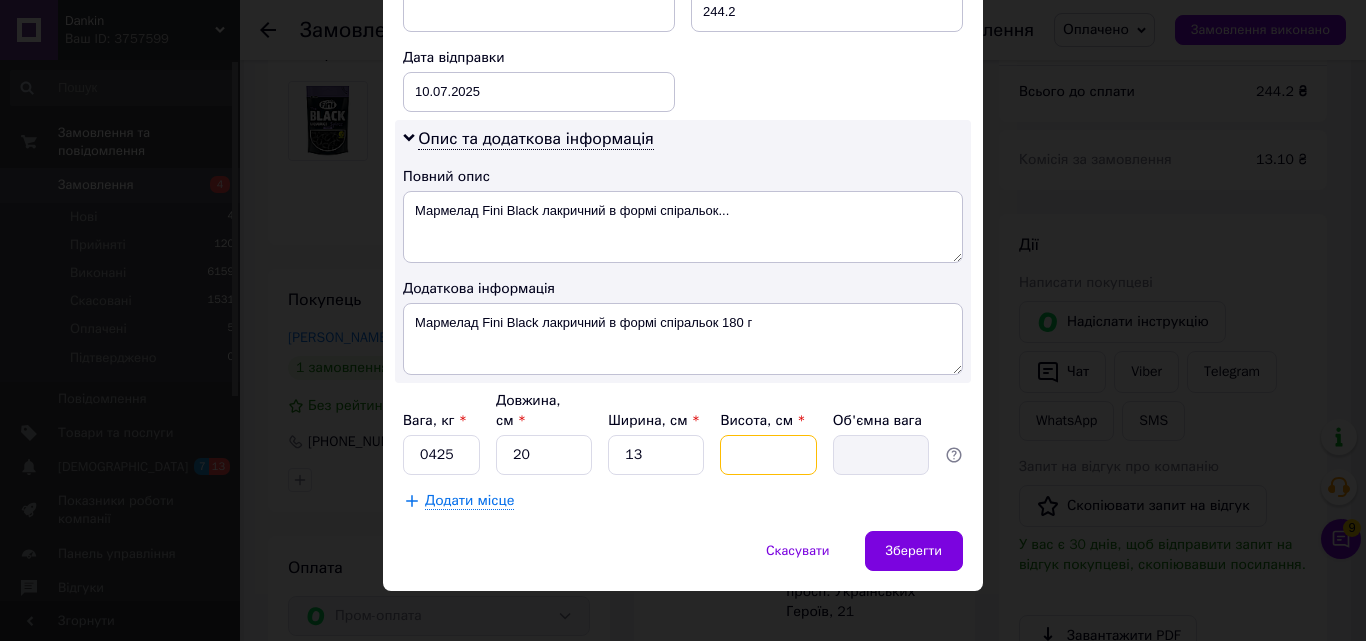type on "0.46" 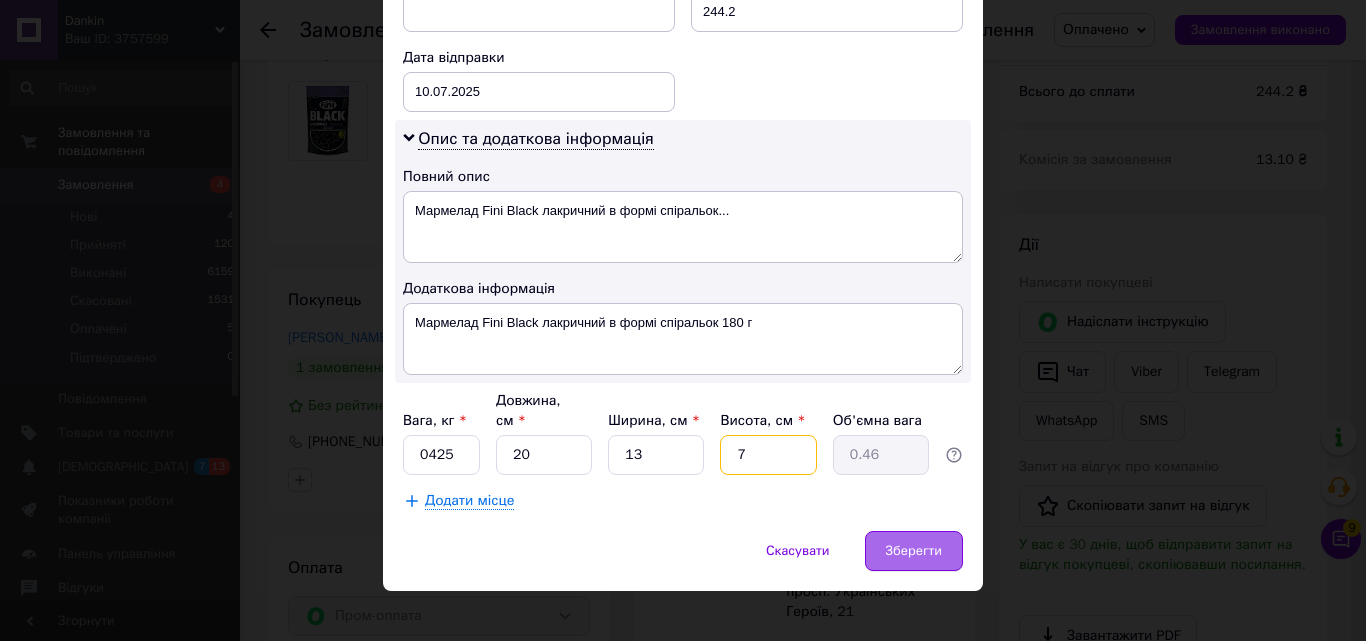 type on "7" 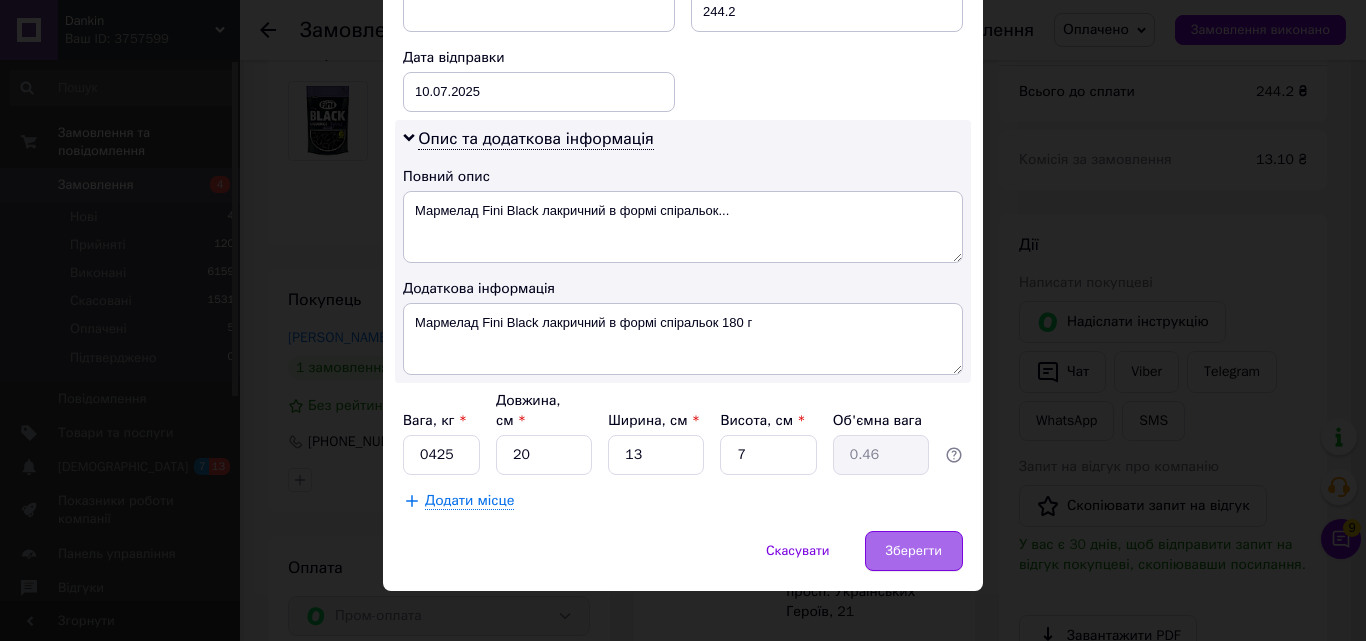 click on "Зберегти" at bounding box center [914, 551] 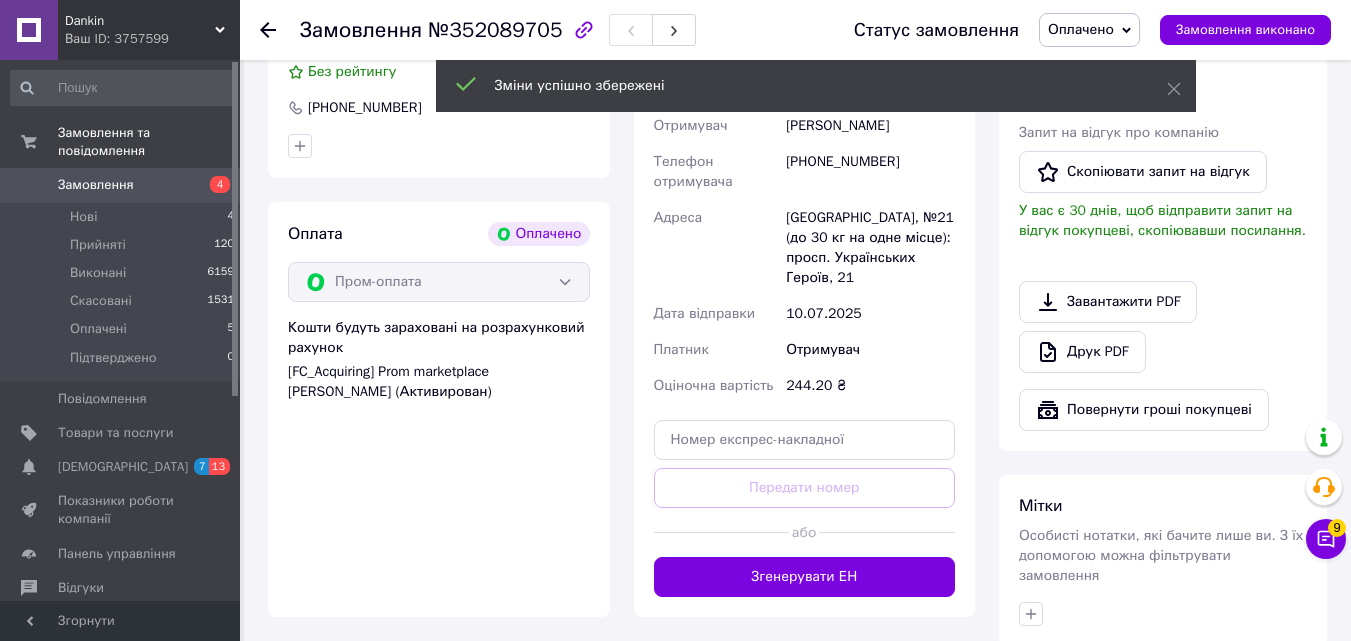scroll, scrollTop: 628, scrollLeft: 0, axis: vertical 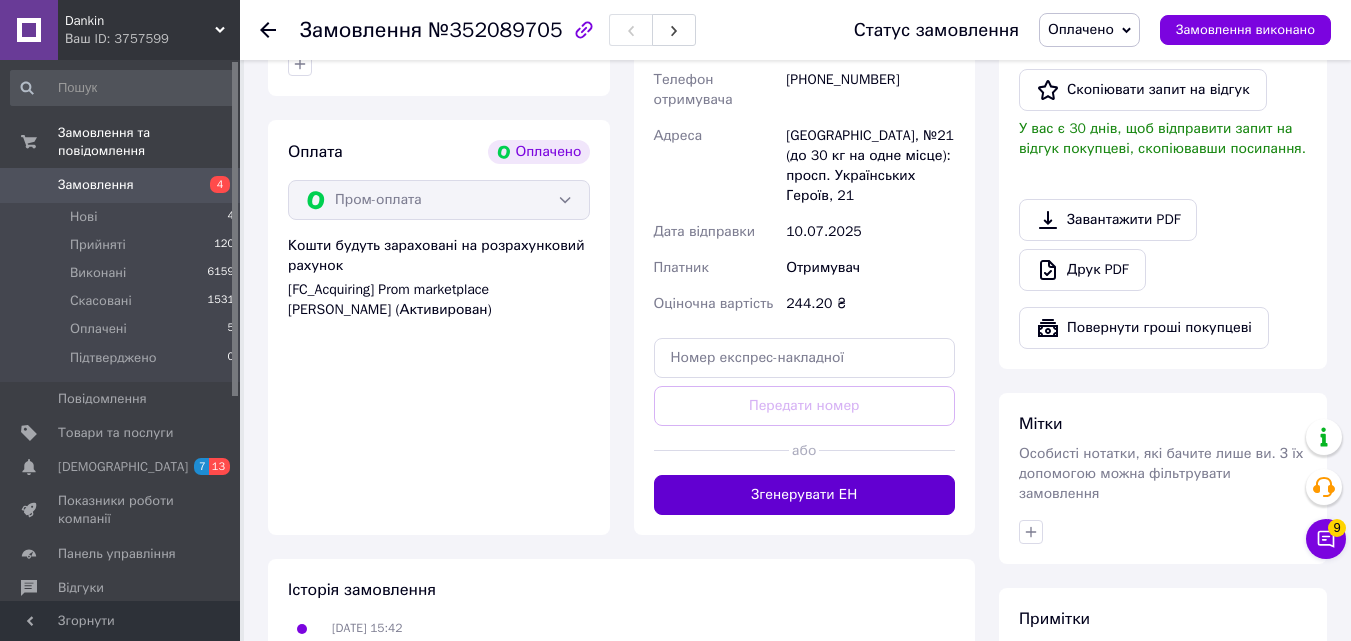 click on "Згенерувати ЕН" at bounding box center [805, 495] 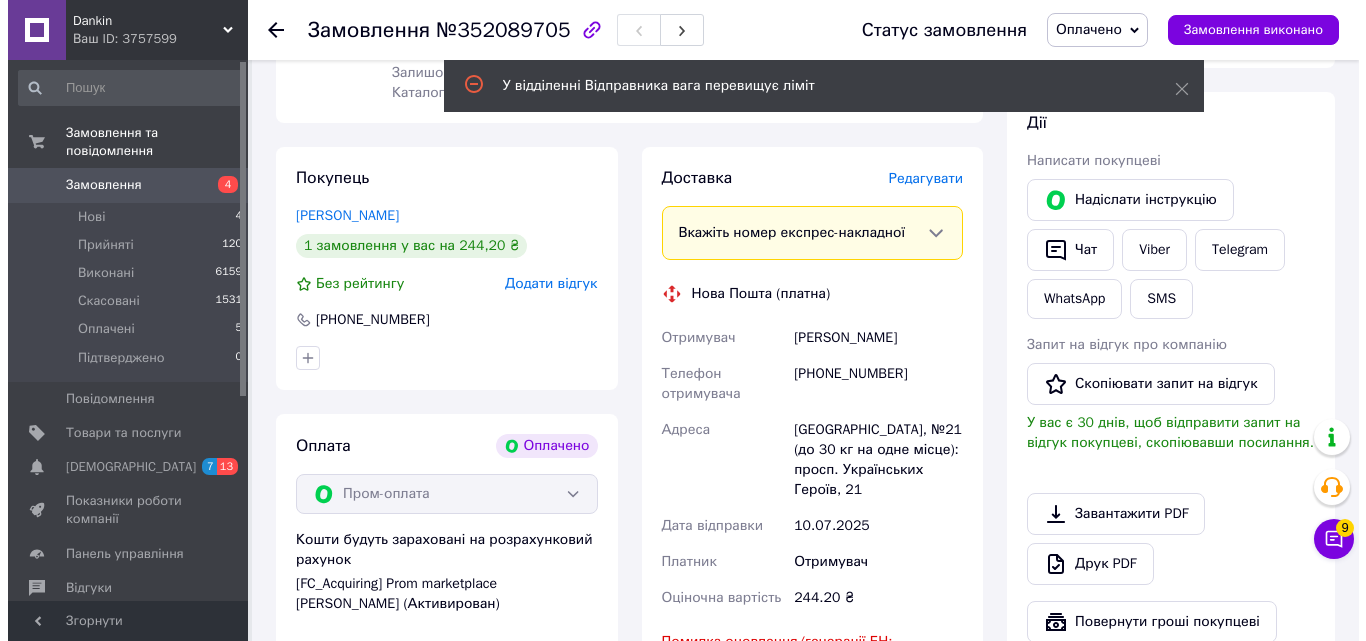 scroll, scrollTop: 330, scrollLeft: 0, axis: vertical 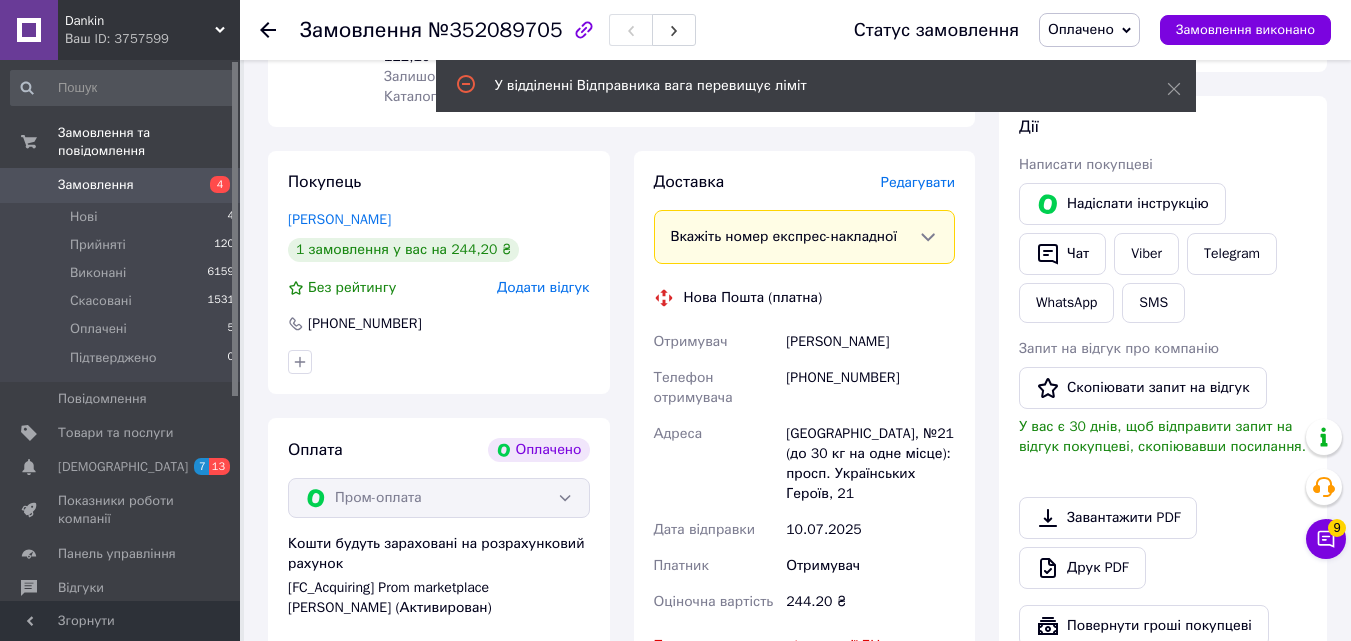 click on "Редагувати" at bounding box center (918, 182) 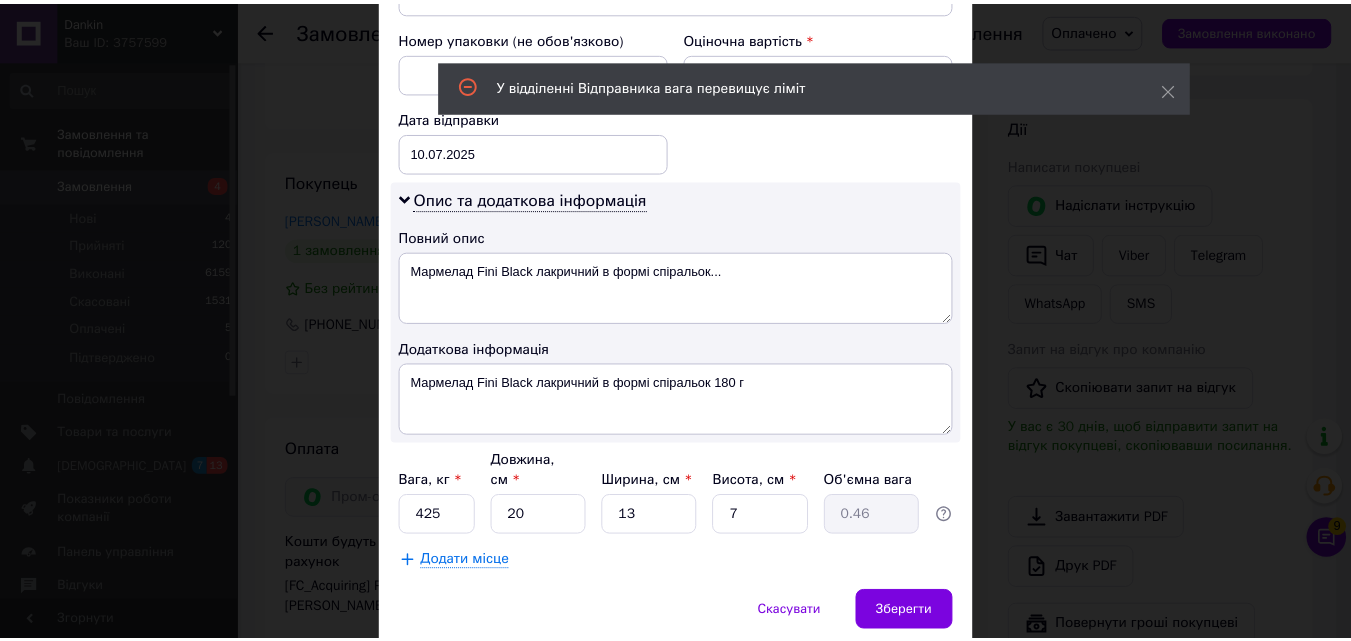 scroll, scrollTop: 878, scrollLeft: 0, axis: vertical 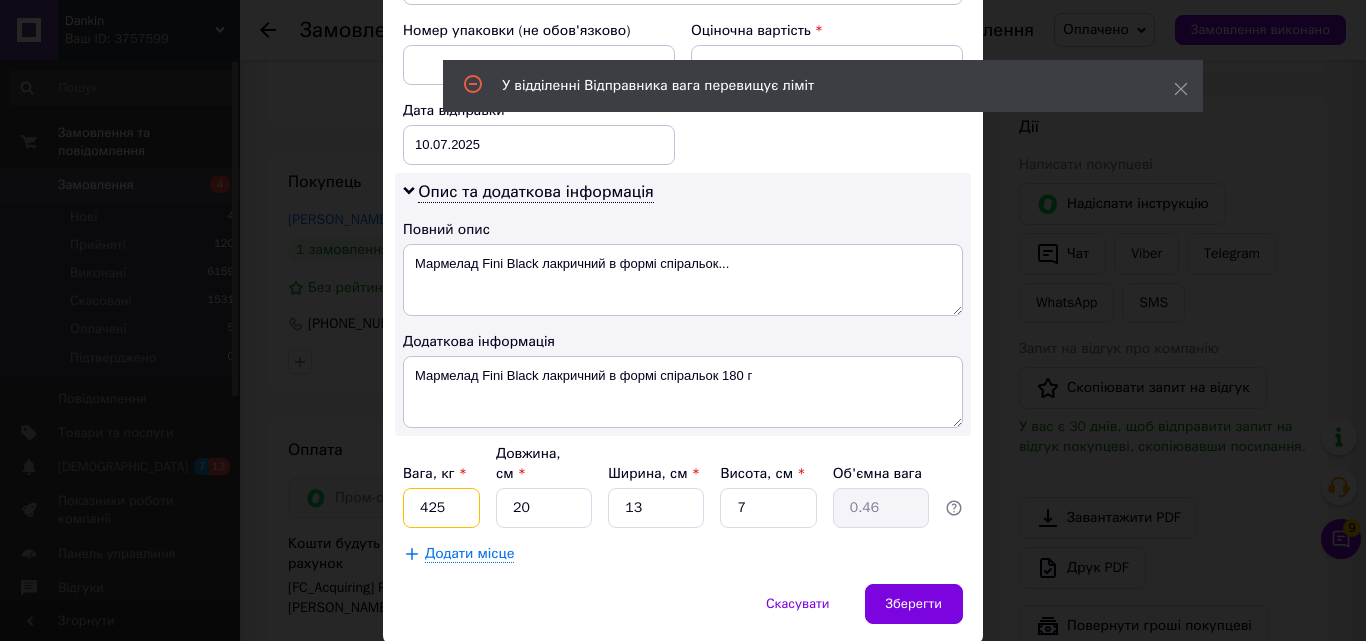 click on "425" at bounding box center (441, 508) 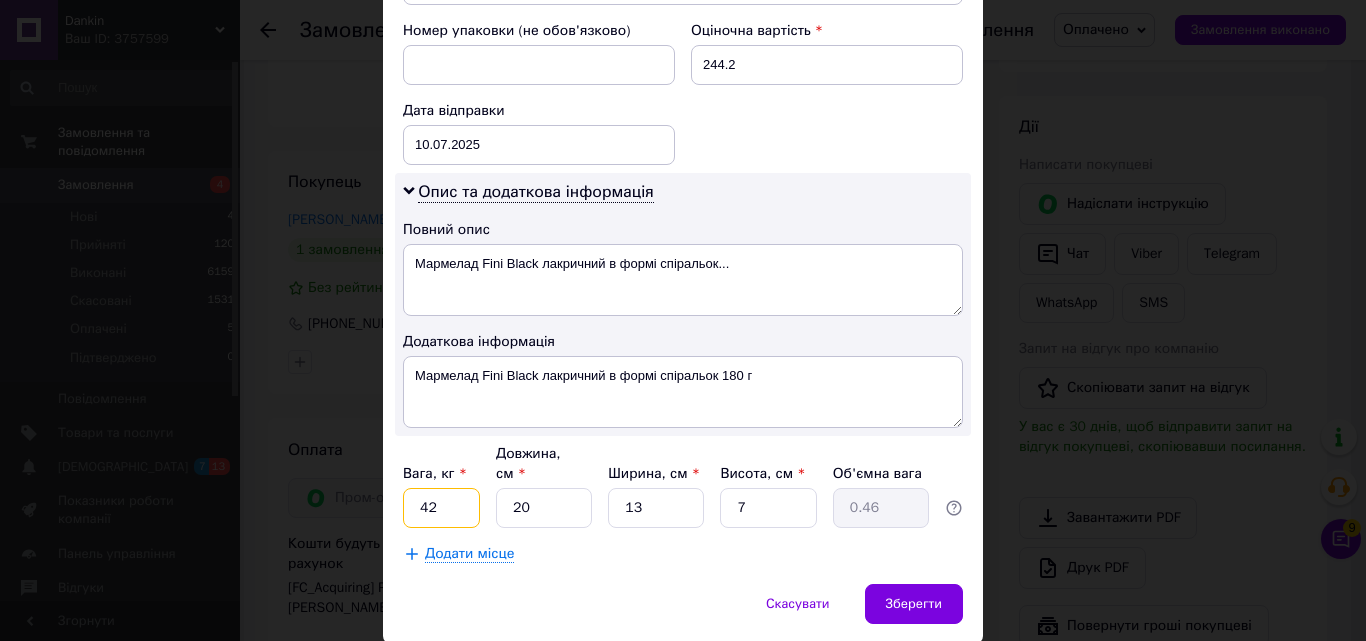 type on "4" 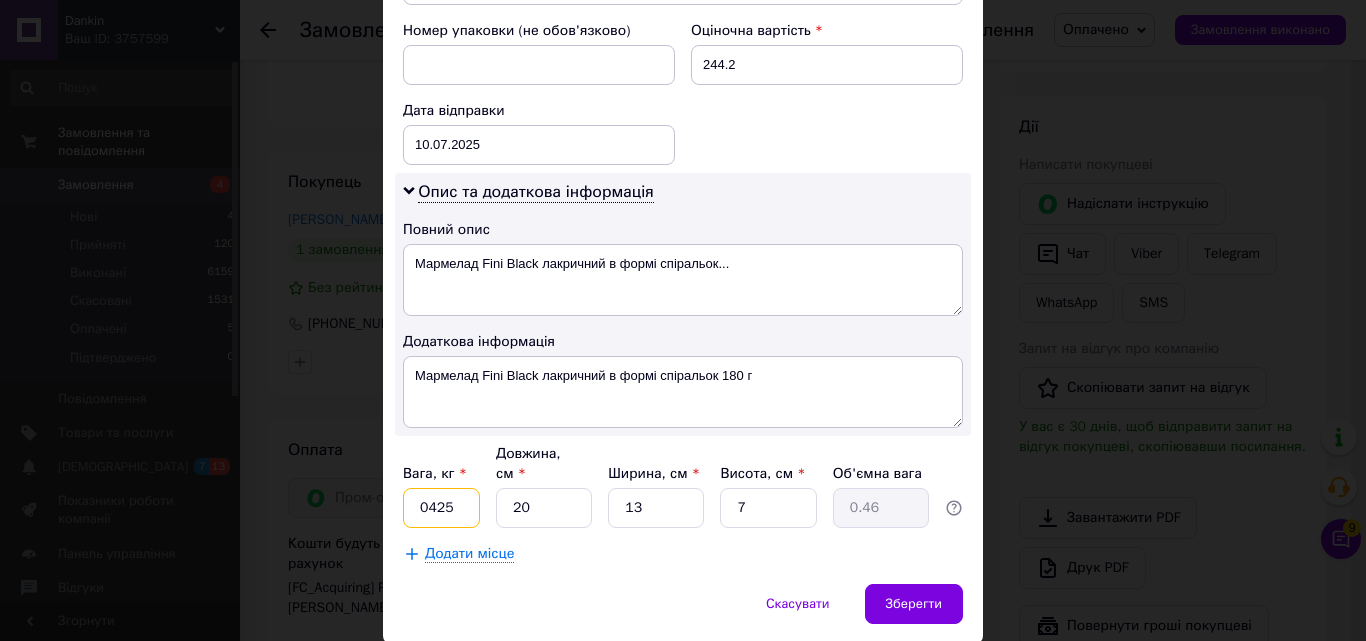 click on "0425" at bounding box center (441, 508) 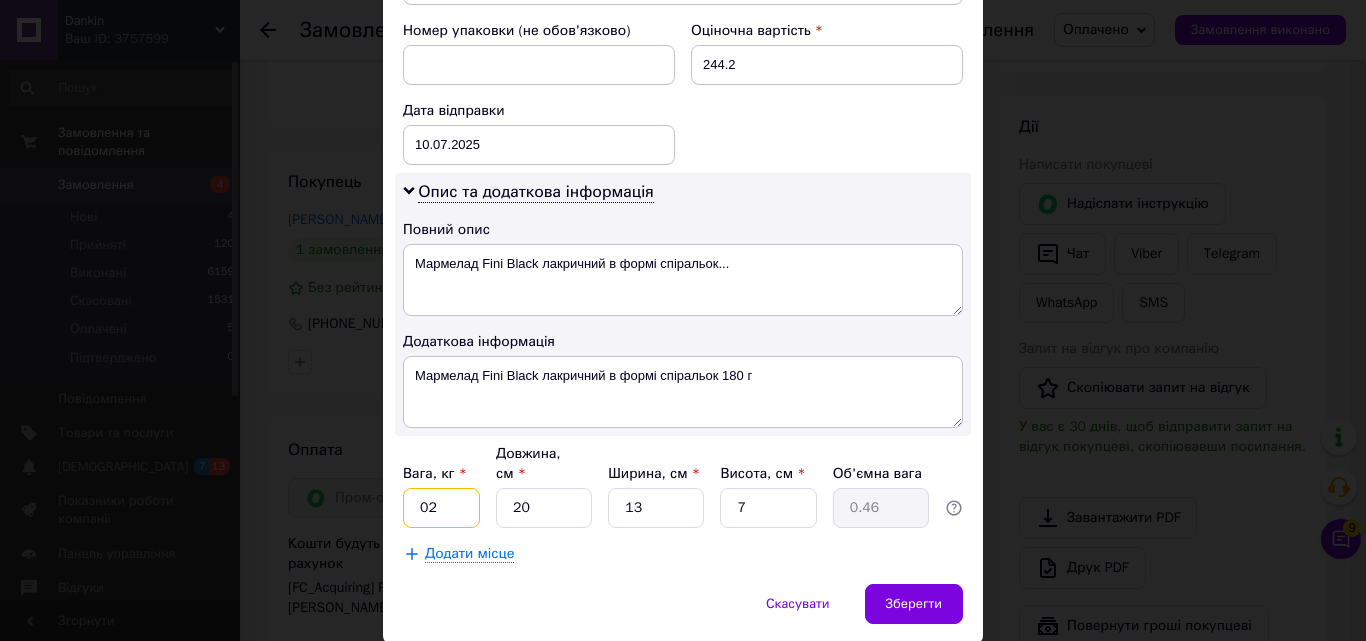 type on "0" 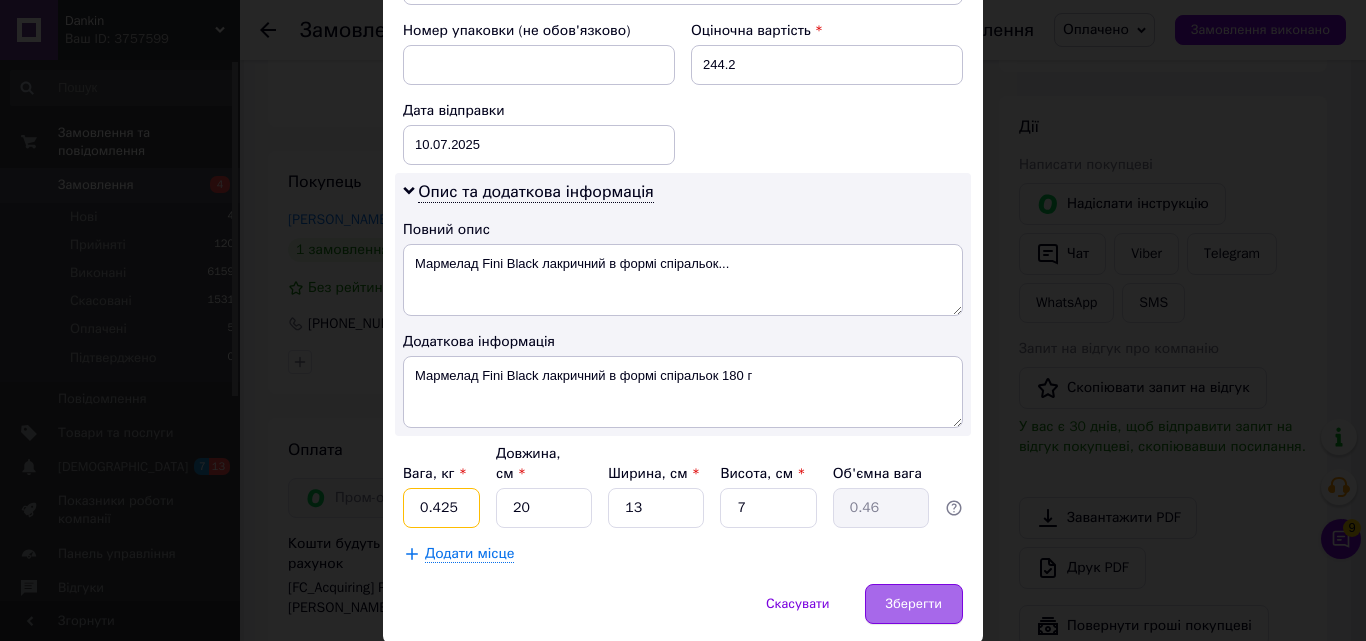 type on "0.425" 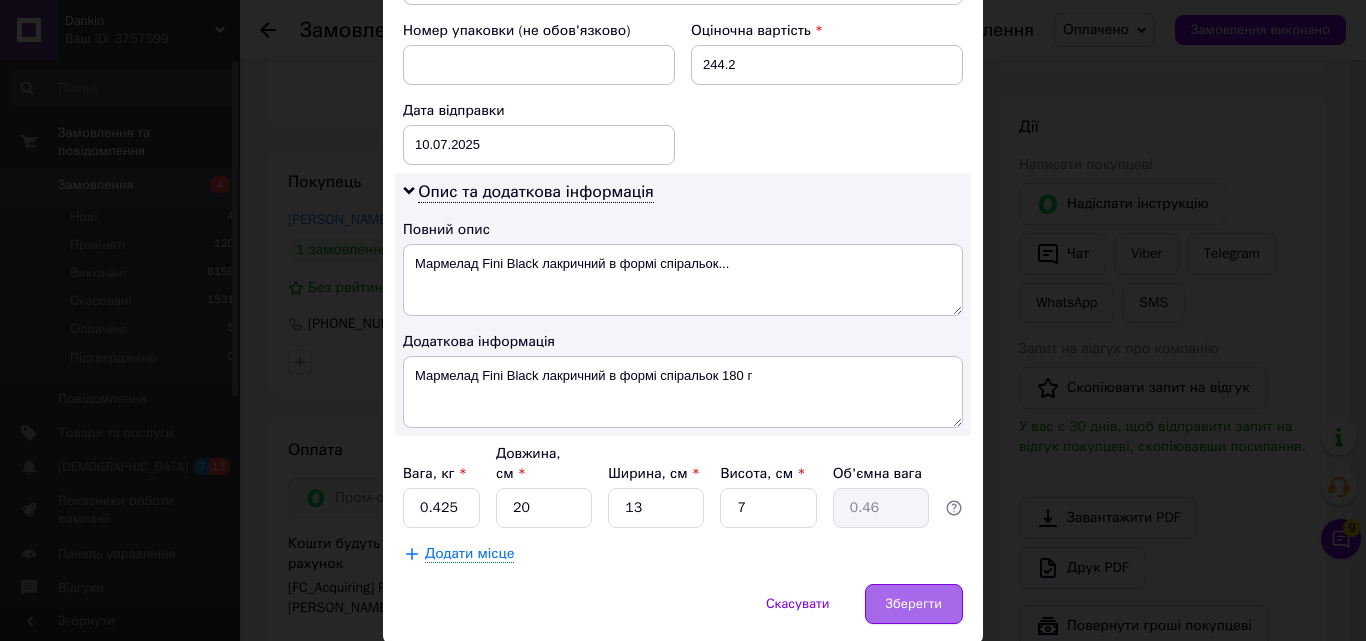 click on "Зберегти" at bounding box center (914, 604) 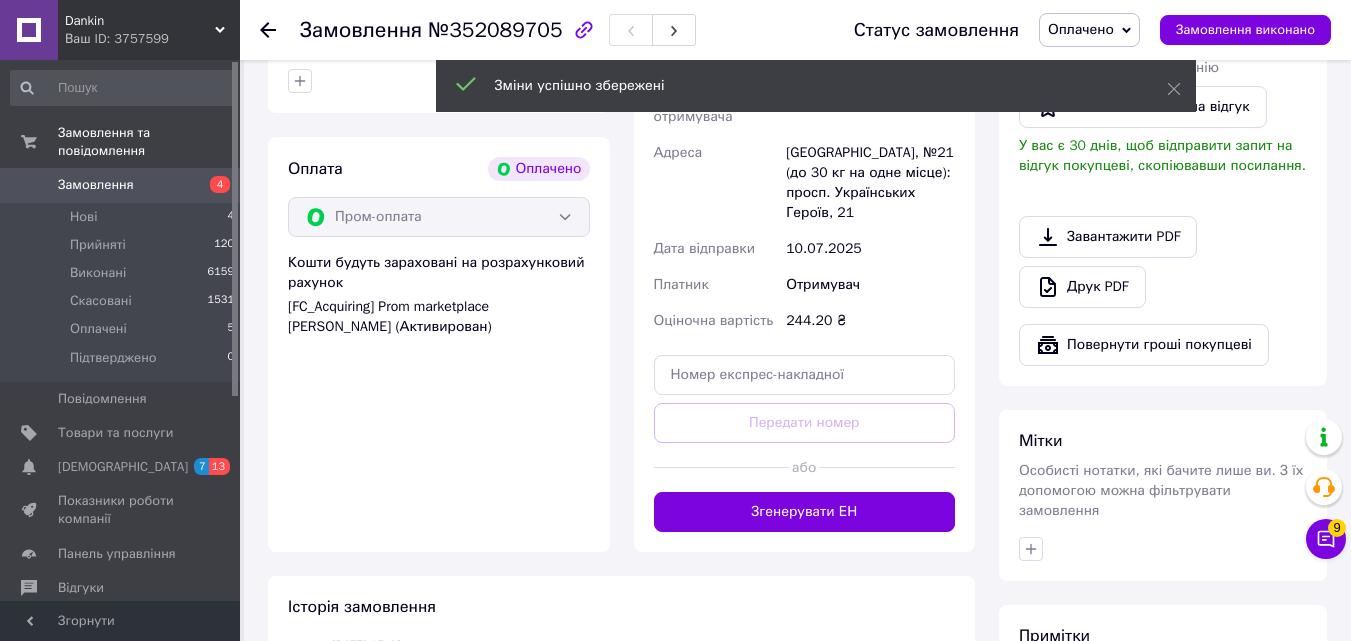 scroll, scrollTop: 625, scrollLeft: 0, axis: vertical 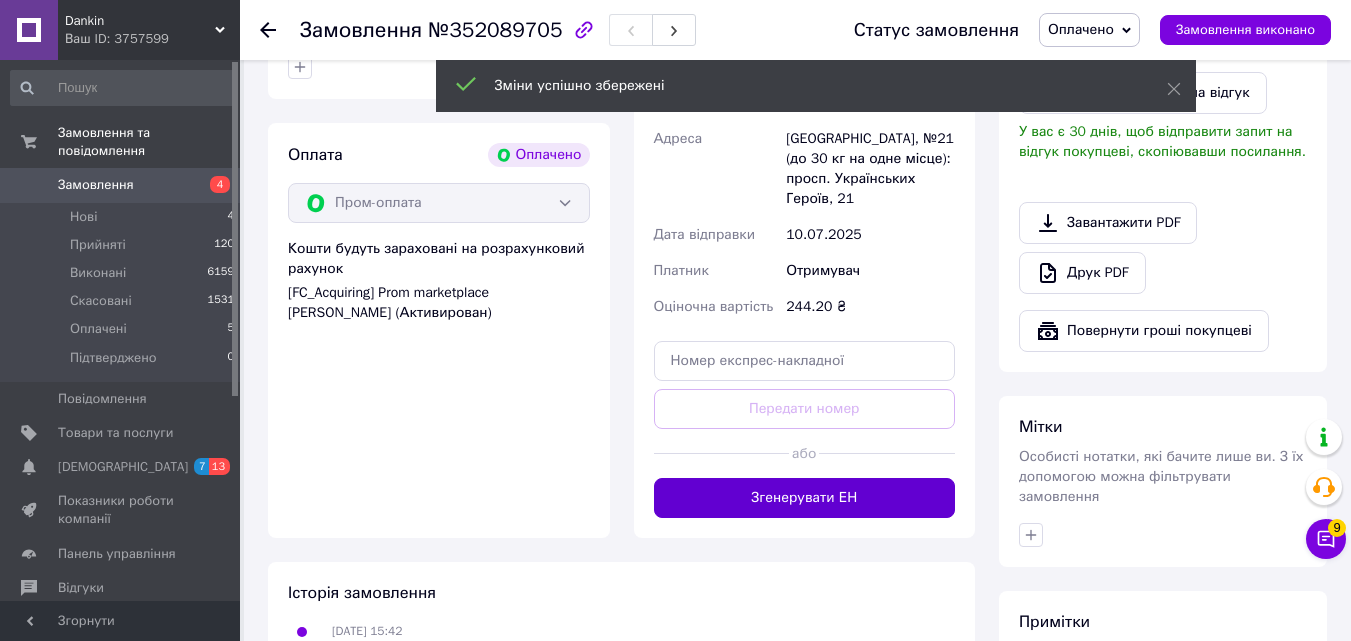 click on "Згенерувати ЕН" at bounding box center [805, 498] 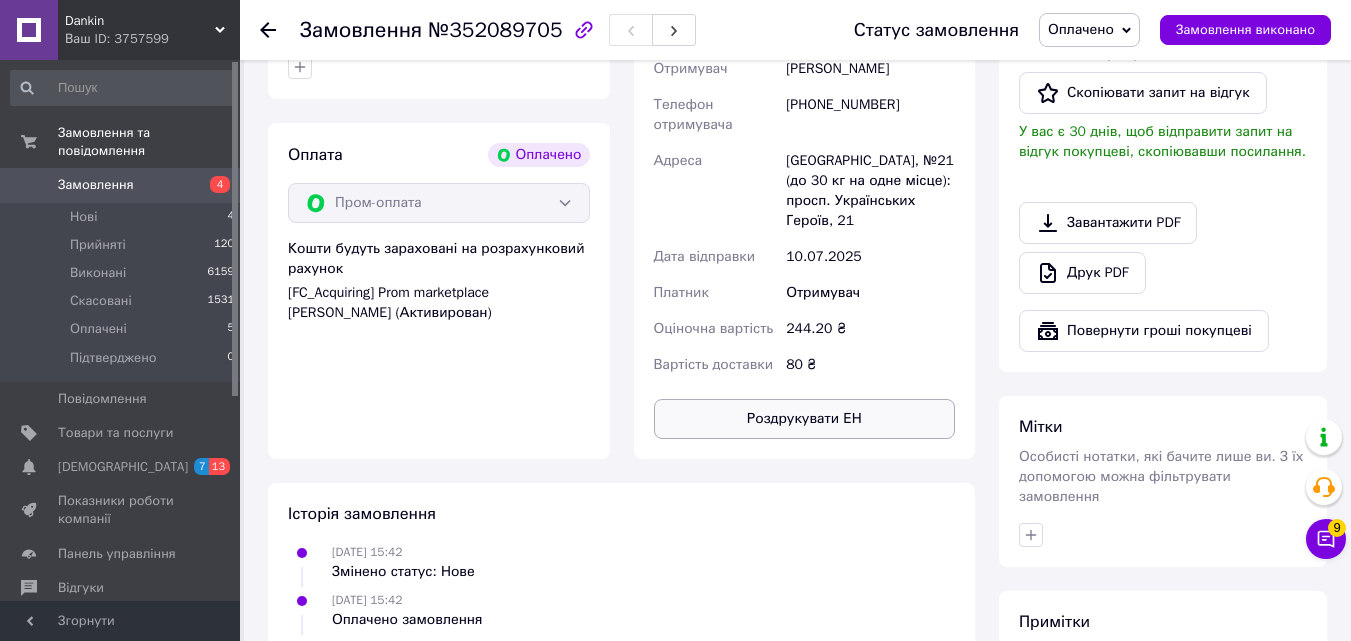 click on "Роздрукувати ЕН" at bounding box center [805, 419] 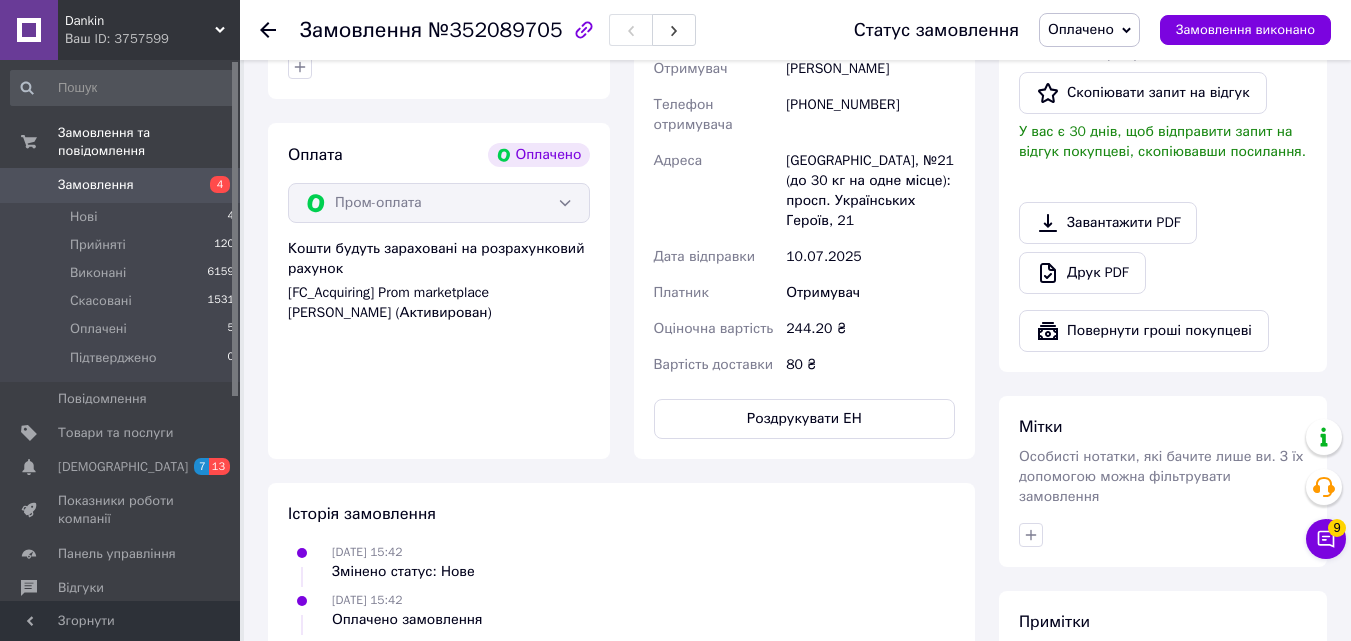 click on "Оплачено" at bounding box center [1081, 29] 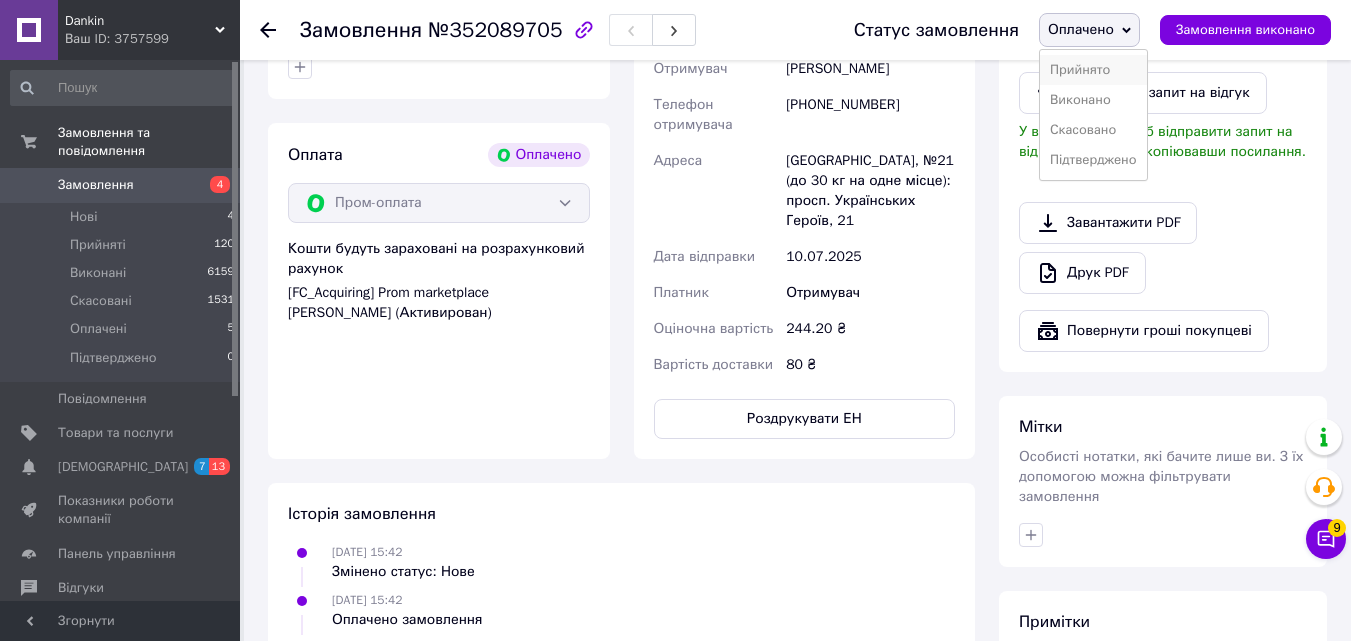 click on "Прийнято" at bounding box center (1093, 70) 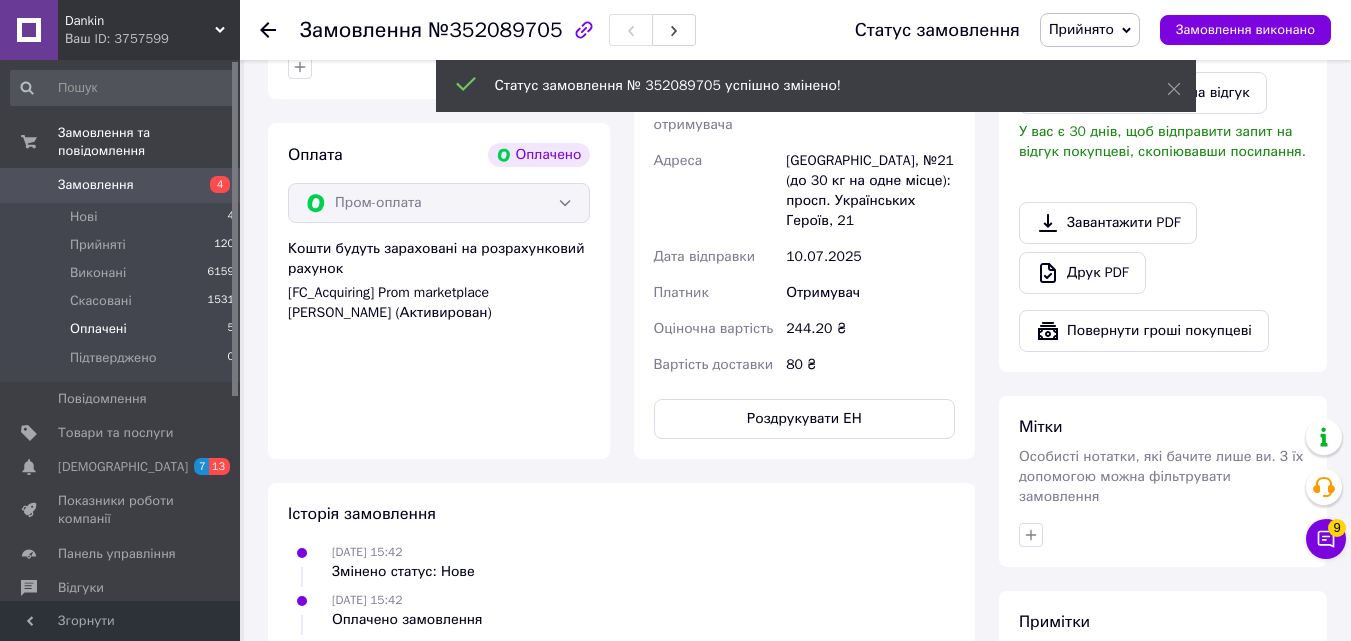 click on "Оплачені" at bounding box center [98, 329] 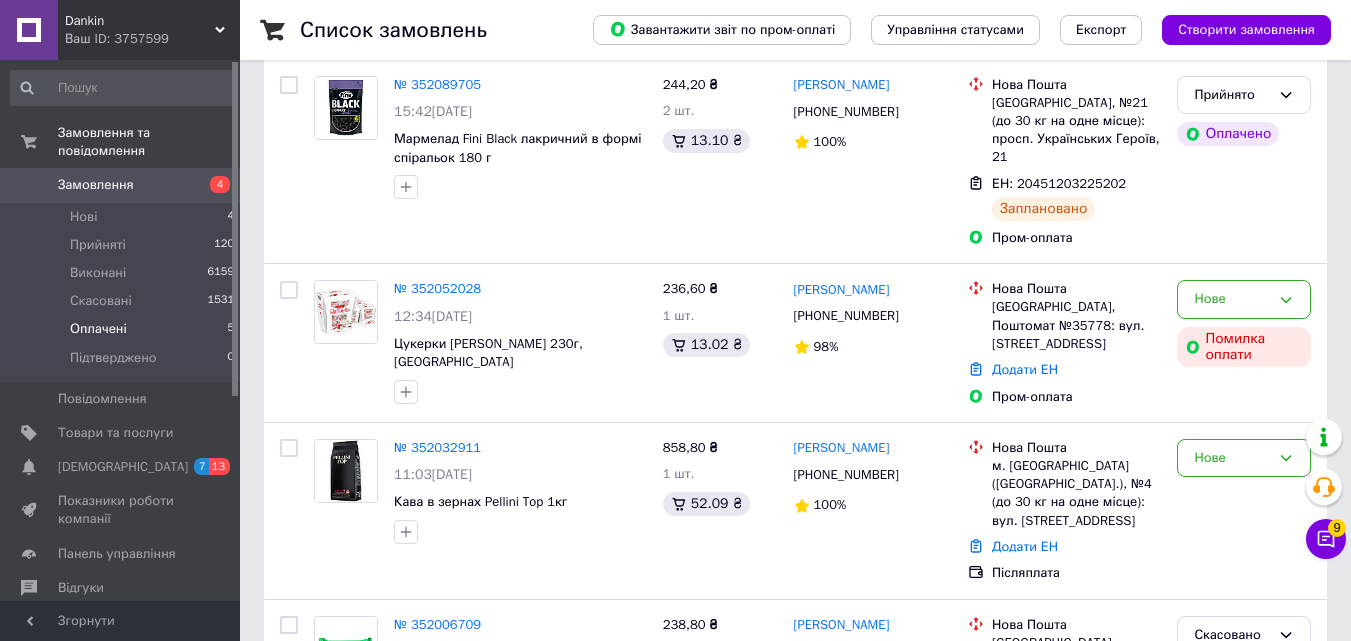 scroll, scrollTop: 217, scrollLeft: 0, axis: vertical 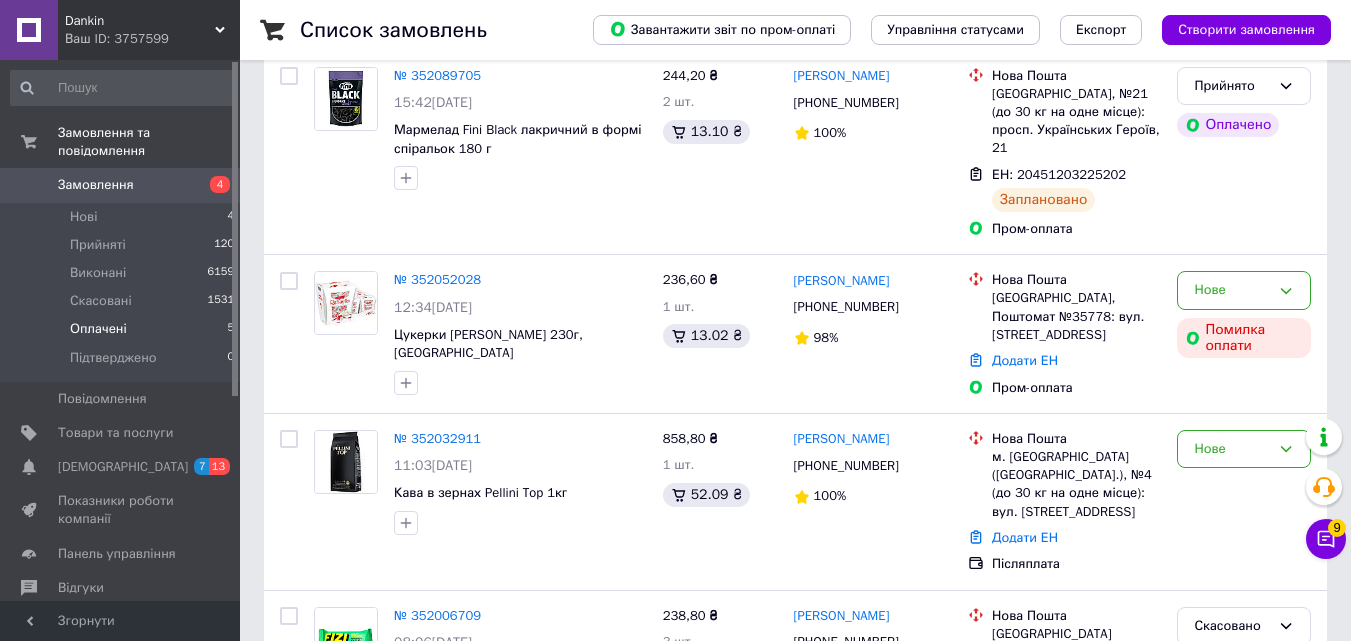 click on "Оплачені" at bounding box center (98, 329) 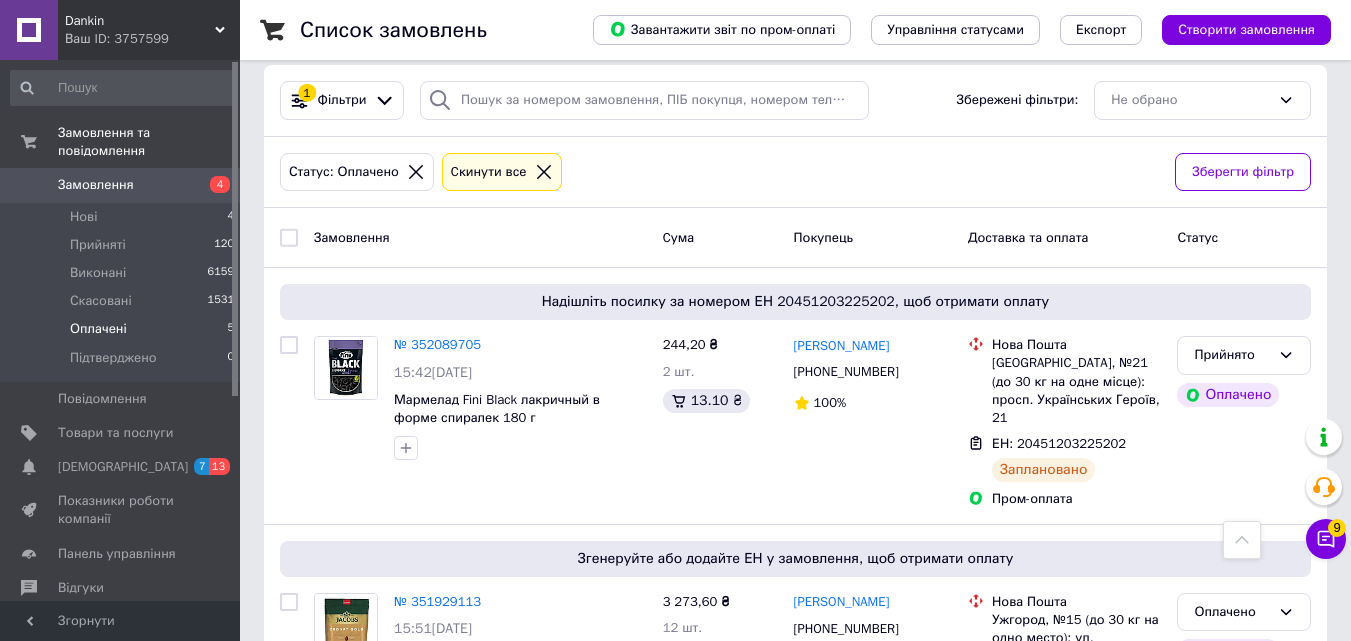 scroll, scrollTop: 0, scrollLeft: 0, axis: both 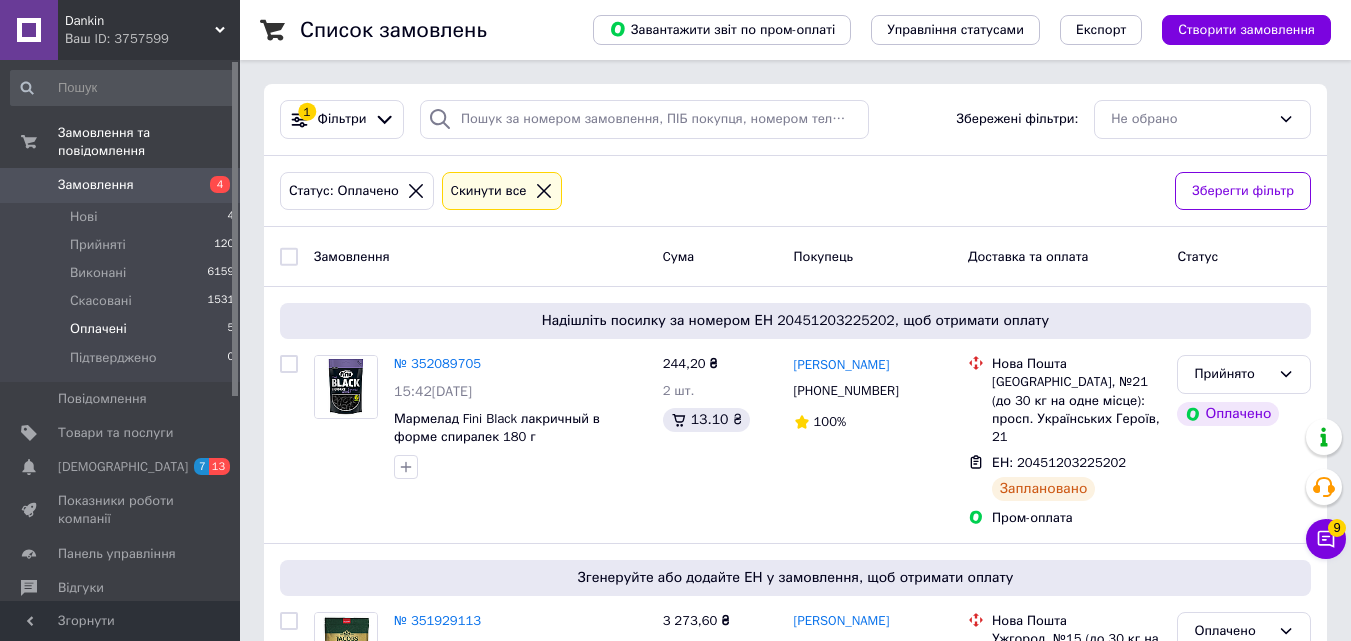click on "Оплачені" at bounding box center (98, 329) 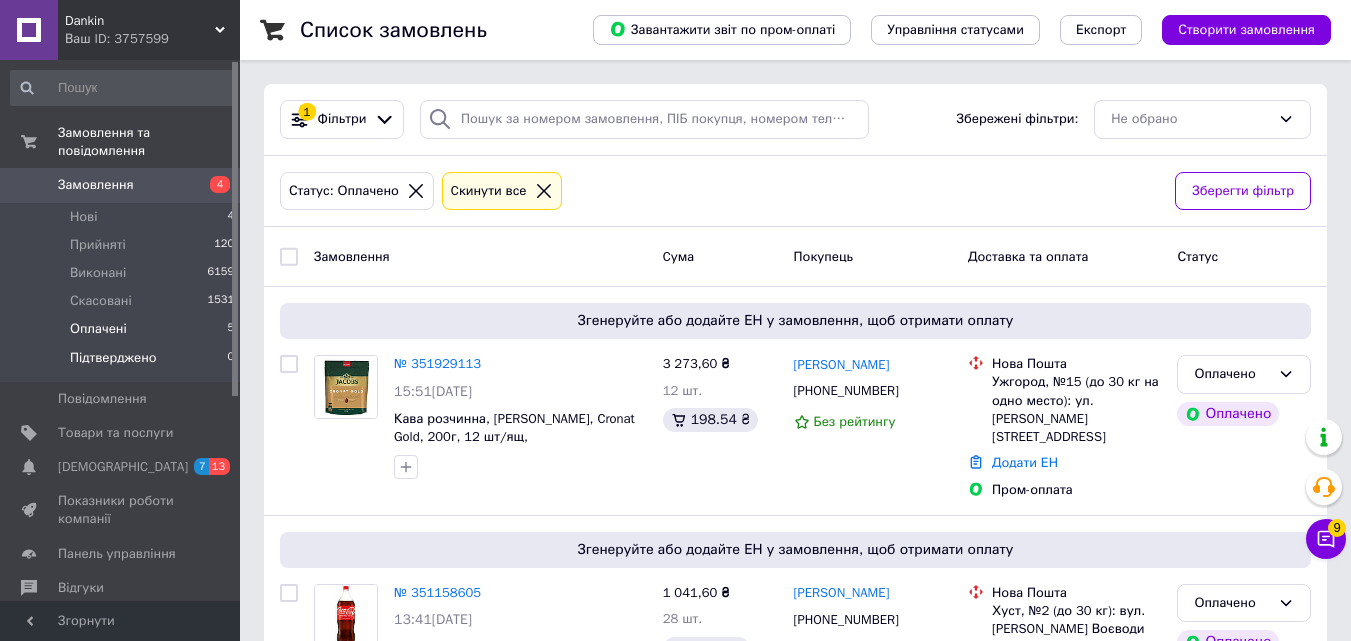 click on "Підтверджено" at bounding box center [113, 358] 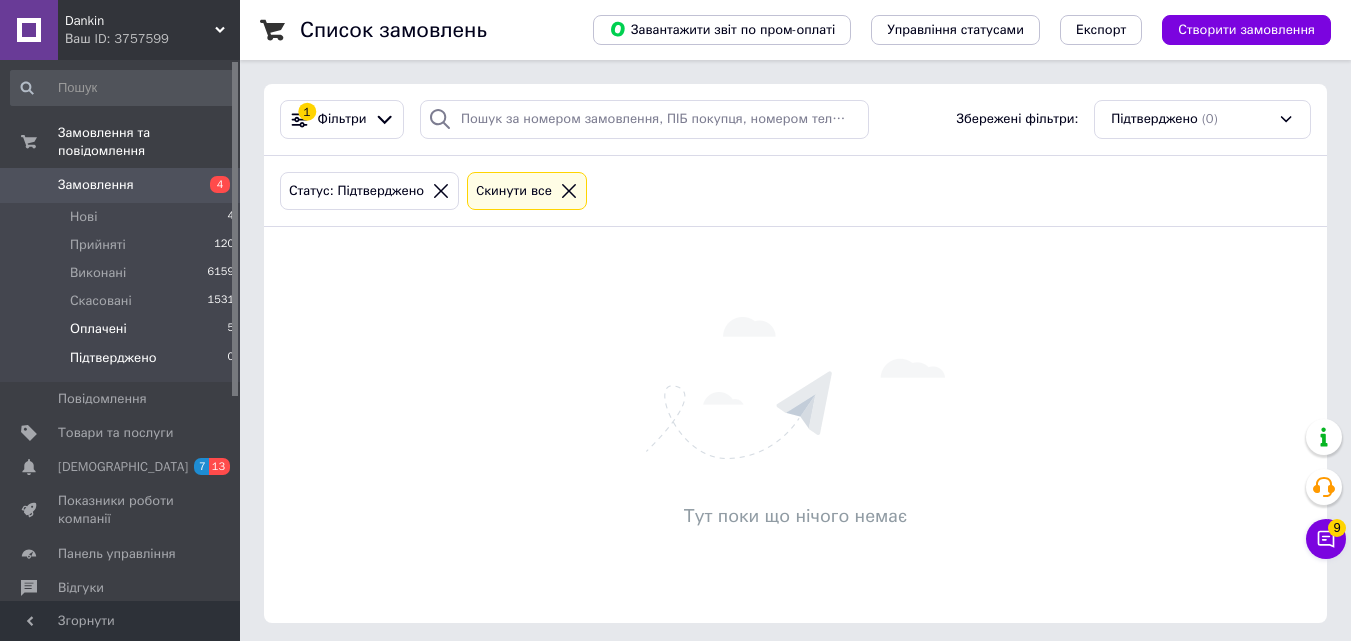 click on "Оплачені 5" at bounding box center [123, 329] 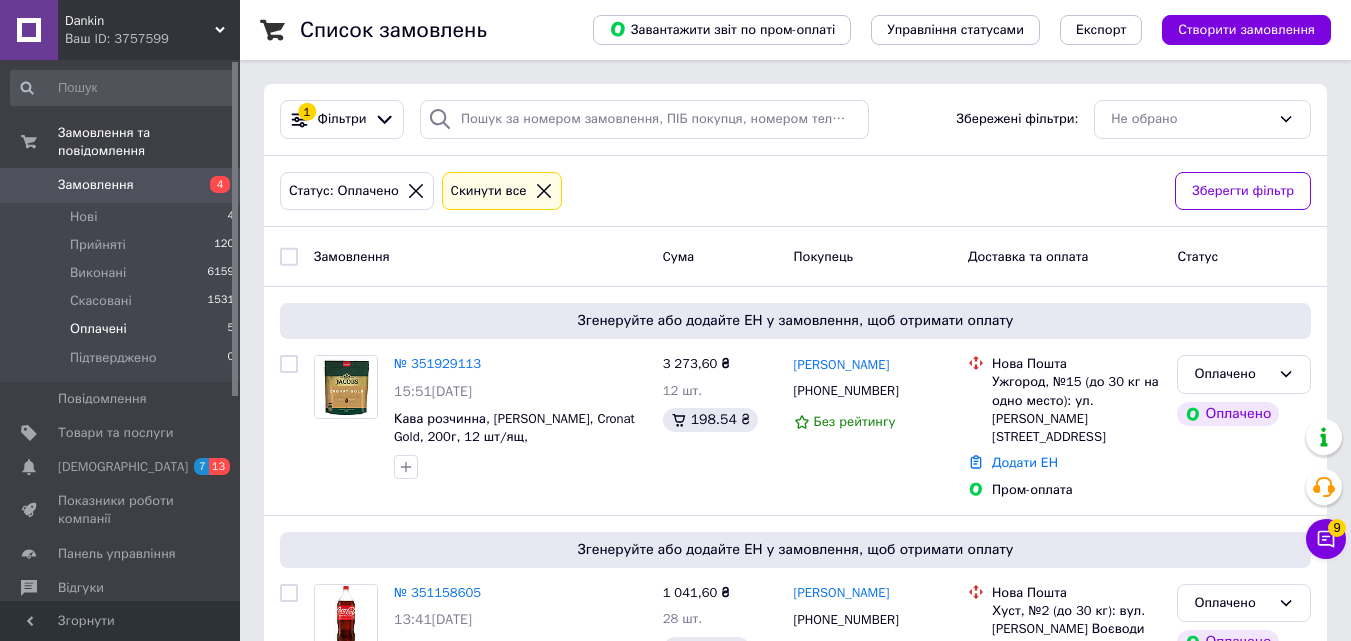 click 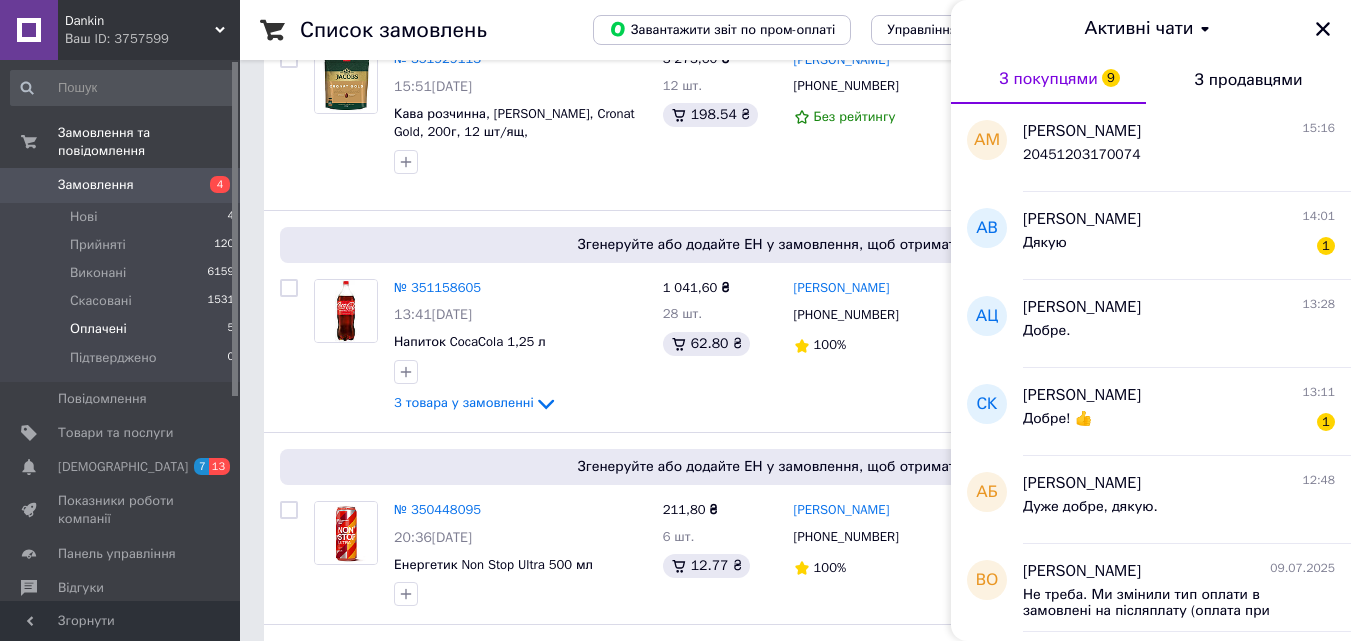 scroll, scrollTop: 486, scrollLeft: 0, axis: vertical 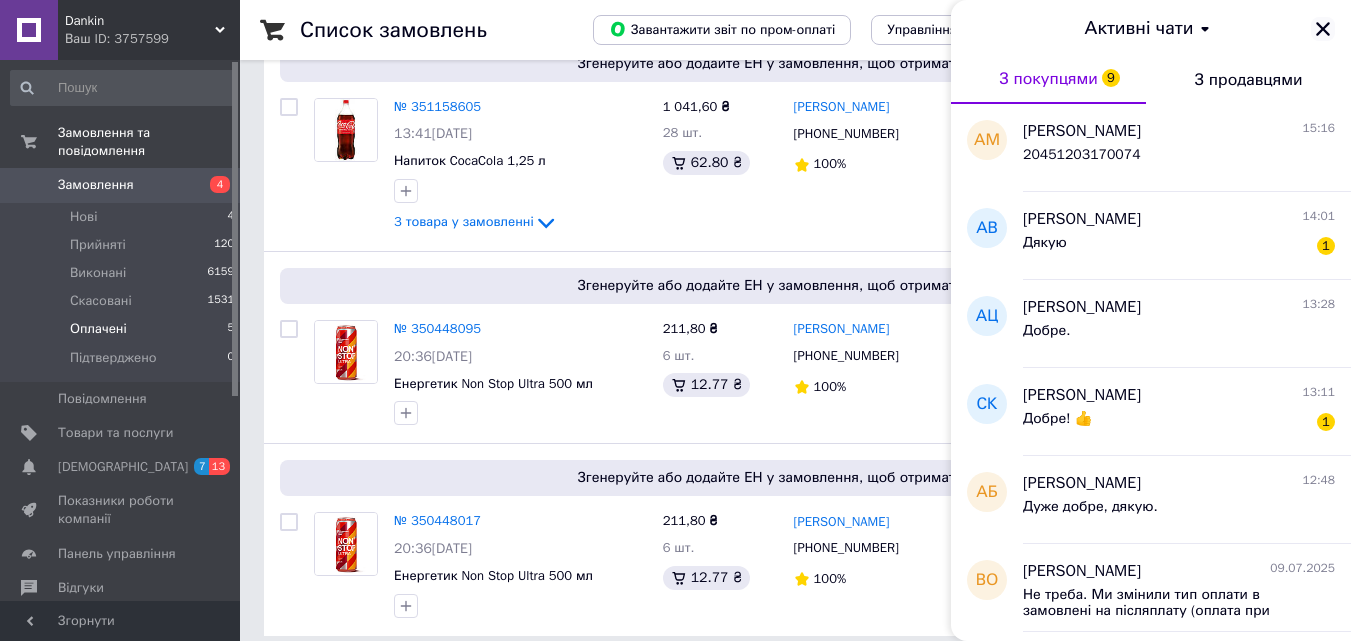 click 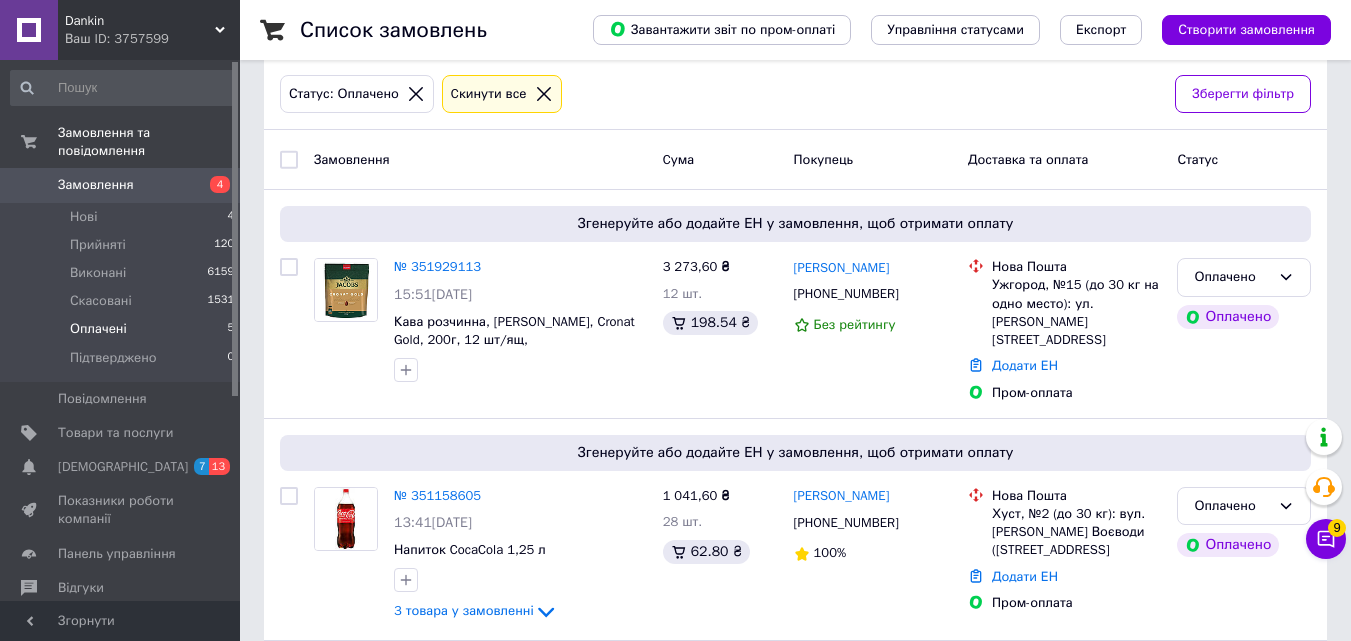 scroll, scrollTop: 96, scrollLeft: 0, axis: vertical 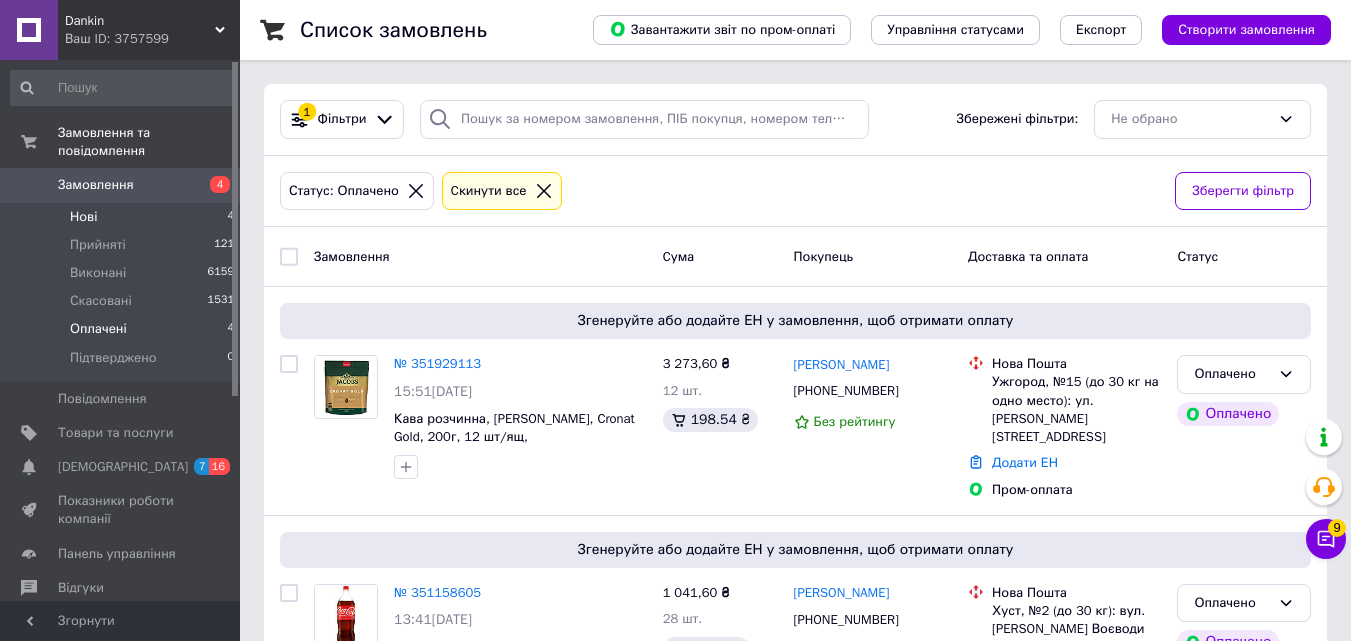 click on "Нові" at bounding box center [83, 217] 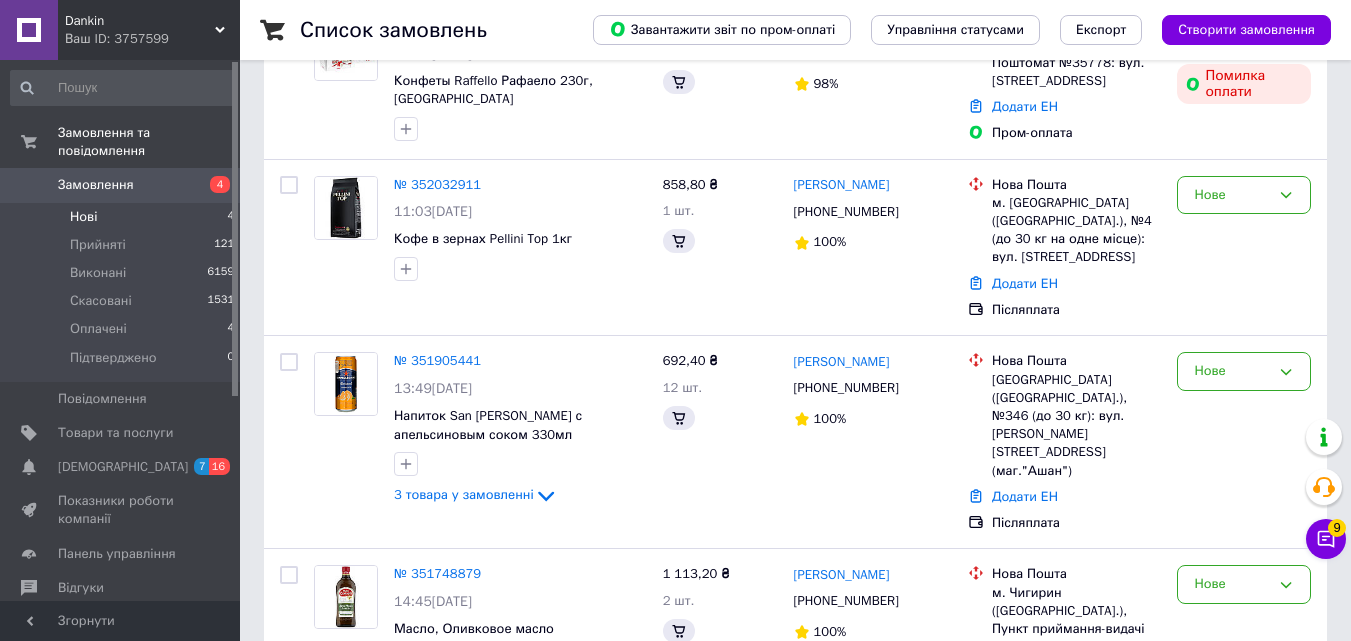scroll, scrollTop: 370, scrollLeft: 0, axis: vertical 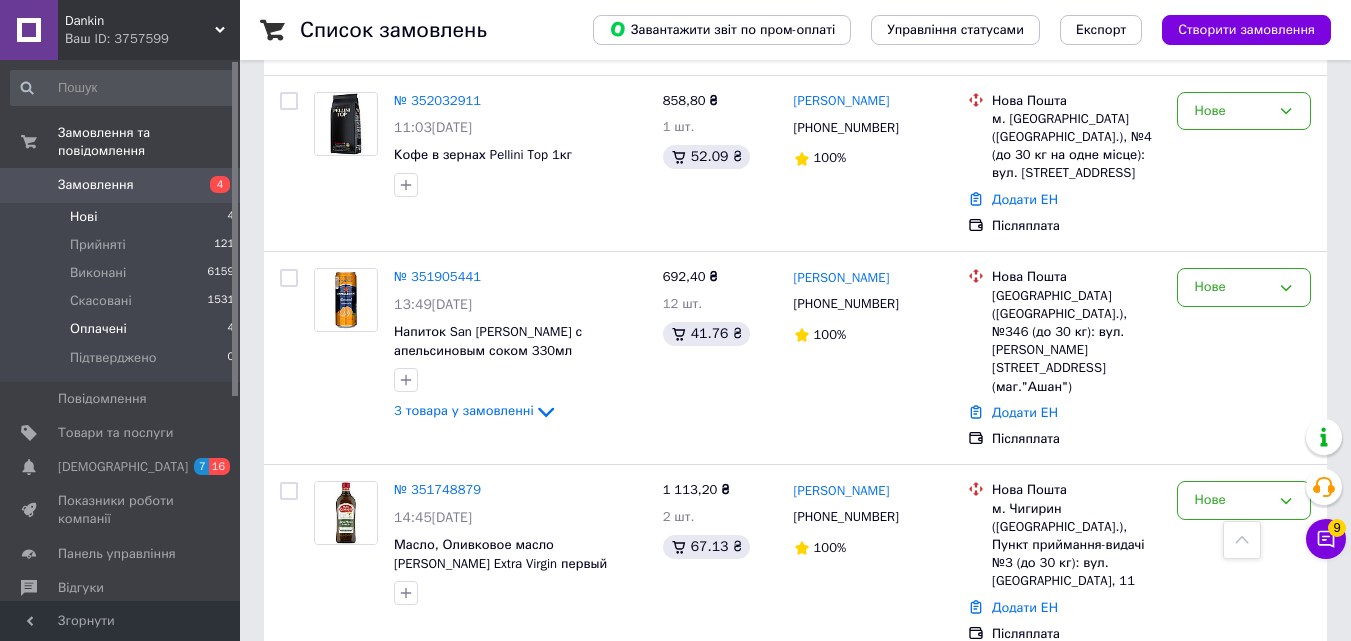 click on "Оплачені 4" at bounding box center [123, 329] 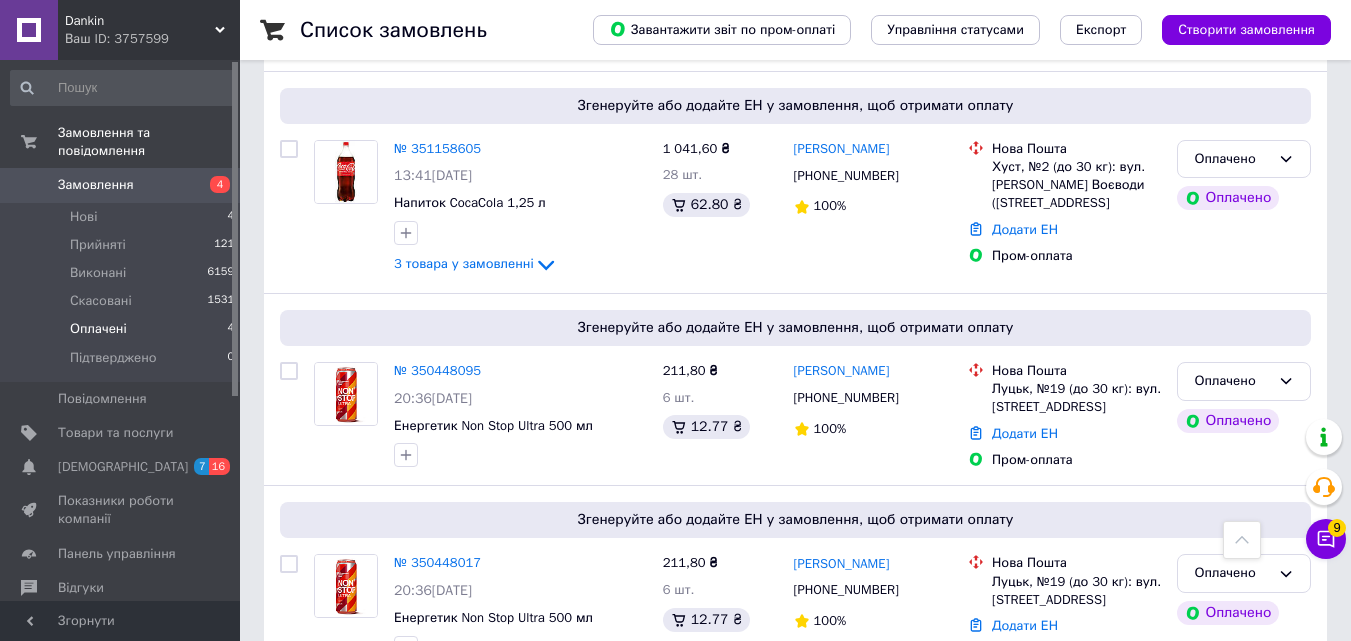 scroll, scrollTop: 0, scrollLeft: 0, axis: both 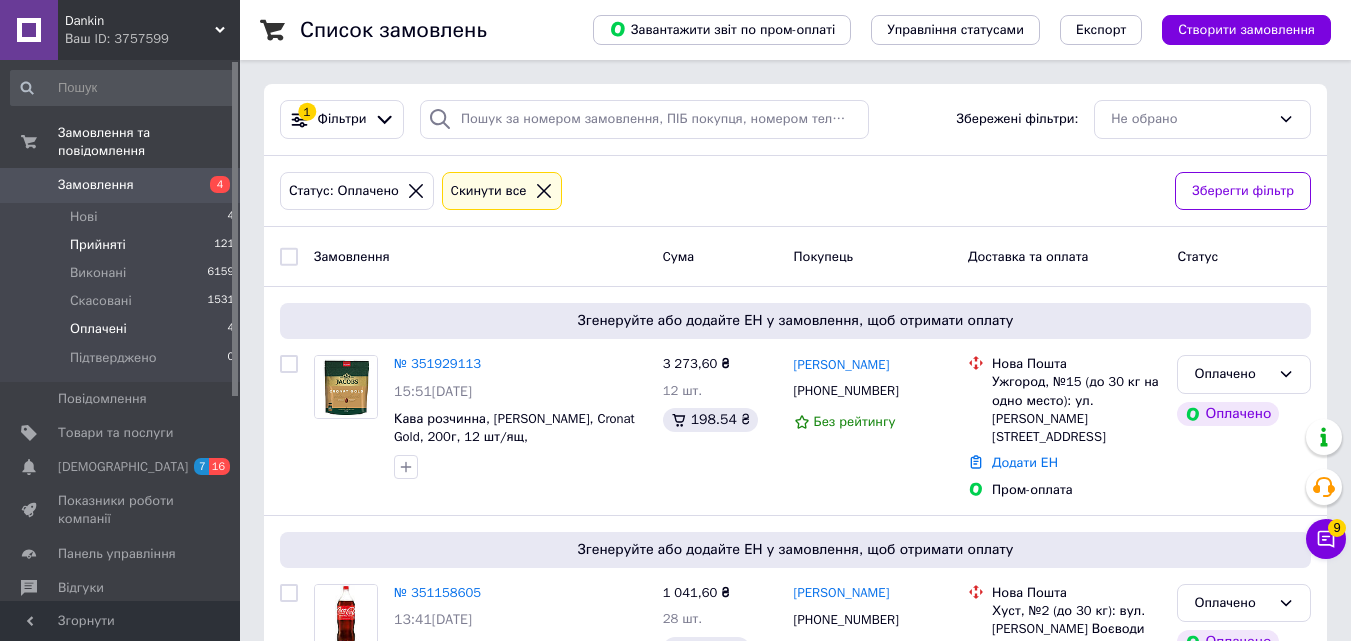 click on "Прийняті" at bounding box center [98, 245] 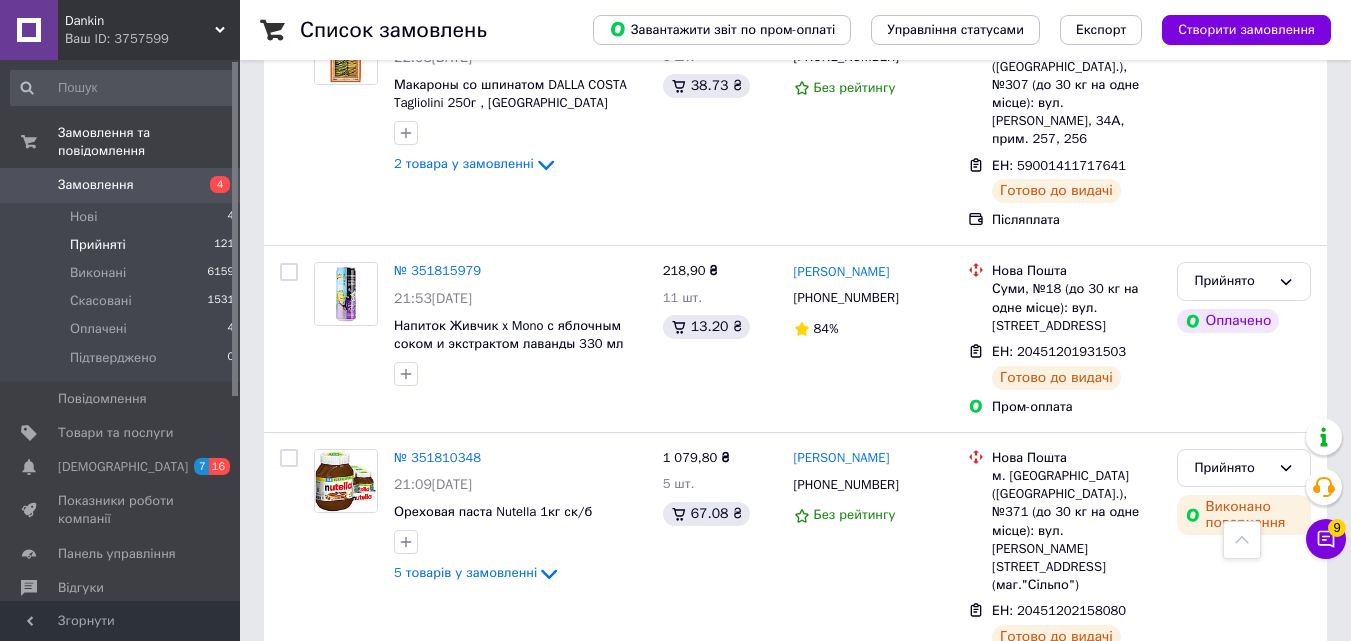 scroll, scrollTop: 2054, scrollLeft: 0, axis: vertical 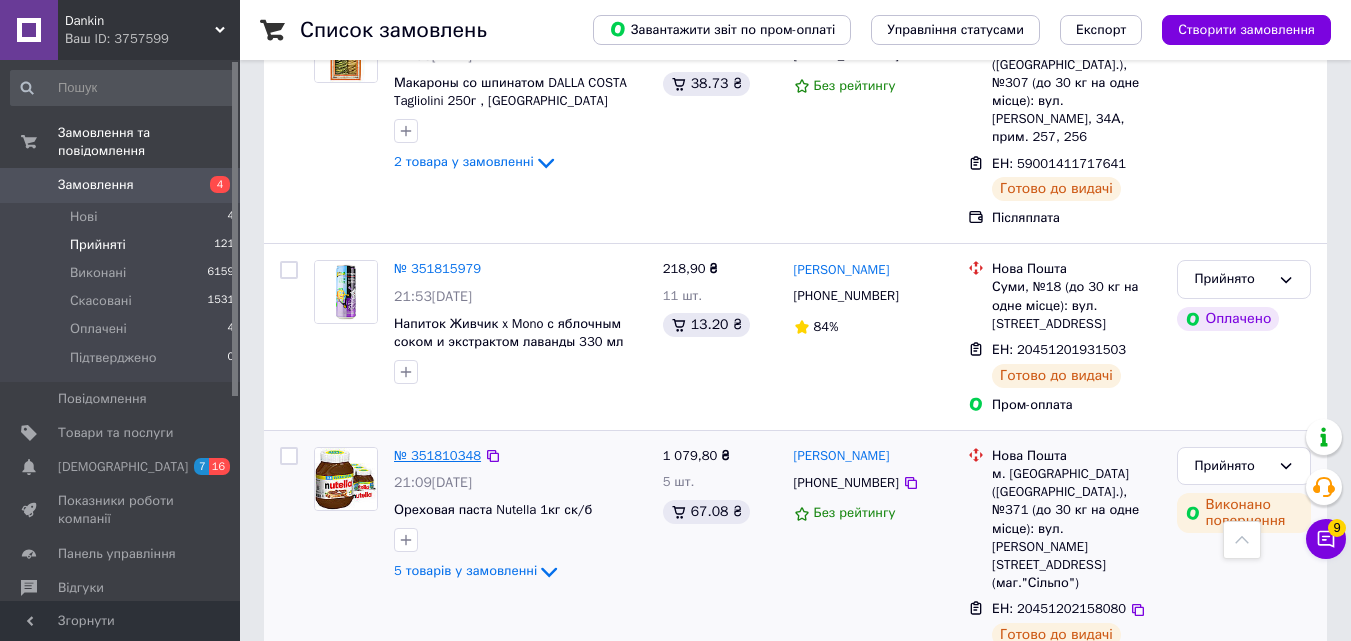 click on "№ 351810348" at bounding box center [437, 455] 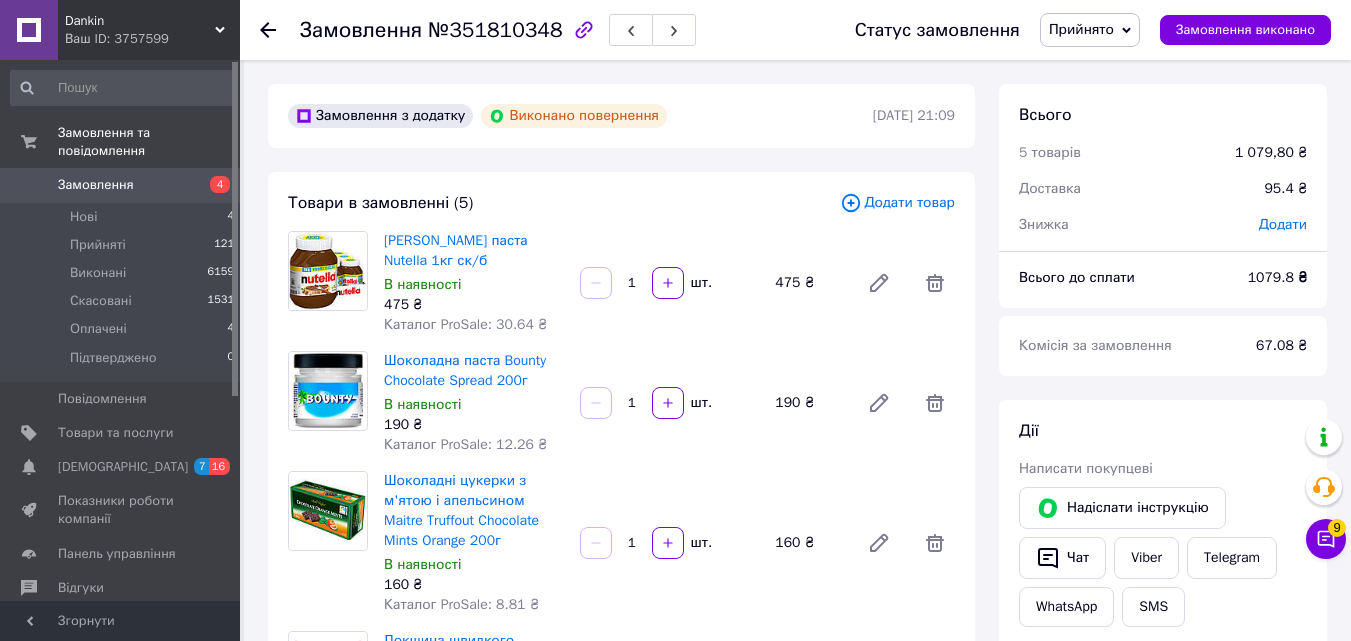 scroll, scrollTop: 24, scrollLeft: 0, axis: vertical 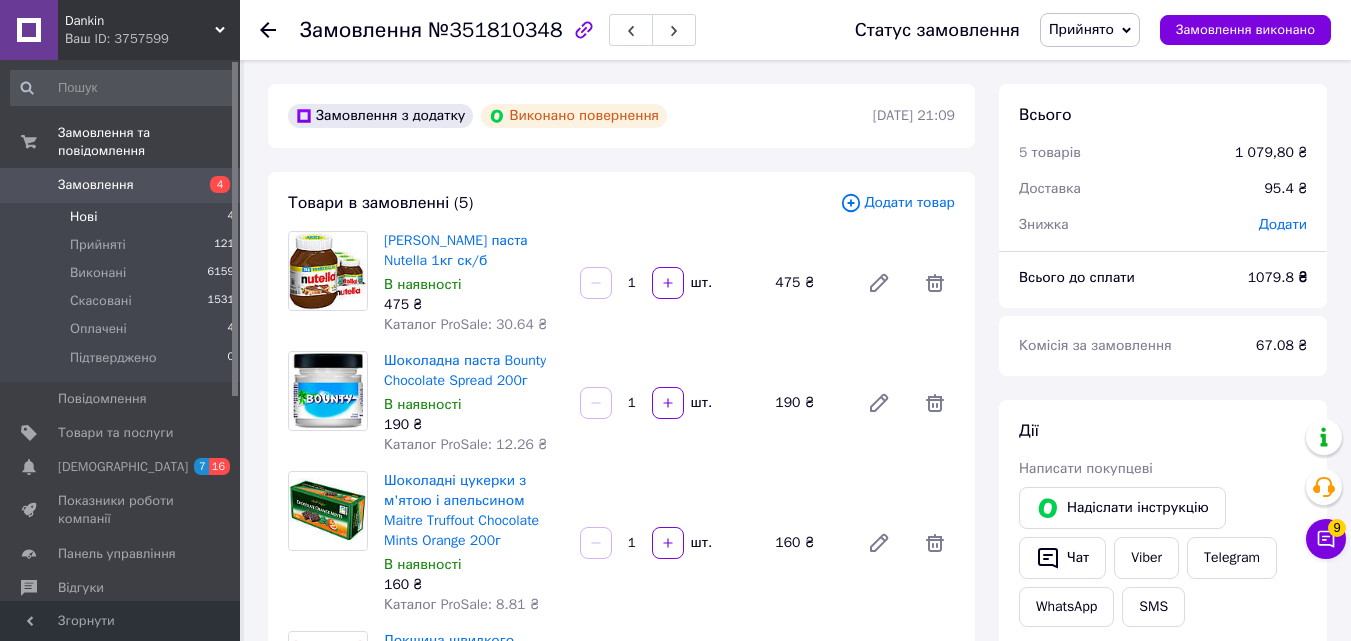 click on "Нові" at bounding box center [83, 217] 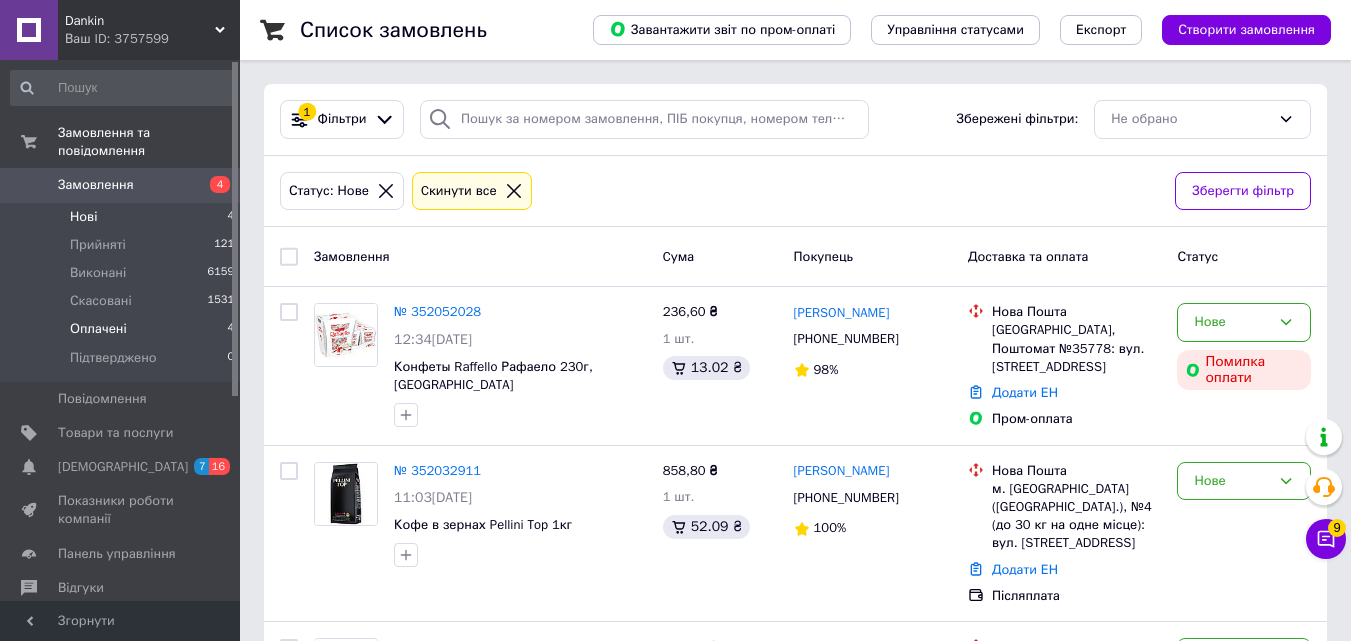 click on "Оплачені" at bounding box center (98, 329) 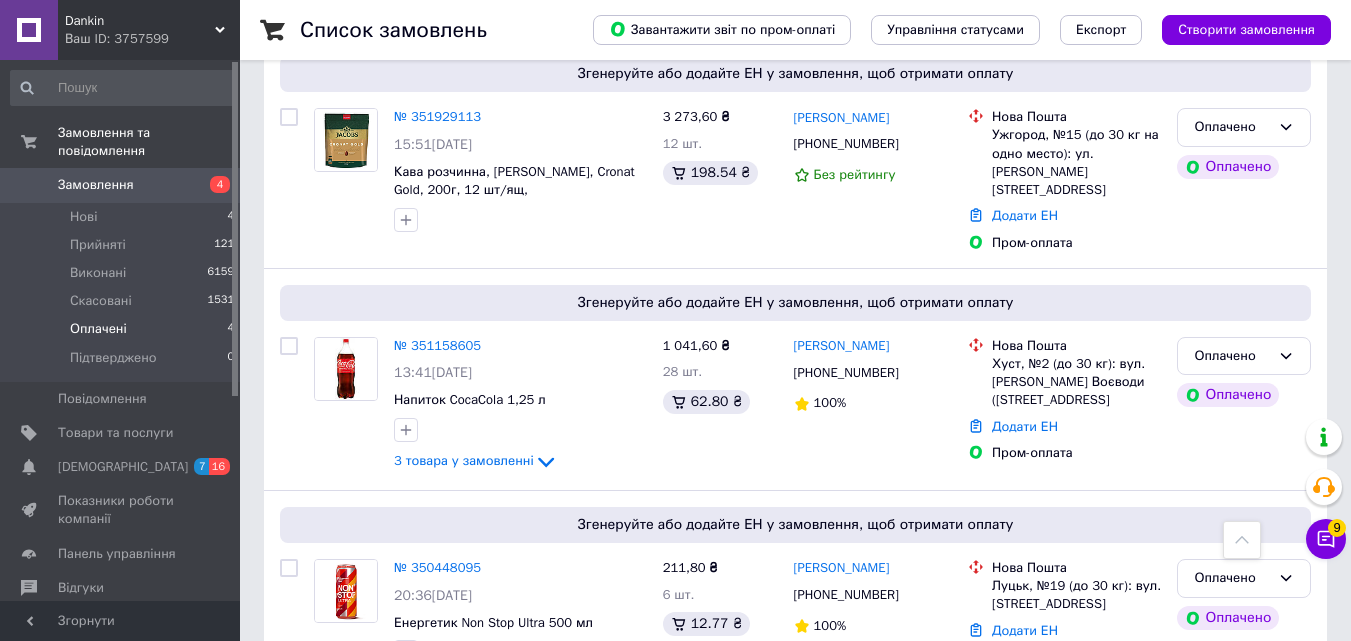 scroll, scrollTop: 0, scrollLeft: 0, axis: both 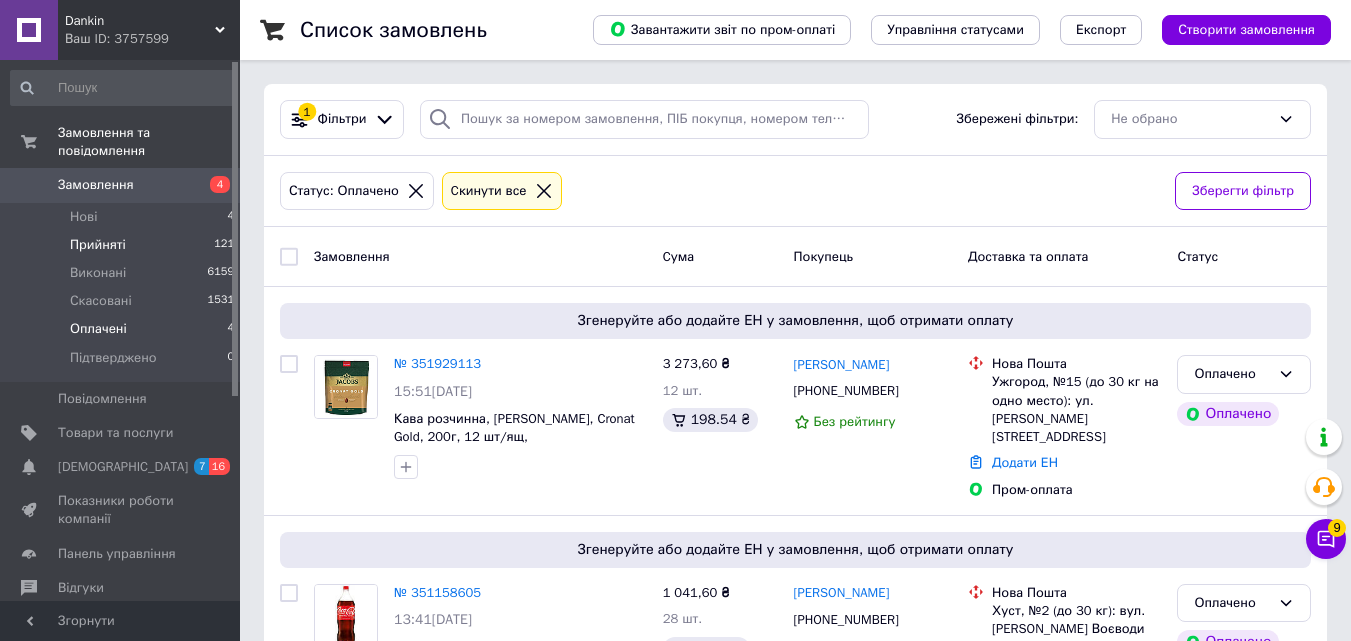 click on "Прийняті" at bounding box center [98, 245] 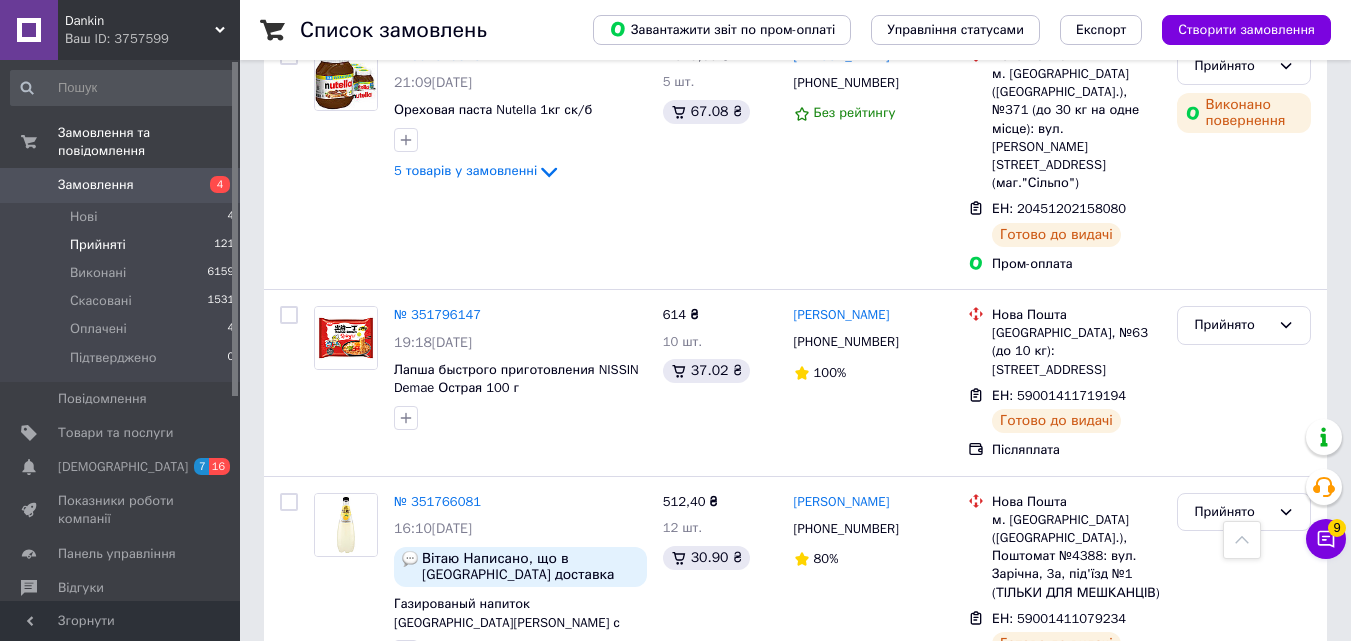 scroll, scrollTop: 2455, scrollLeft: 0, axis: vertical 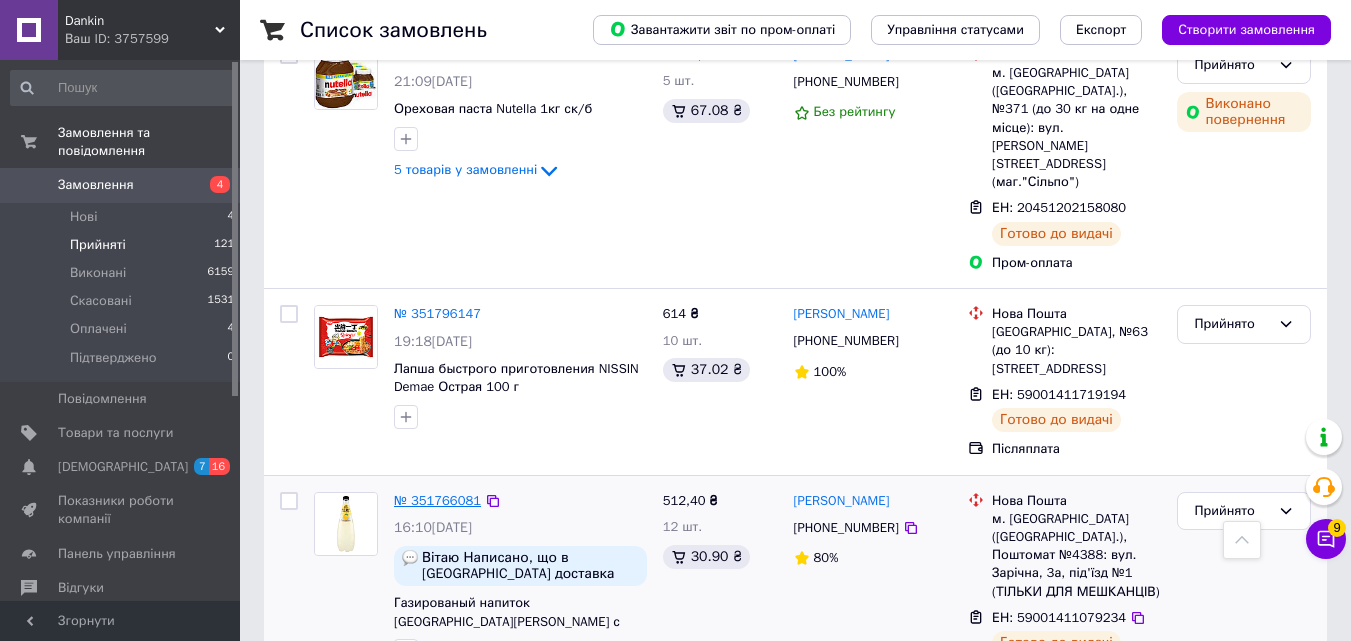click on "№ 351766081" at bounding box center (437, 500) 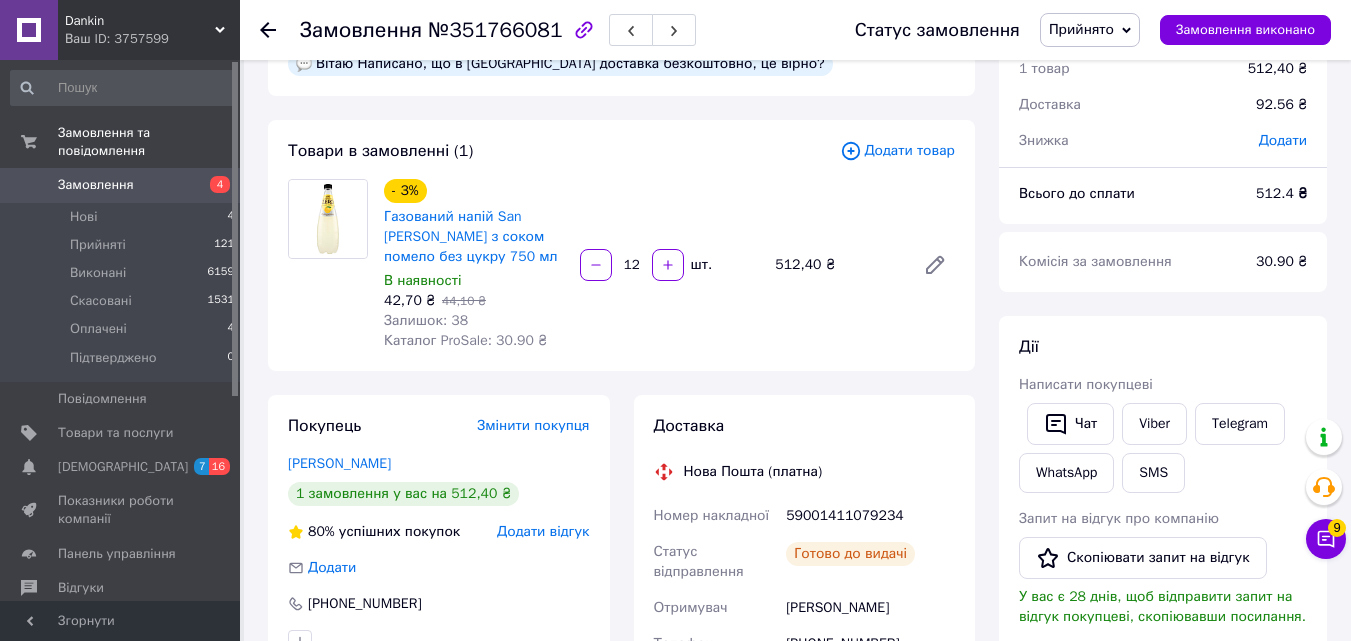 scroll, scrollTop: 83, scrollLeft: 0, axis: vertical 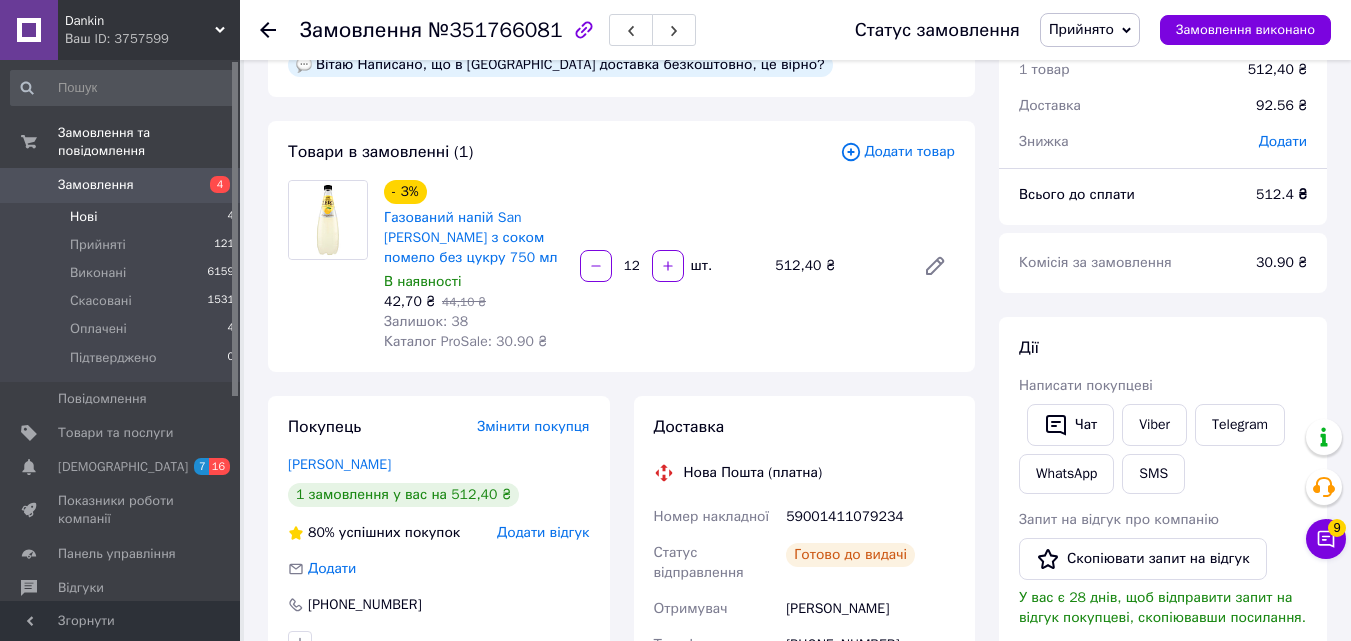 click on "Нові" at bounding box center (83, 217) 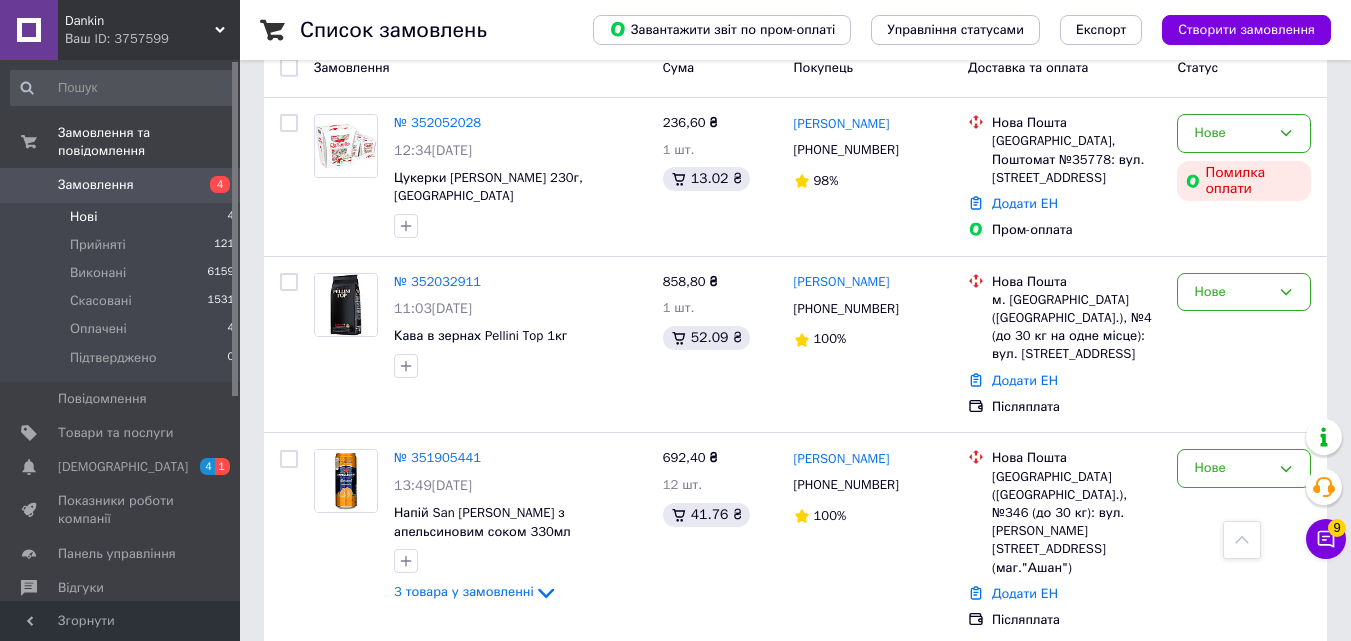 scroll, scrollTop: 0, scrollLeft: 0, axis: both 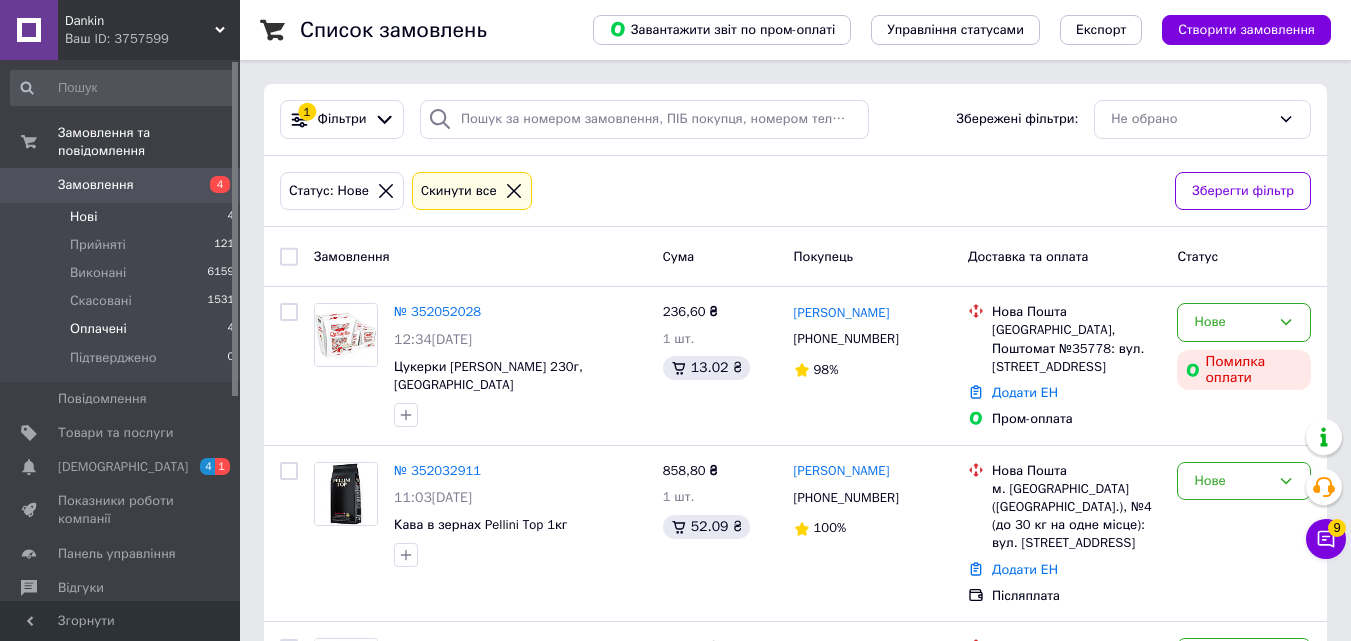 click on "Оплачені 4" at bounding box center (123, 329) 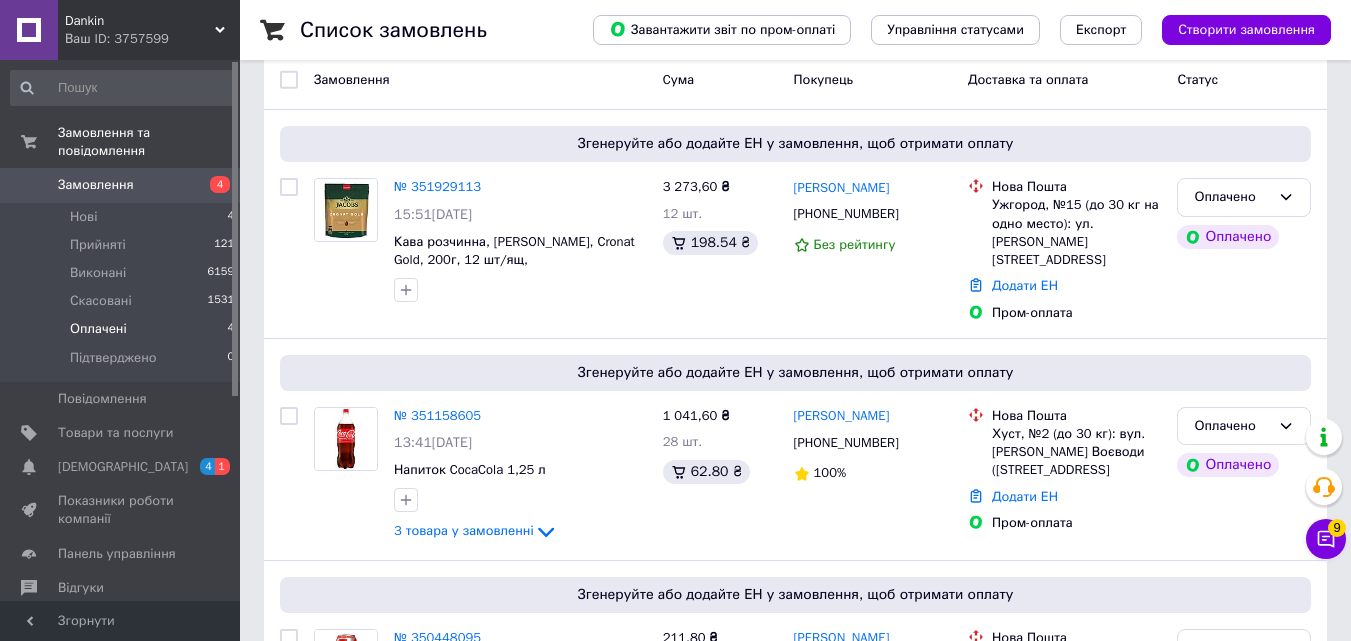 scroll, scrollTop: 60, scrollLeft: 0, axis: vertical 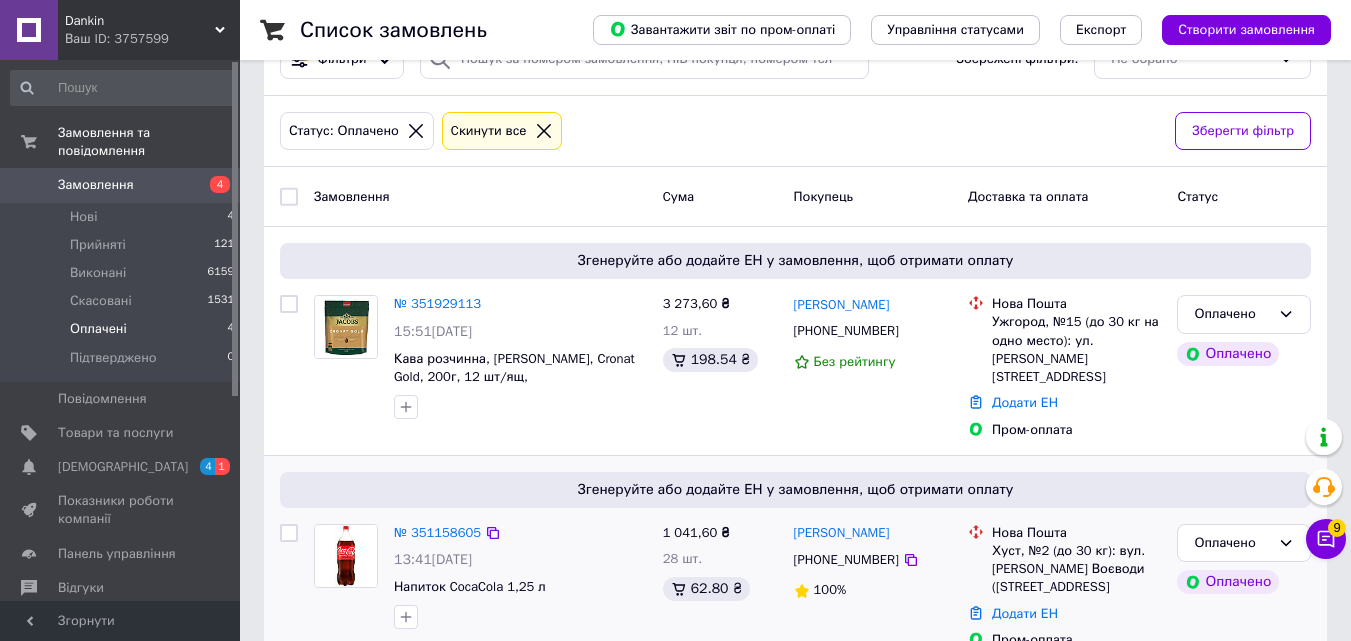 click at bounding box center [976, 560] 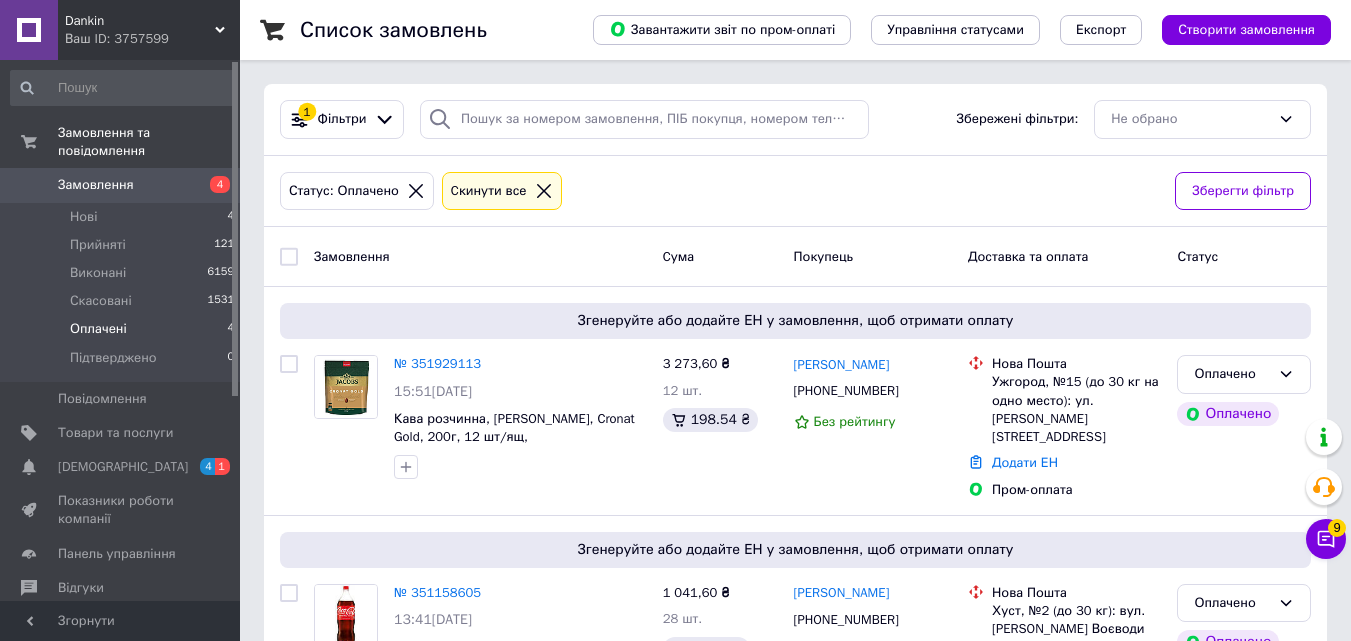 click 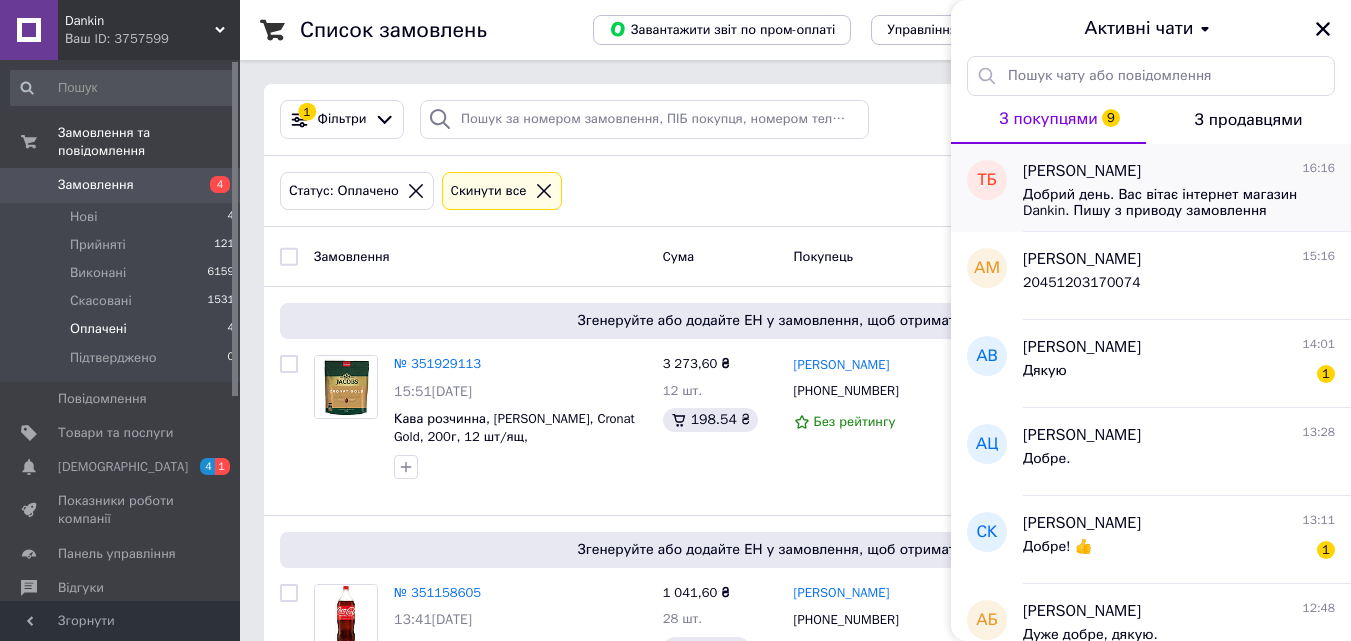 click on "Добрий день. Вас вітає інтернет магазин Dankin. Пишу з приводу замовлення №351810348. Нажаль ми не можемо відкріпити неправильний номер ТТН від замовлення, тому змушені відправити по післяплаті, номер ТТН: 20451203242267. Ми зробимо повернення грошей за пром-оплату, гроші повернуться автоматично протягом 1-3 днів. Вибачаємось за незручності." at bounding box center (1165, 203) 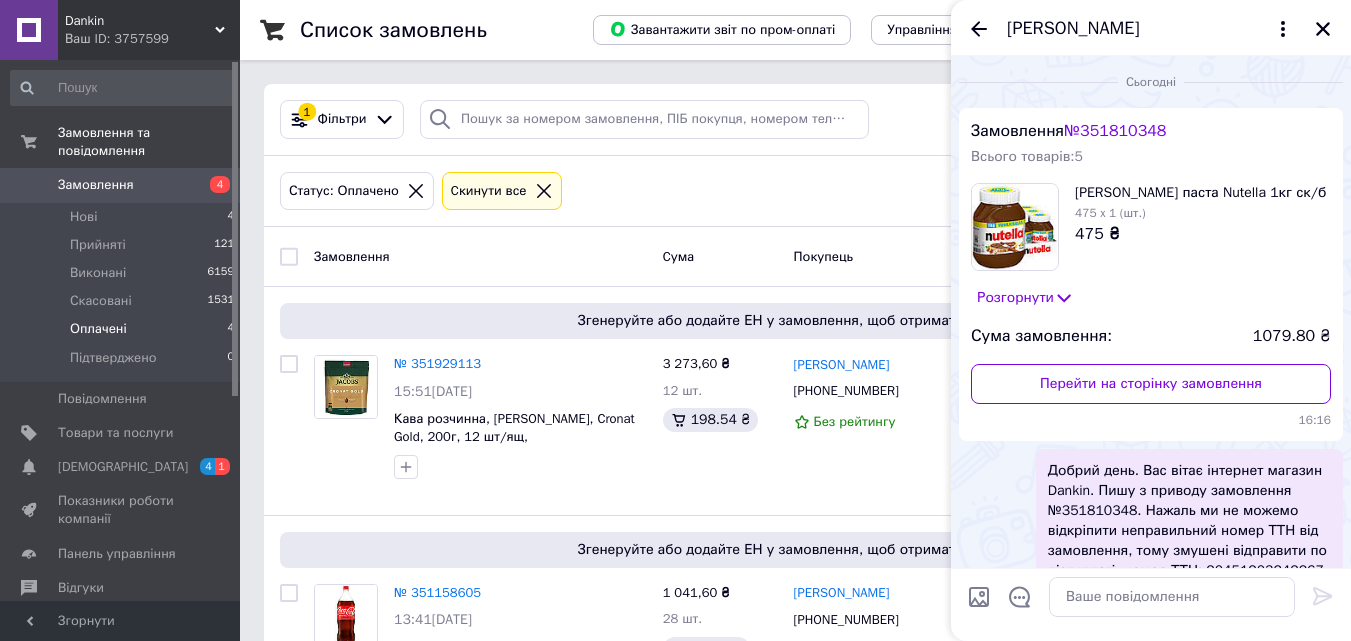 scroll, scrollTop: 134, scrollLeft: 0, axis: vertical 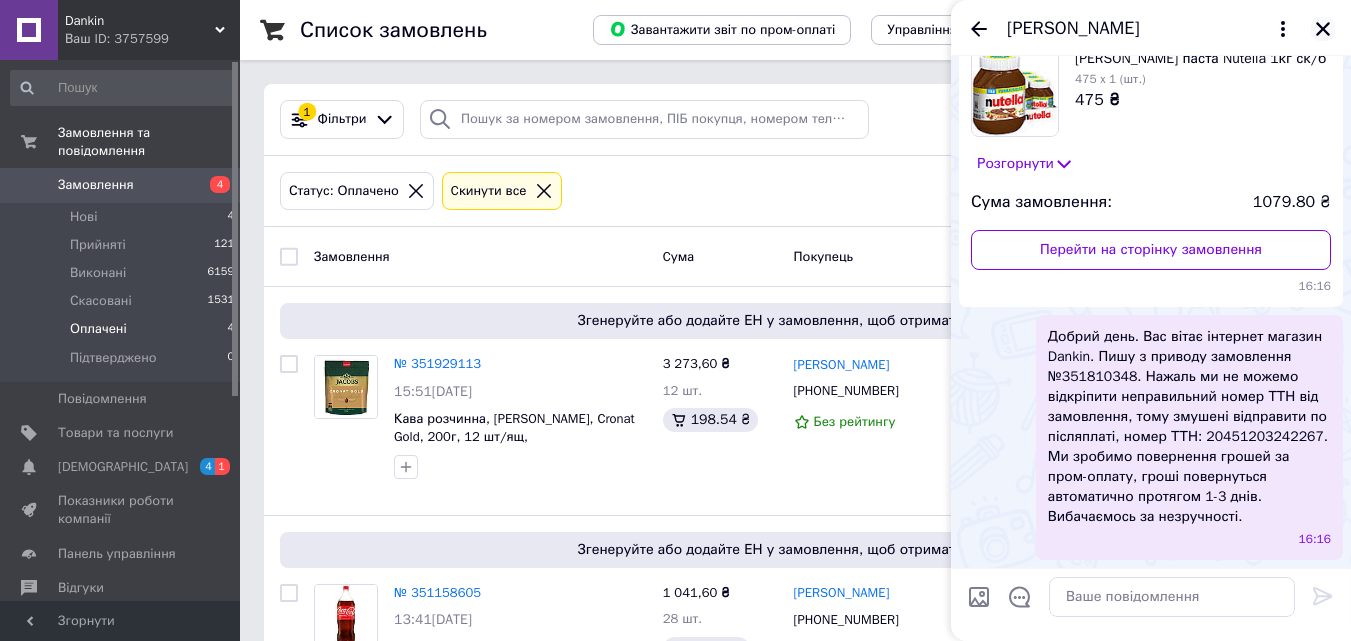 click 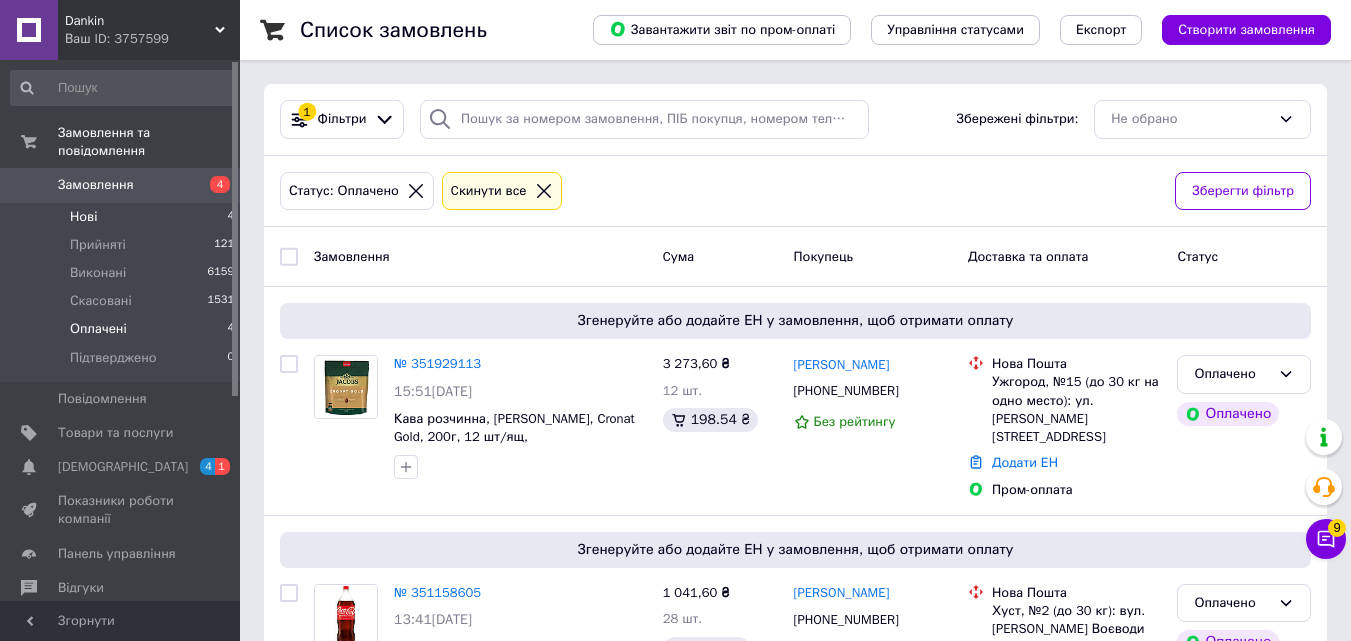 click on "Нові 4" at bounding box center (123, 217) 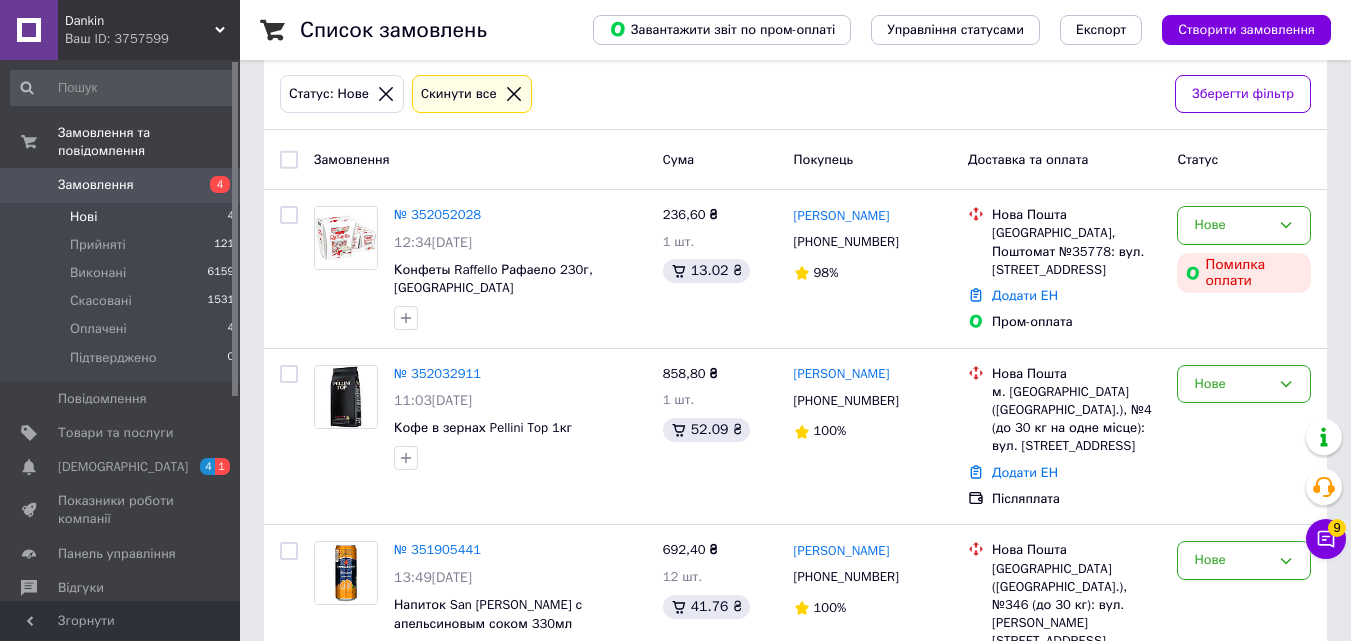 scroll, scrollTop: 0, scrollLeft: 0, axis: both 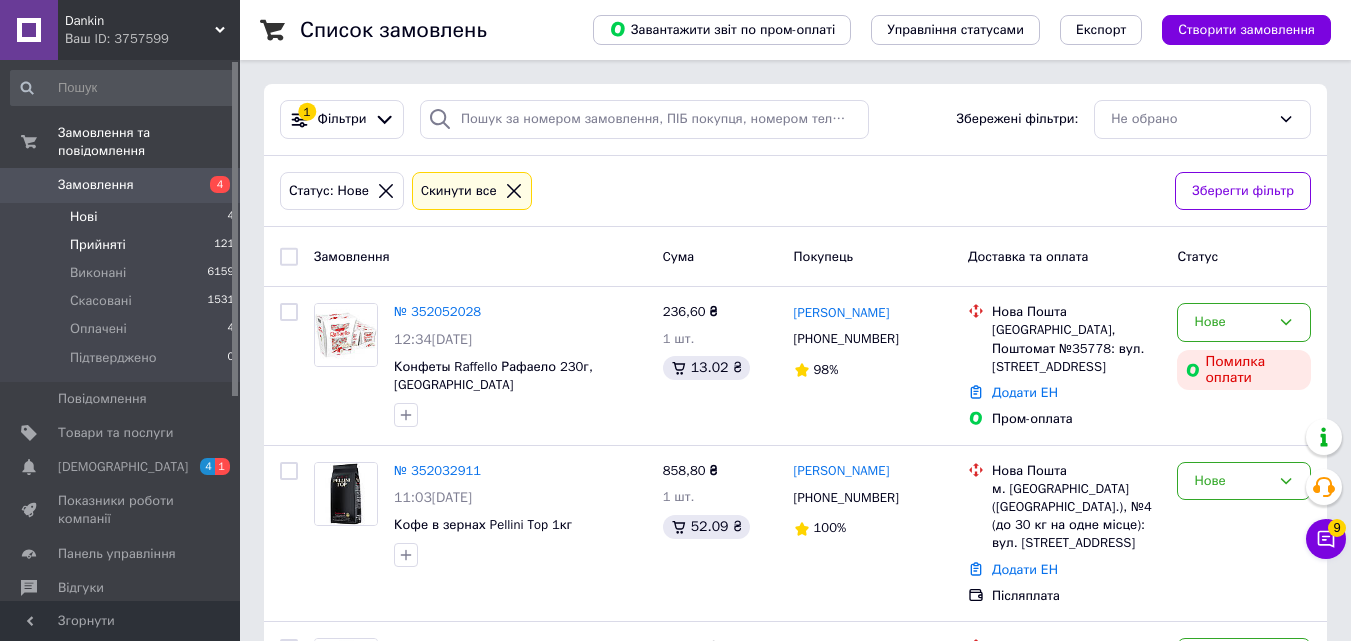 click on "Прийняті" at bounding box center (98, 245) 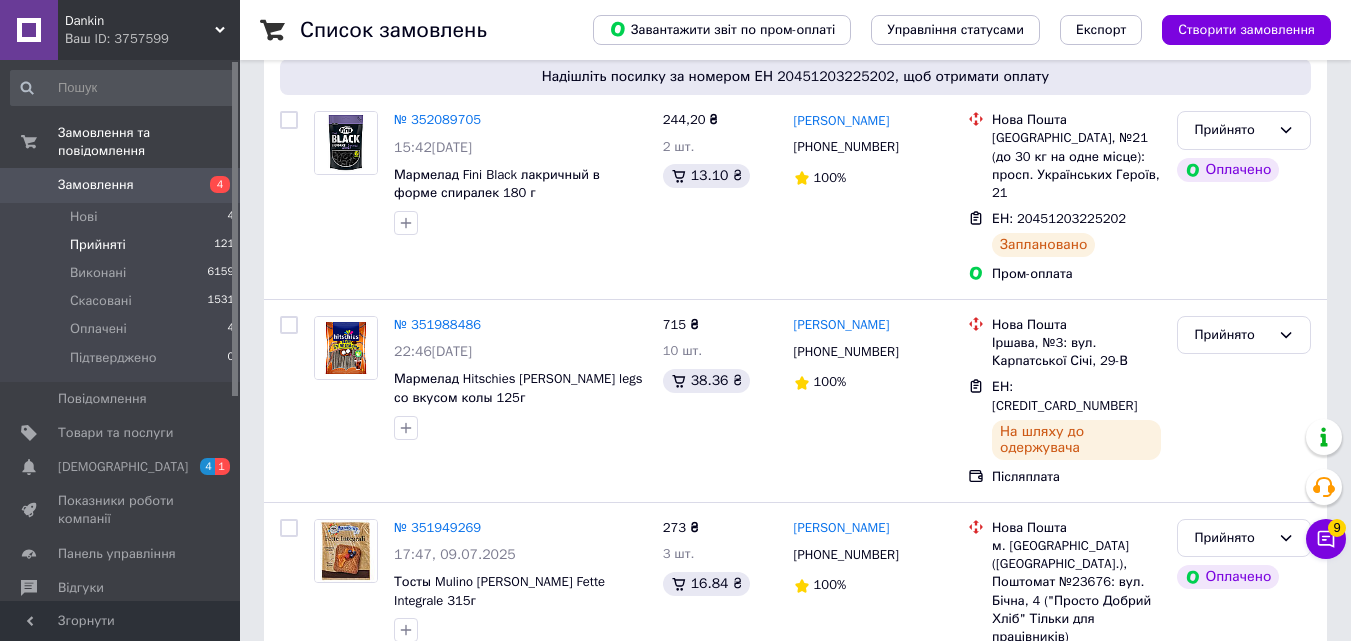 scroll, scrollTop: 248, scrollLeft: 0, axis: vertical 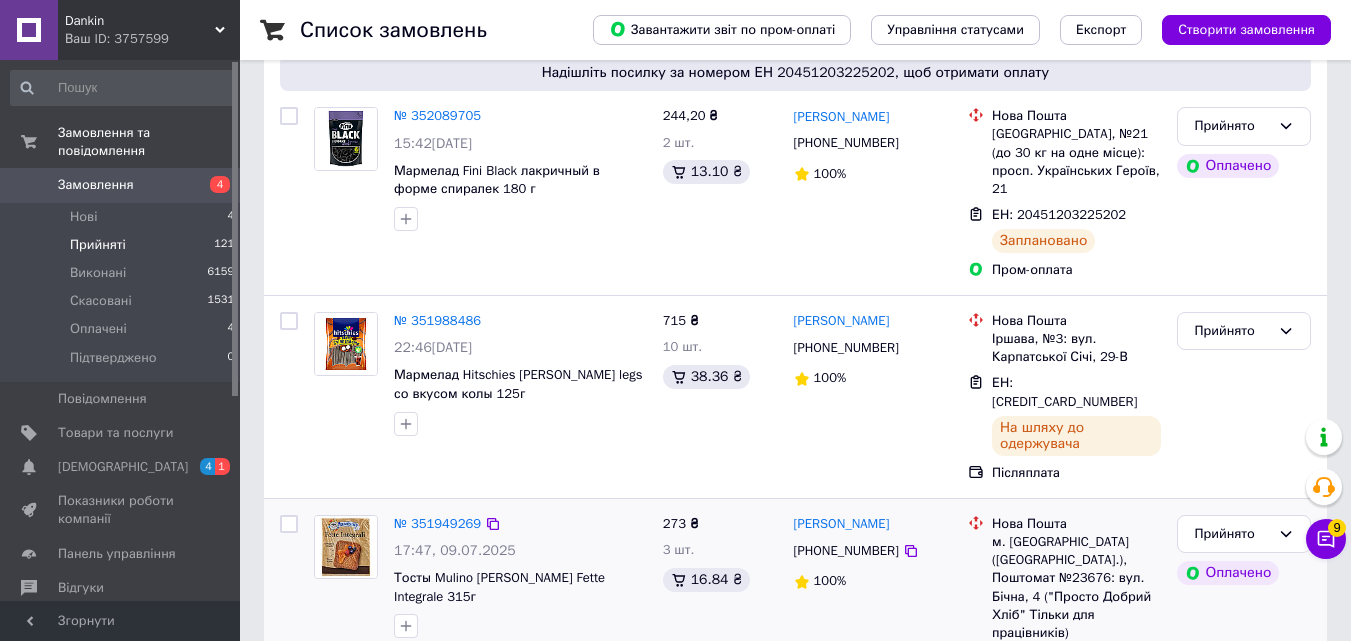 click on "Олег Гудзоватий +380503713894 100%" at bounding box center [873, 627] 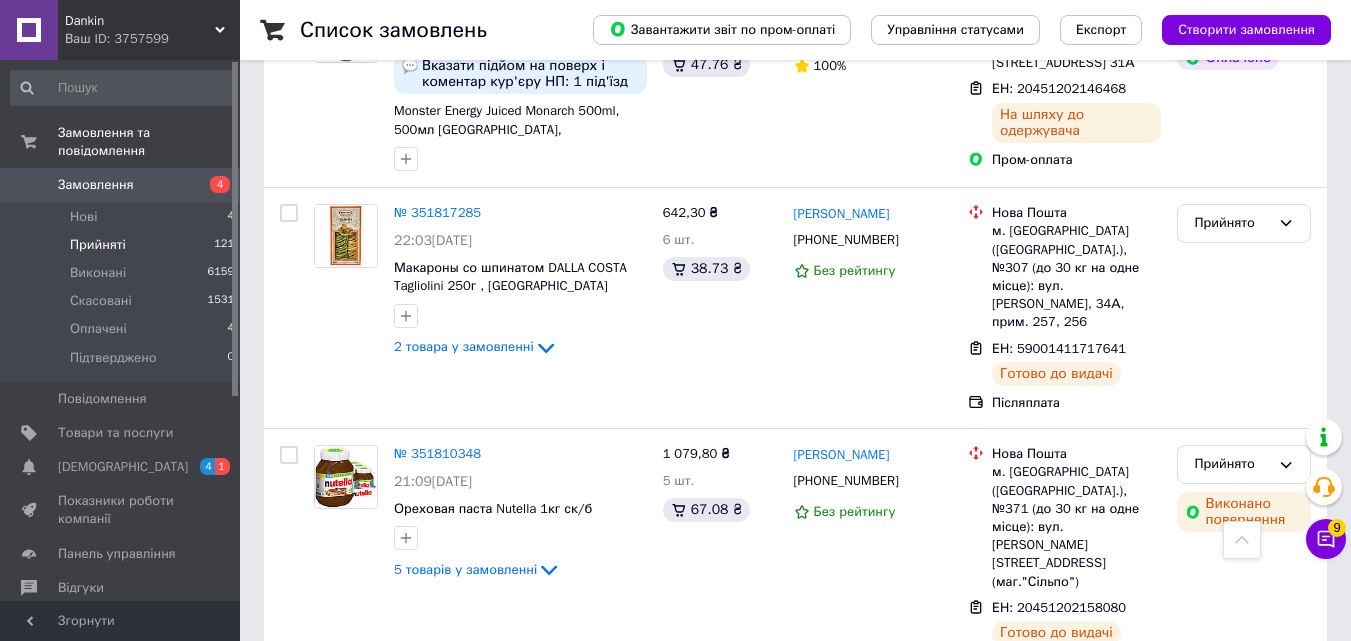 scroll, scrollTop: 1891, scrollLeft: 0, axis: vertical 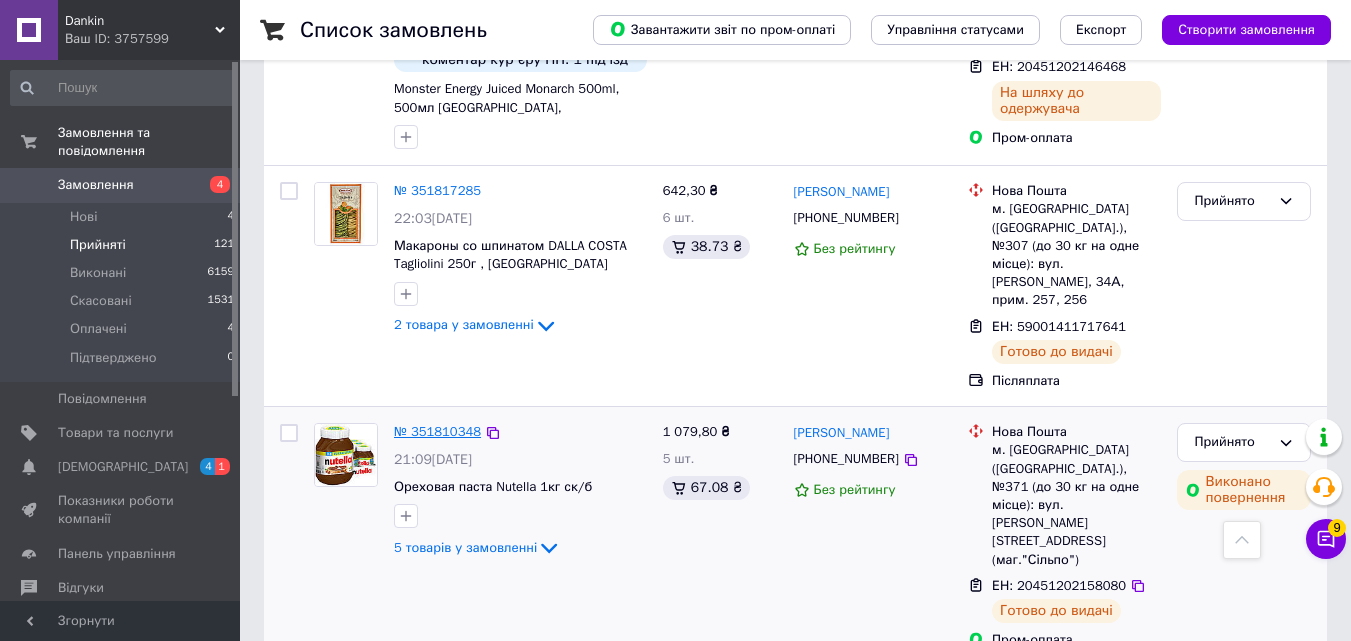 click on "№ 351810348" at bounding box center [437, 431] 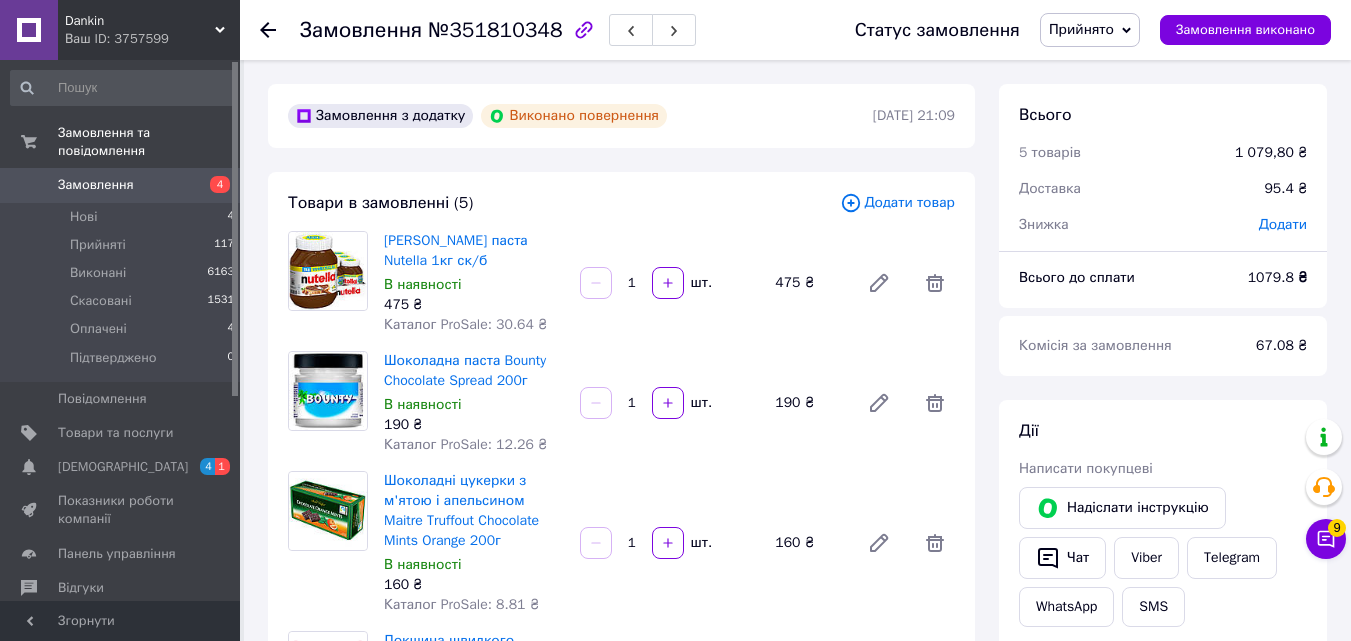 scroll, scrollTop: 149, scrollLeft: 0, axis: vertical 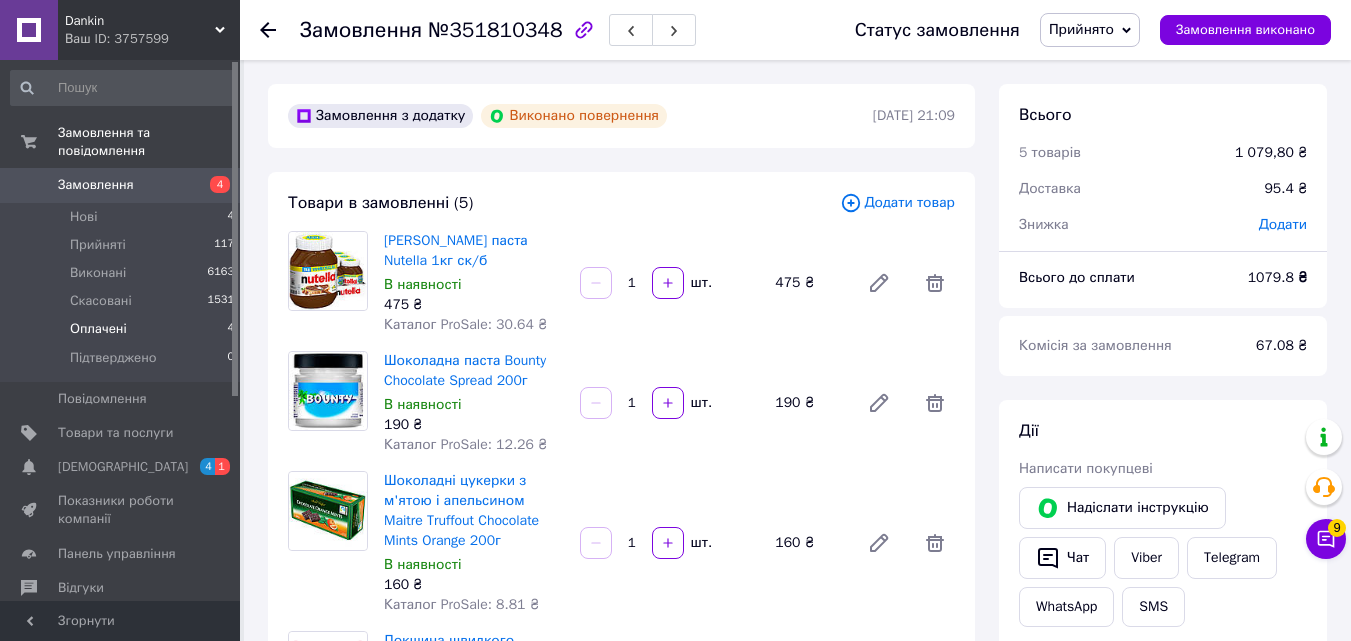 click on "Оплачені" at bounding box center (98, 329) 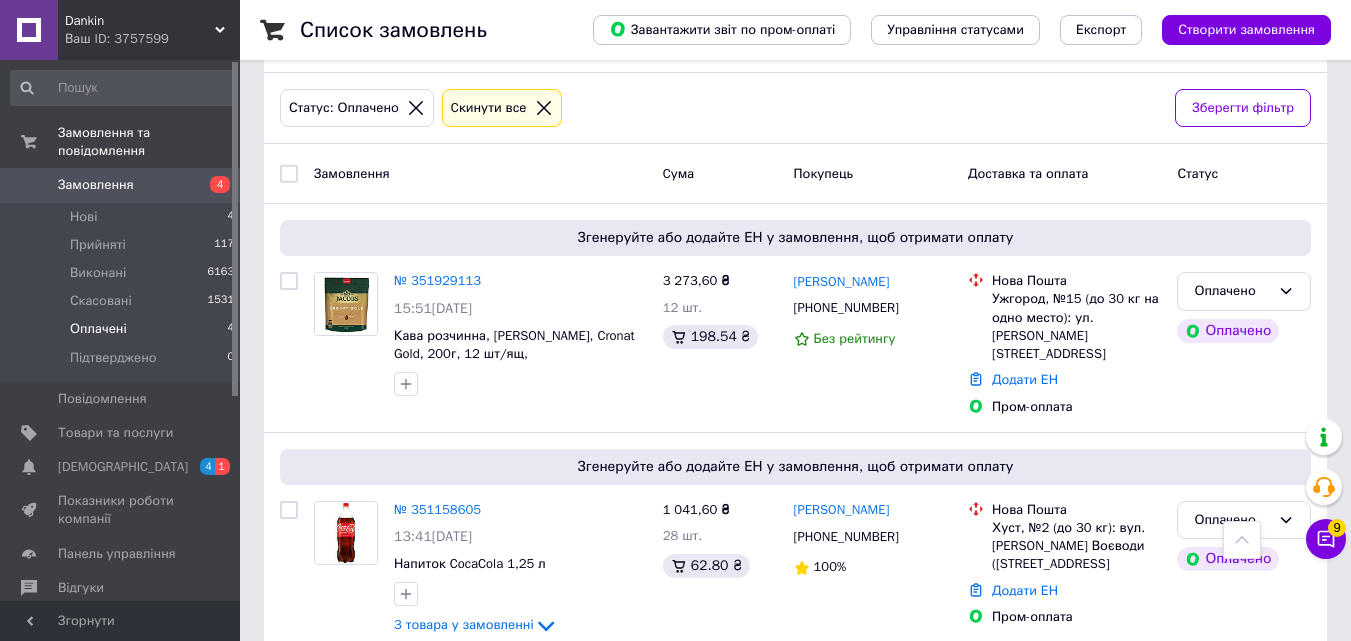 scroll, scrollTop: 0, scrollLeft: 0, axis: both 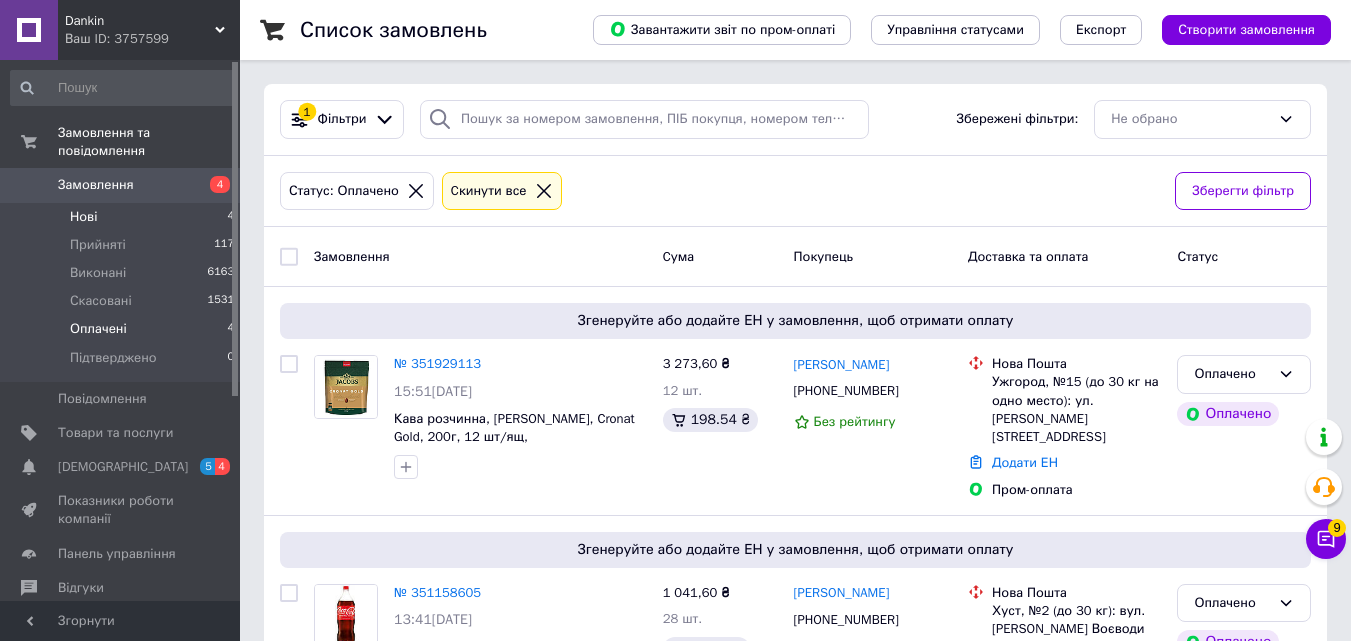 click on "Нові" at bounding box center [83, 217] 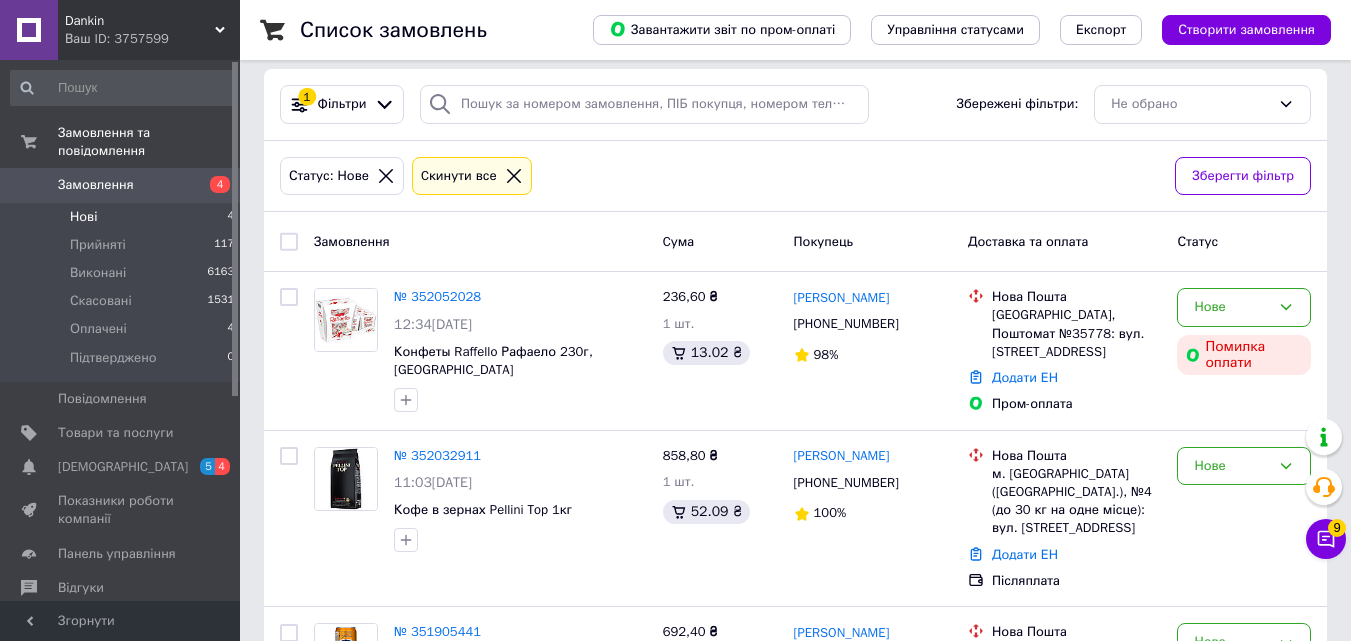scroll, scrollTop: 0, scrollLeft: 0, axis: both 